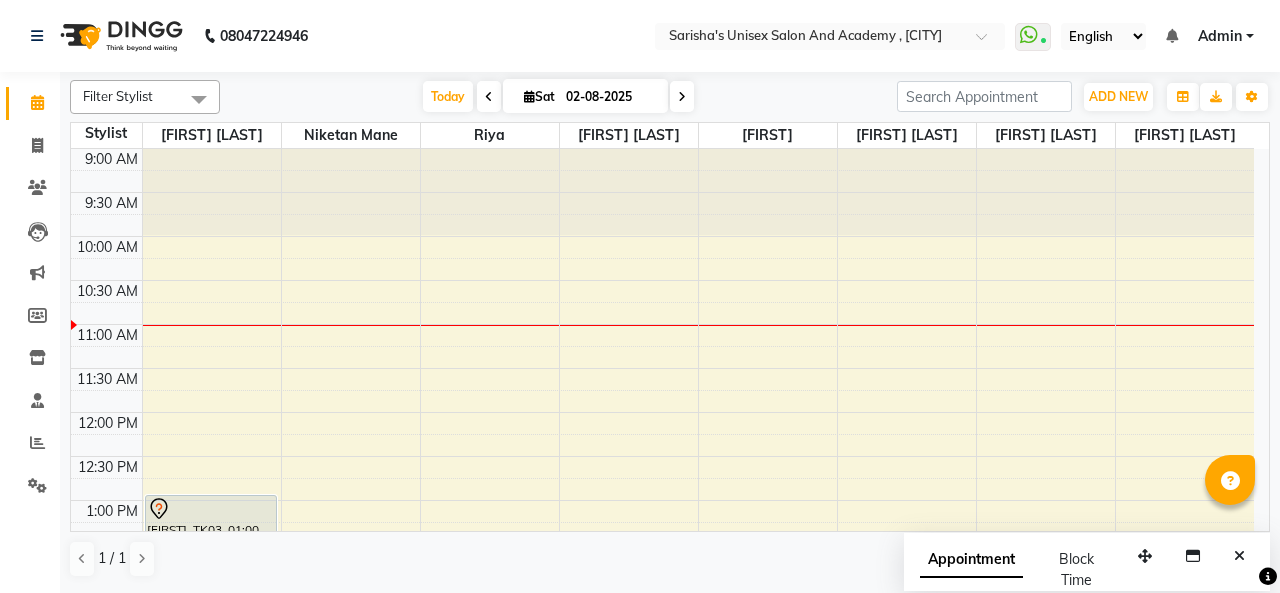 scroll, scrollTop: 0, scrollLeft: 0, axis: both 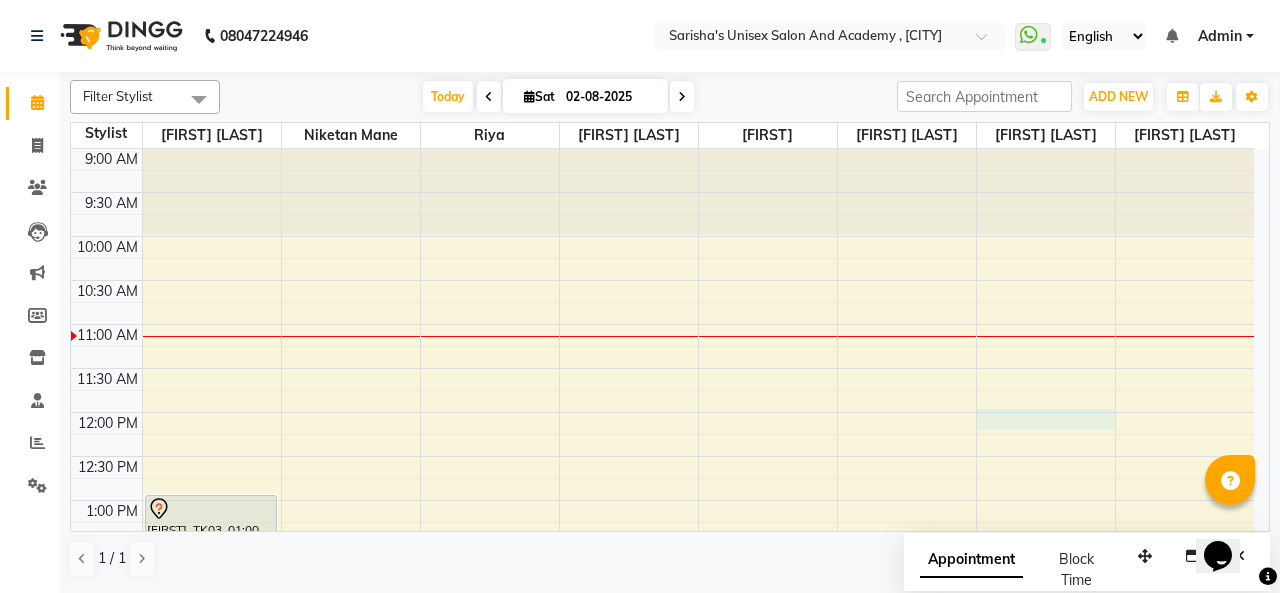 click on "9:00 AM 9:30 AM 10:00 AM 10:30 AM 11:00 AM 11:30 AM 12:00 PM 12:30 PM 1:00 PM 1:30 PM 2:00 PM 2:30 PM 3:00 PM 3:30 PM 4:00 PM 4:30 PM 5:00 PM 5:30 PM 6:00 PM 6:30 PM 7:00 PM 7:30 PM 8:00 PM 8:30 PM 9:00 PM 9:30 PM 10:00 PM 10:30 PM             [FIRST], TK03, 01:00 PM-02:30 PM, Without Ammonia- Global Colour Mid Length             [FIRST], TK01, 02:00 PM-03:30 PM, Without Ammonia Root Touch Up 1 Inch (Female)             [FIRST], TK01, 03:30 PM-04:00 PM, Hair - Hair Cut (Male)             [FIRST], TK01, 04:00 PM-04:30 PM, Hydra Boost Clean Up-Dry Skin              shashi, TK02, 06:00 PM-07:00 PM, Insta Glow Facial" at bounding box center (662, 764) 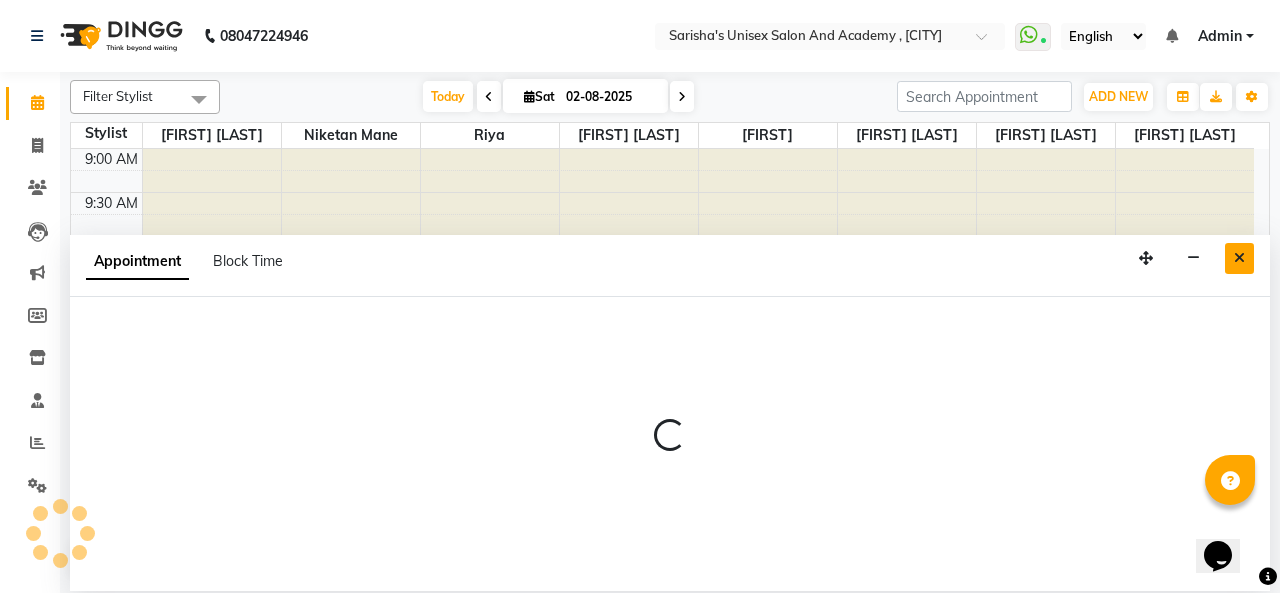 select on "85254" 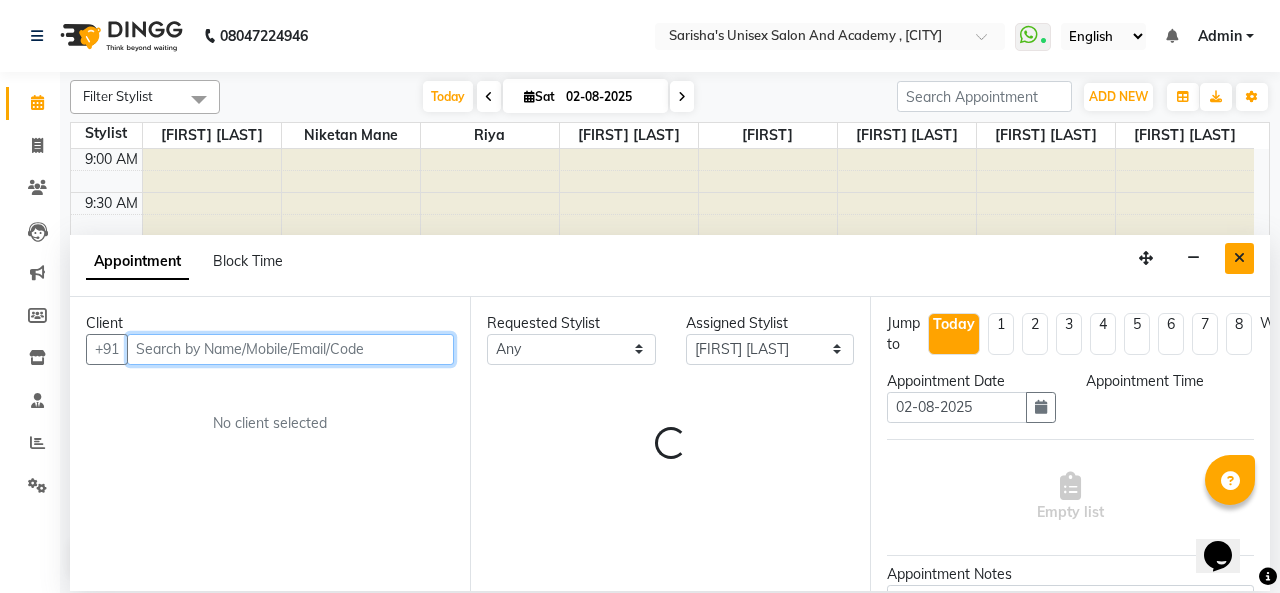 select on "720" 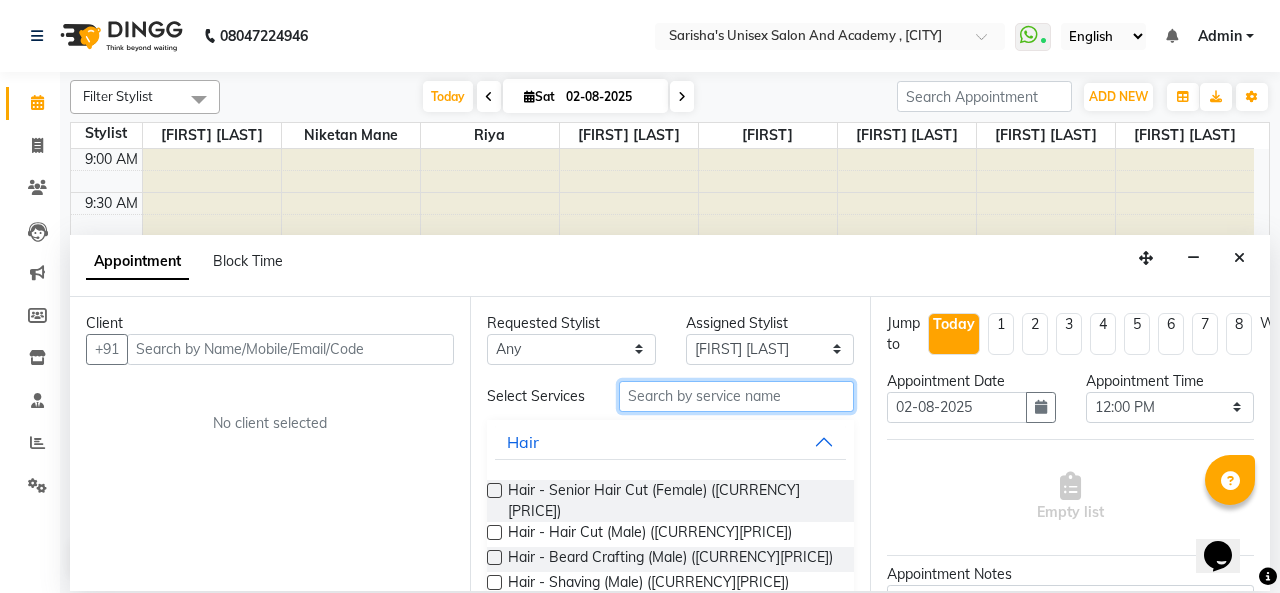 click at bounding box center (736, 396) 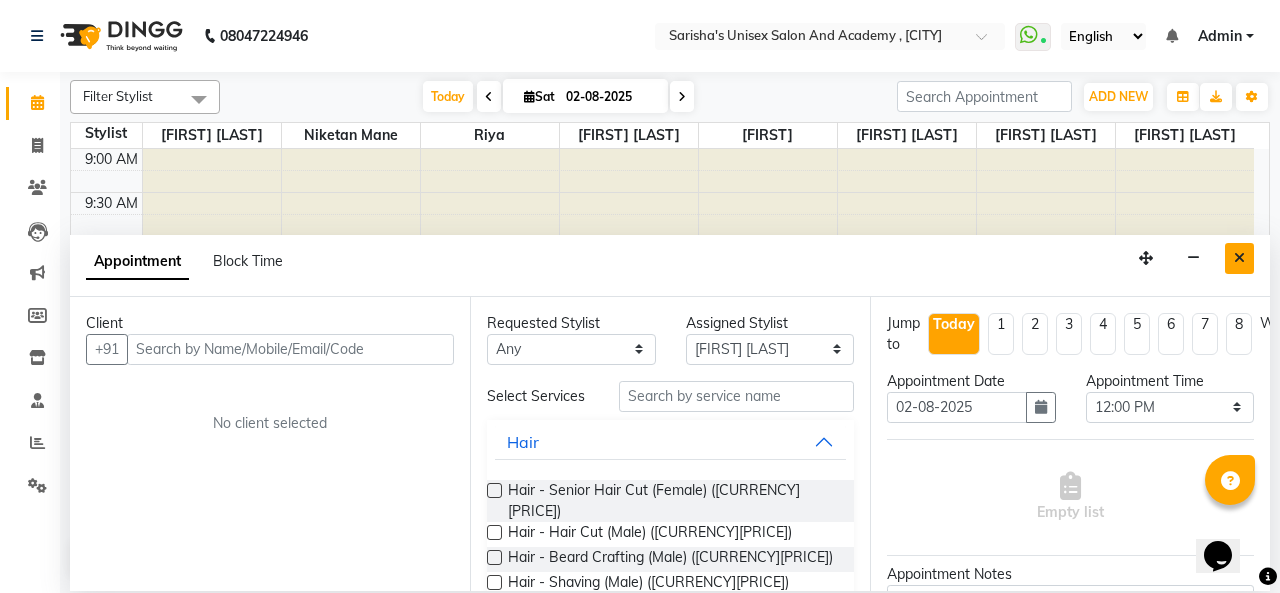 click at bounding box center [1239, 258] 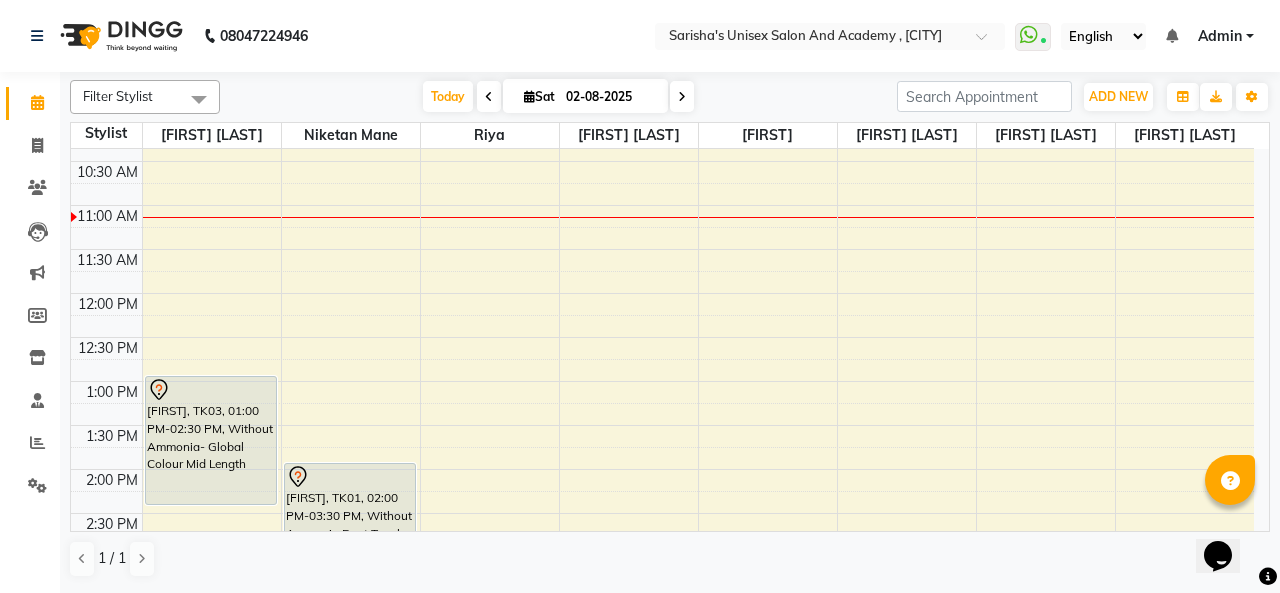 scroll, scrollTop: 100, scrollLeft: 0, axis: vertical 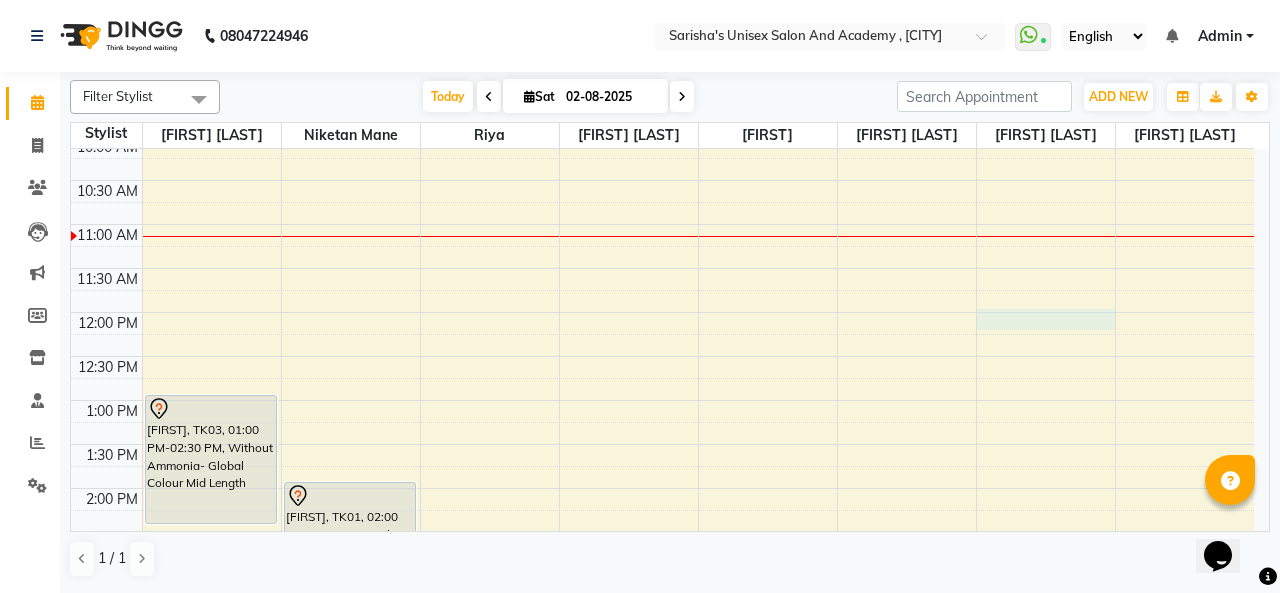 click on "9:00 AM 9:30 AM 10:00 AM 10:30 AM 11:00 AM 11:30 AM 12:00 PM 12:30 PM 1:00 PM 1:30 PM 2:00 PM 2:30 PM 3:00 PM 3:30 PM 4:00 PM 4:30 PM 5:00 PM 5:30 PM 6:00 PM 6:30 PM 7:00 PM 7:30 PM 8:00 PM 8:30 PM 9:00 PM 9:30 PM 10:00 PM 10:30 PM             [FIRST], TK03, 01:00 PM-02:30 PM, Without Ammonia- Global Colour Mid Length             [FIRST], TK01, 02:00 PM-03:30 PM, Without Ammonia Root Touch Up 1 Inch (Female)             [FIRST], TK01, 03:30 PM-04:00 PM, Hair - Hair Cut (Male)             [FIRST], TK01, 04:00 PM-04:30 PM, Hydra Boost Clean Up-Dry Skin              shashi, TK02, 06:00 PM-07:00 PM, Insta Glow Facial" at bounding box center [662, 664] 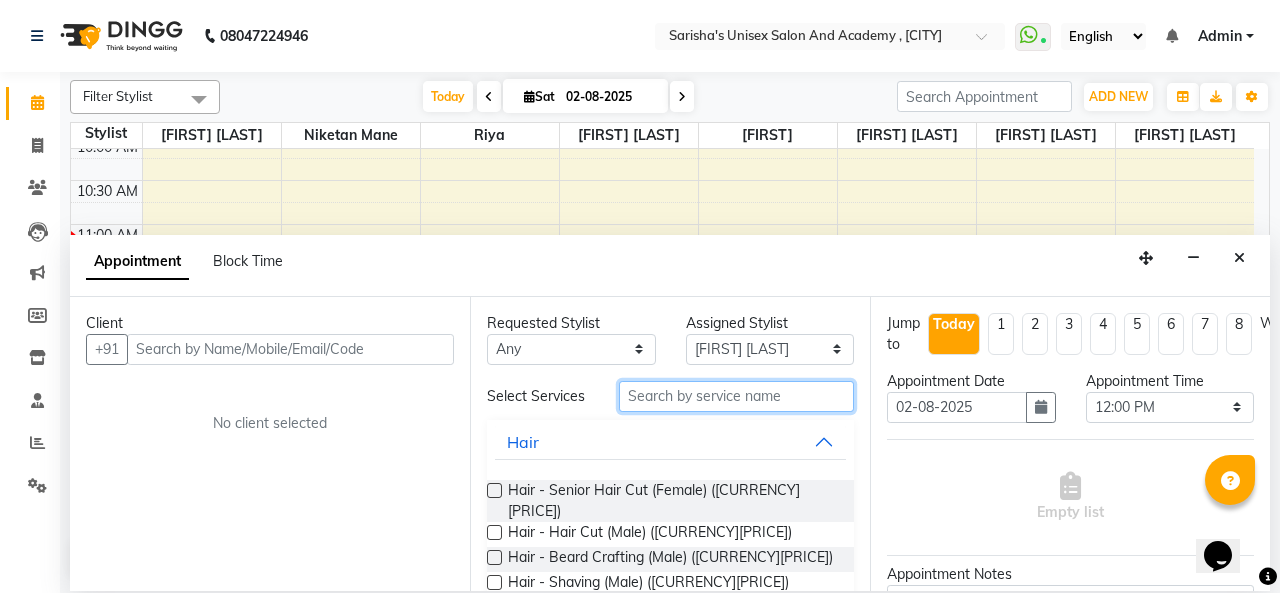 click at bounding box center (736, 396) 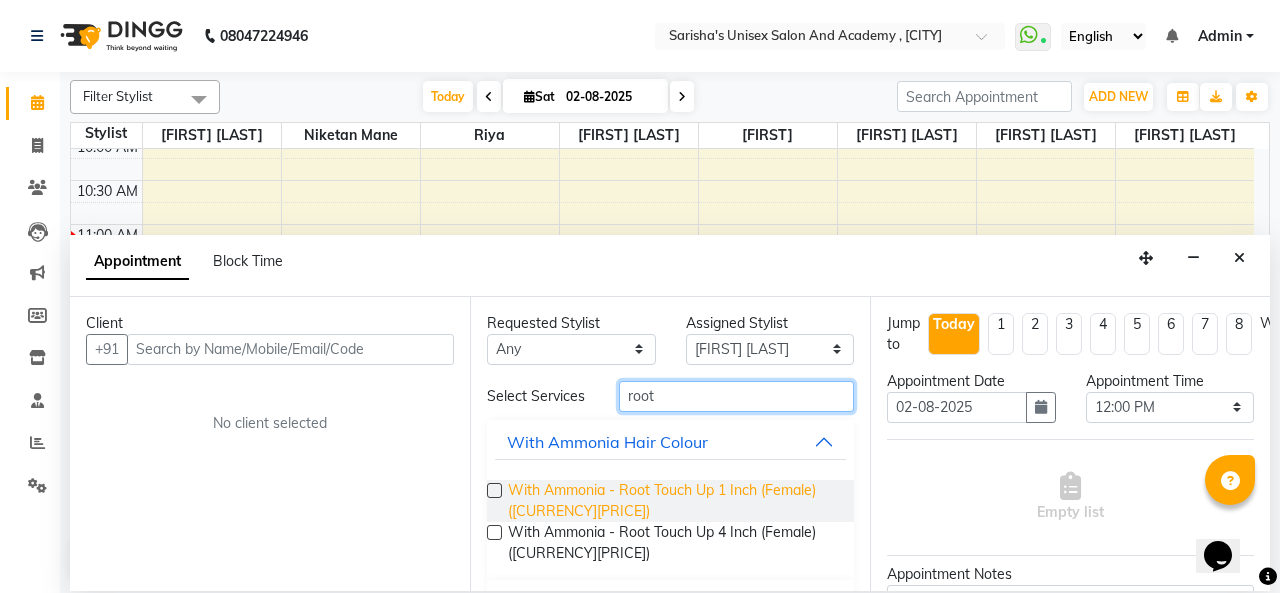 scroll, scrollTop: 92, scrollLeft: 0, axis: vertical 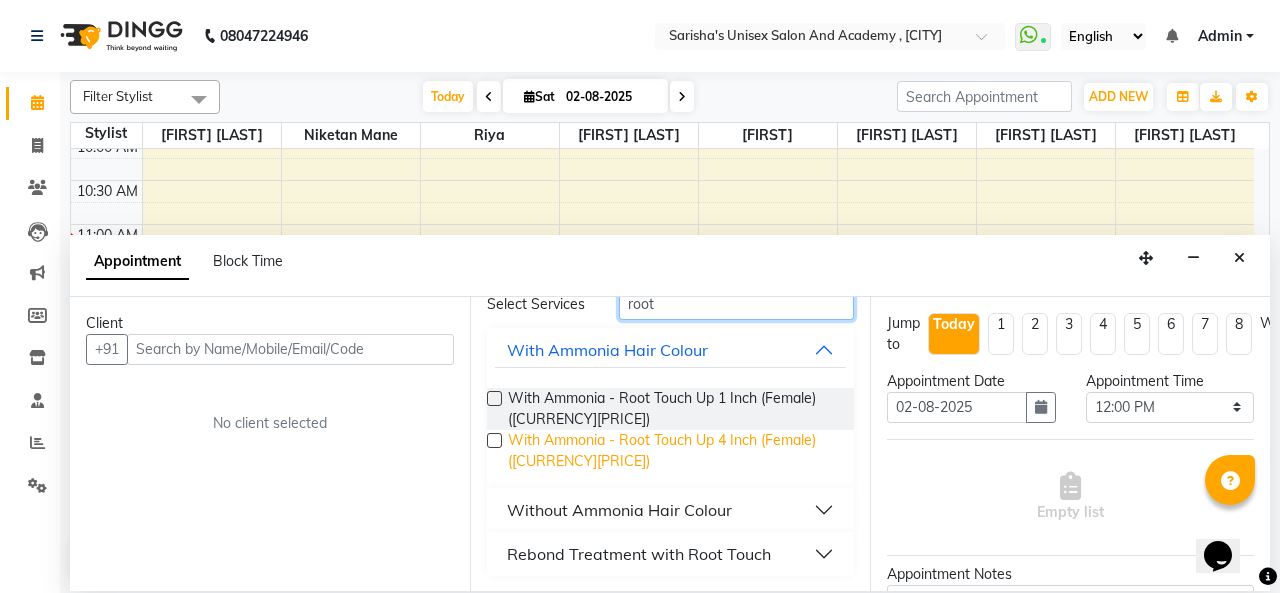 type on "root" 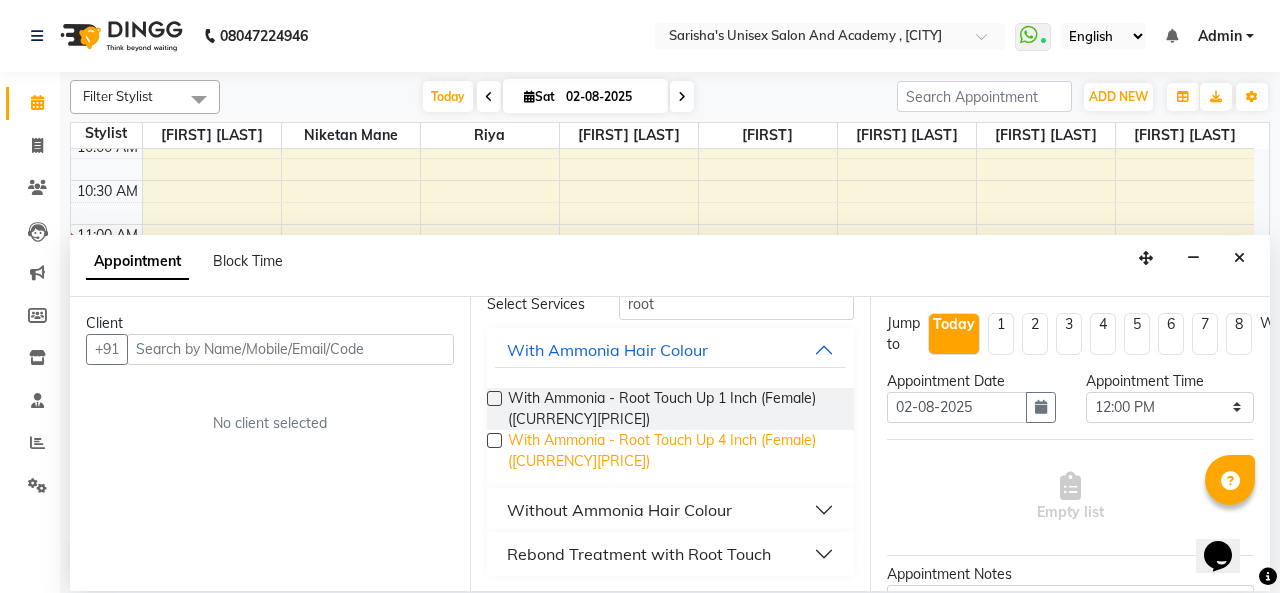 click on "With Ammonia  - Root Touch Up 4 Inch (Female) ([CURRENCY][PRICE])" at bounding box center (673, 451) 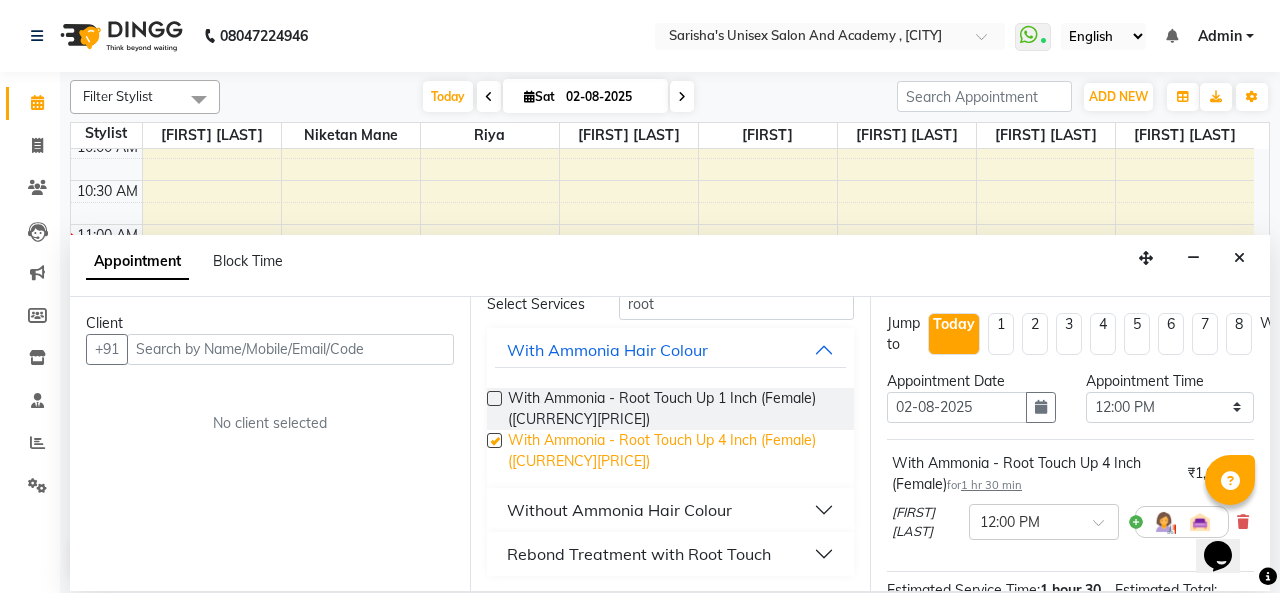 checkbox on "false" 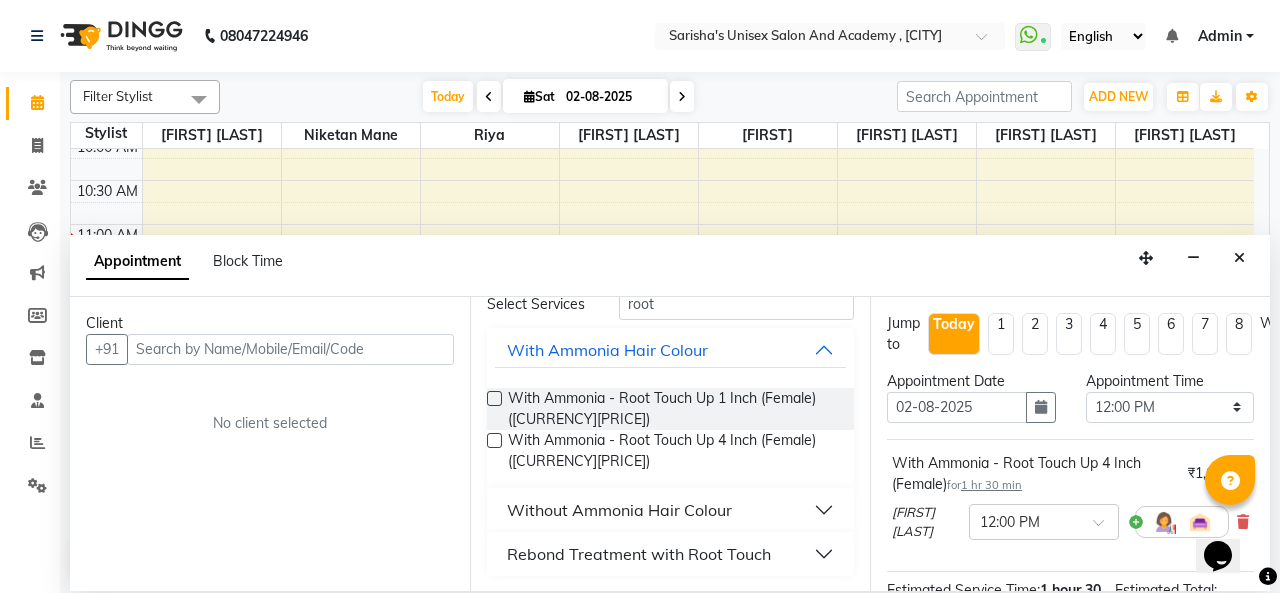 scroll, scrollTop: 0, scrollLeft: 0, axis: both 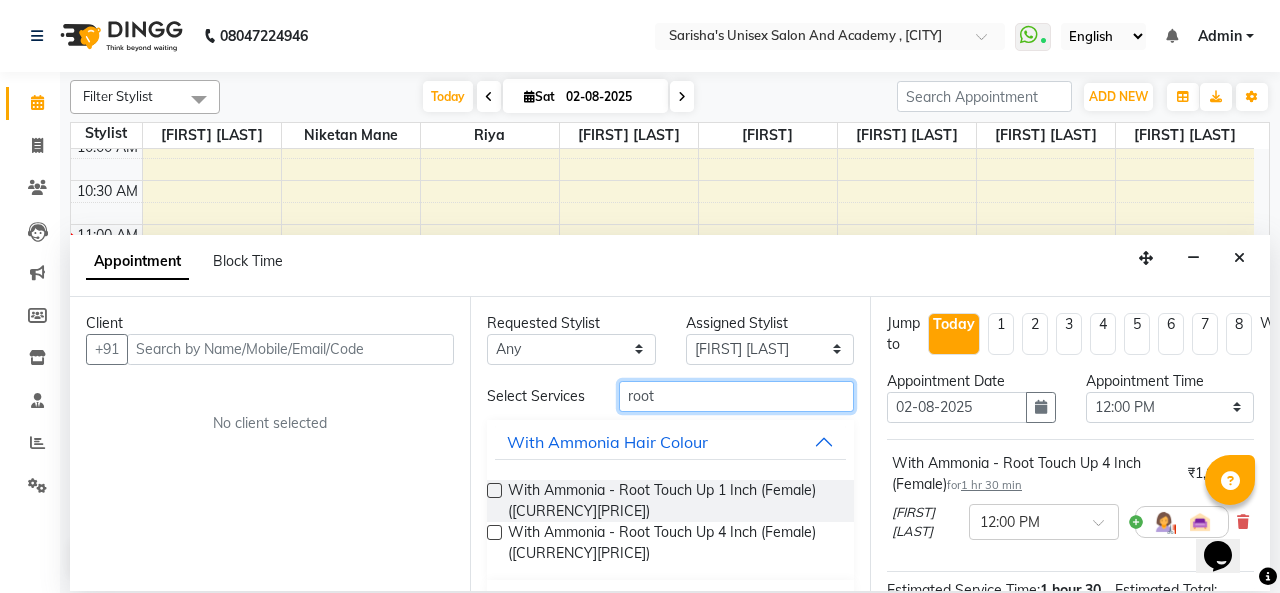 click on "root" at bounding box center [736, 396] 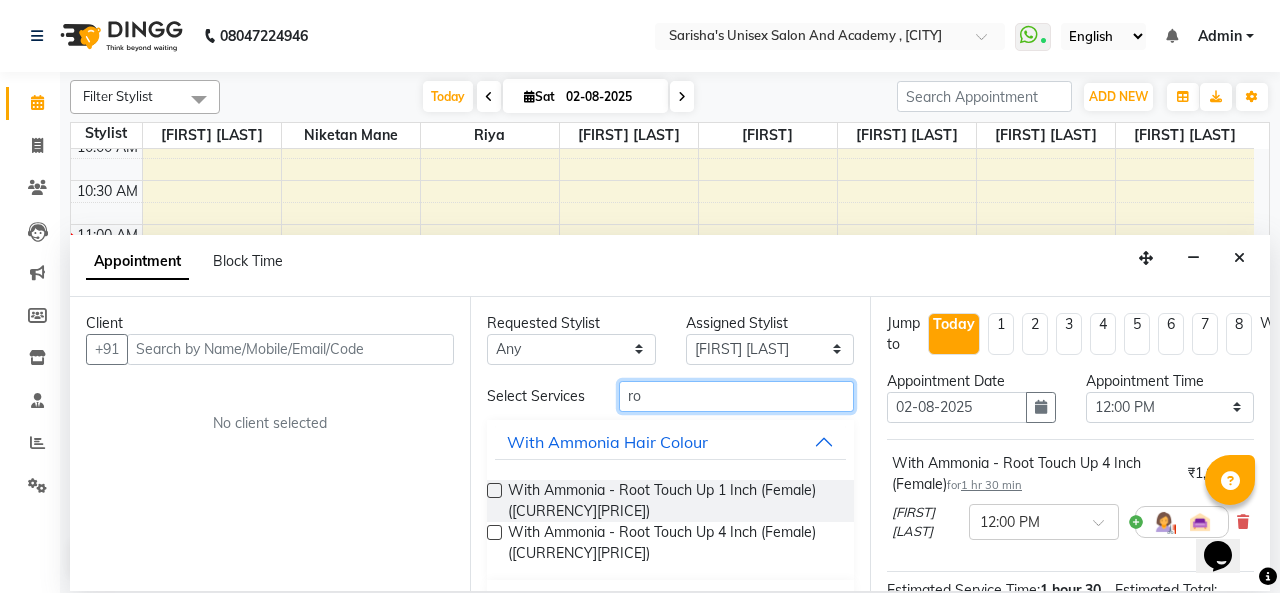 type on "r" 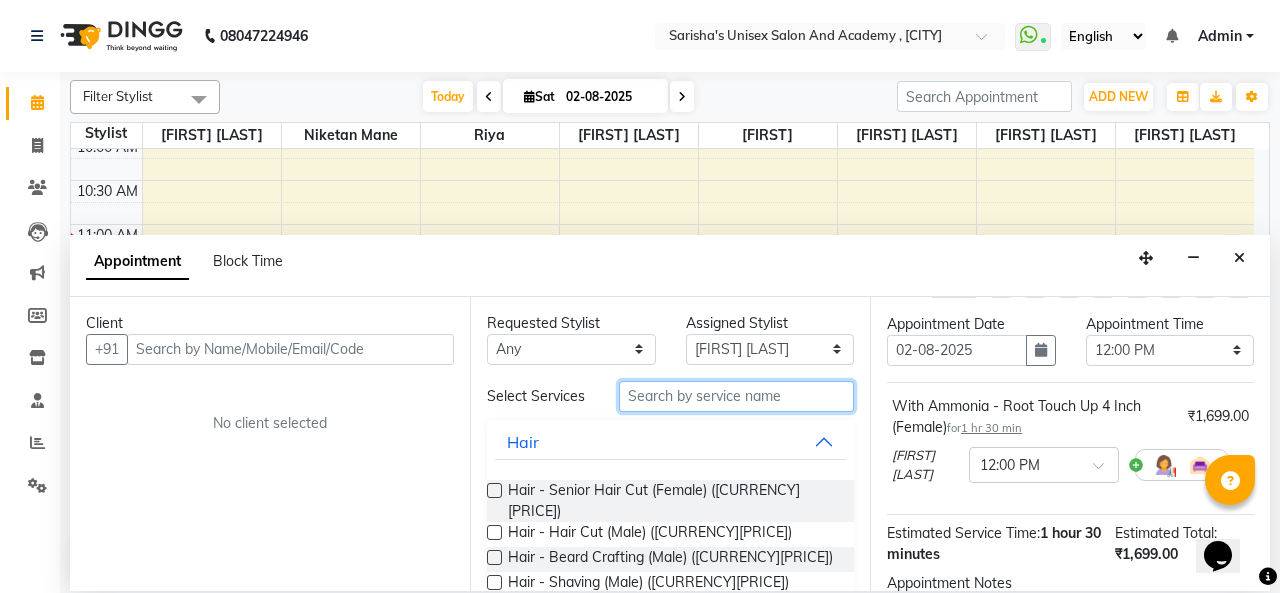 scroll, scrollTop: 0, scrollLeft: 0, axis: both 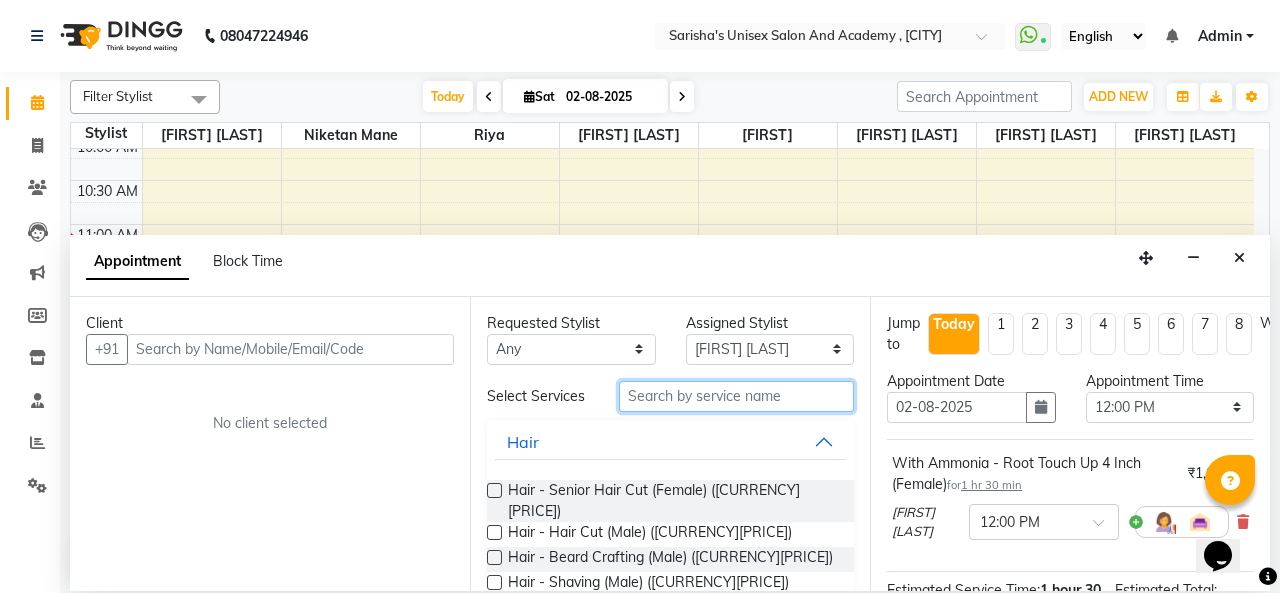 type 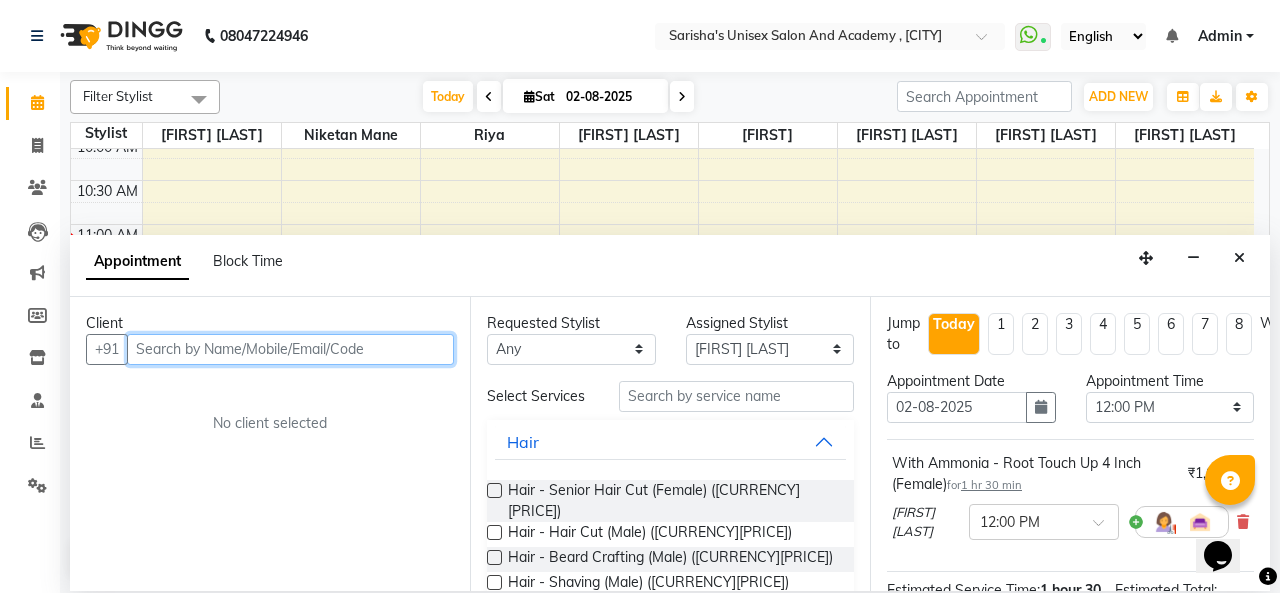 click at bounding box center [290, 349] 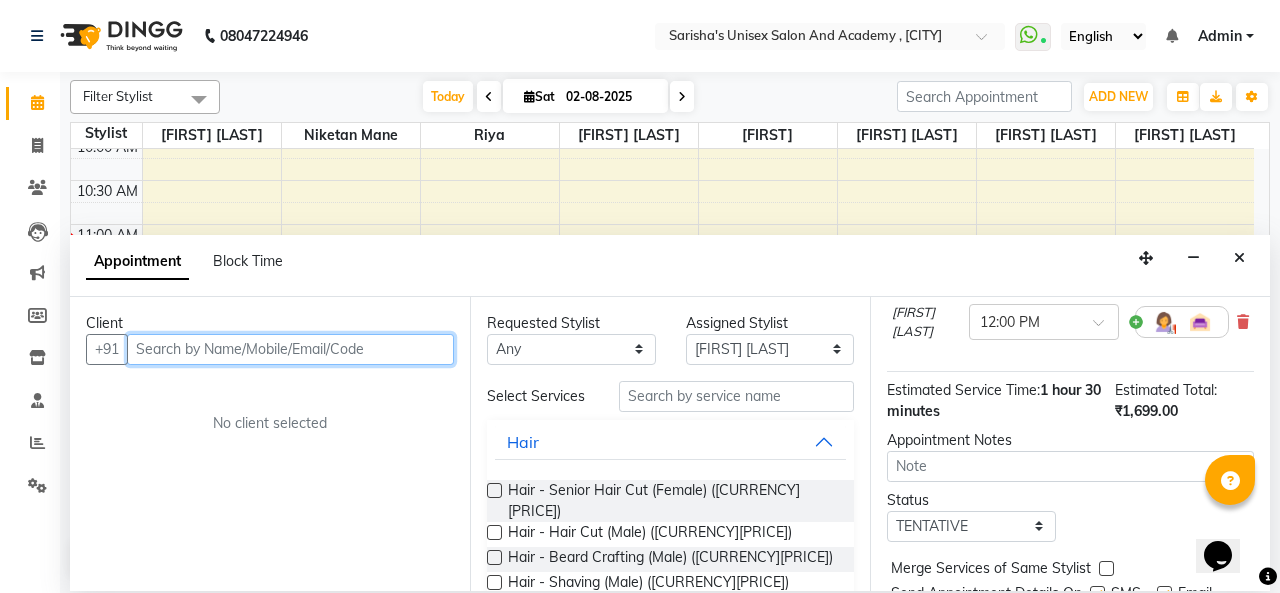 scroll, scrollTop: 100, scrollLeft: 0, axis: vertical 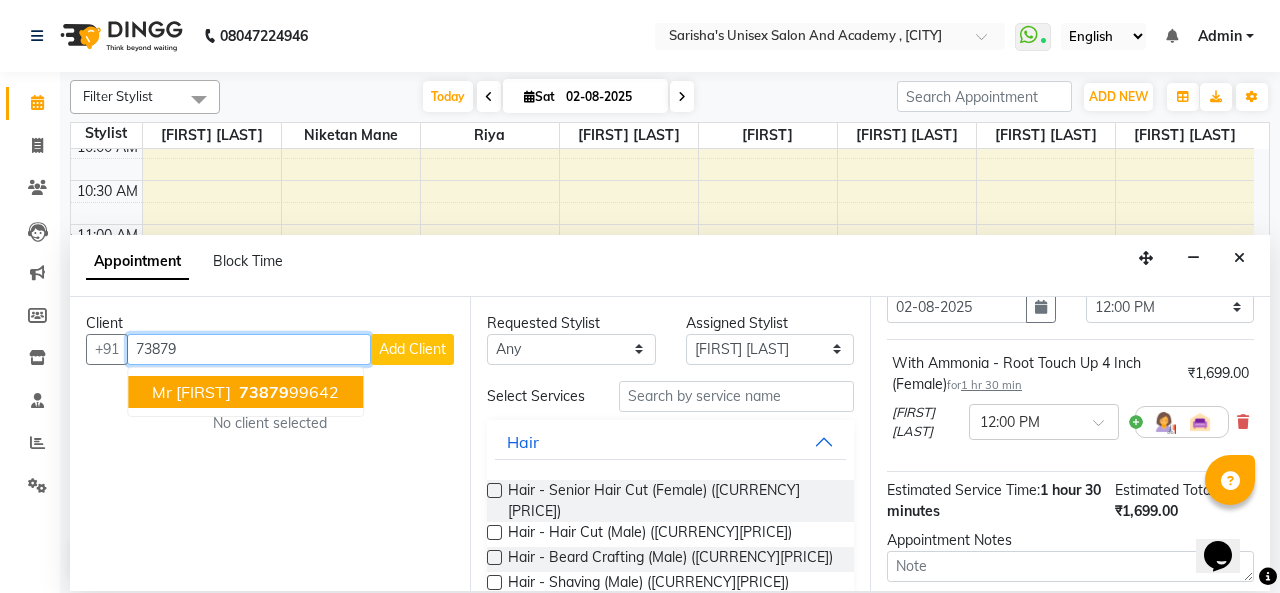 click on "Mr [FIRST]" at bounding box center [191, 392] 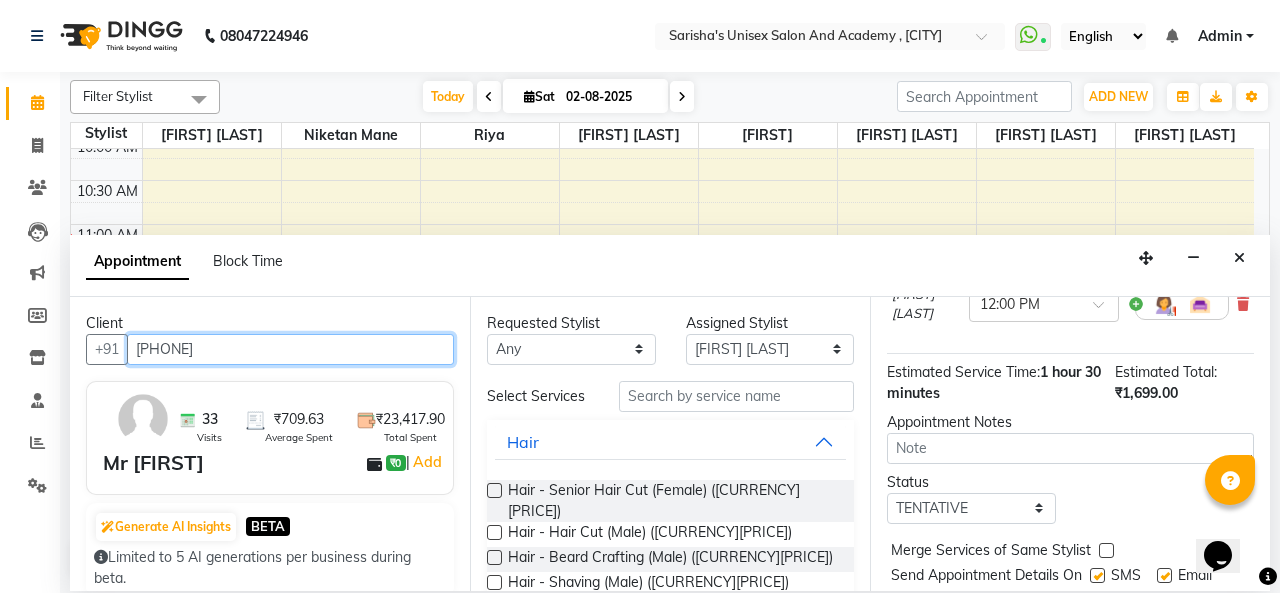 scroll, scrollTop: 291, scrollLeft: 0, axis: vertical 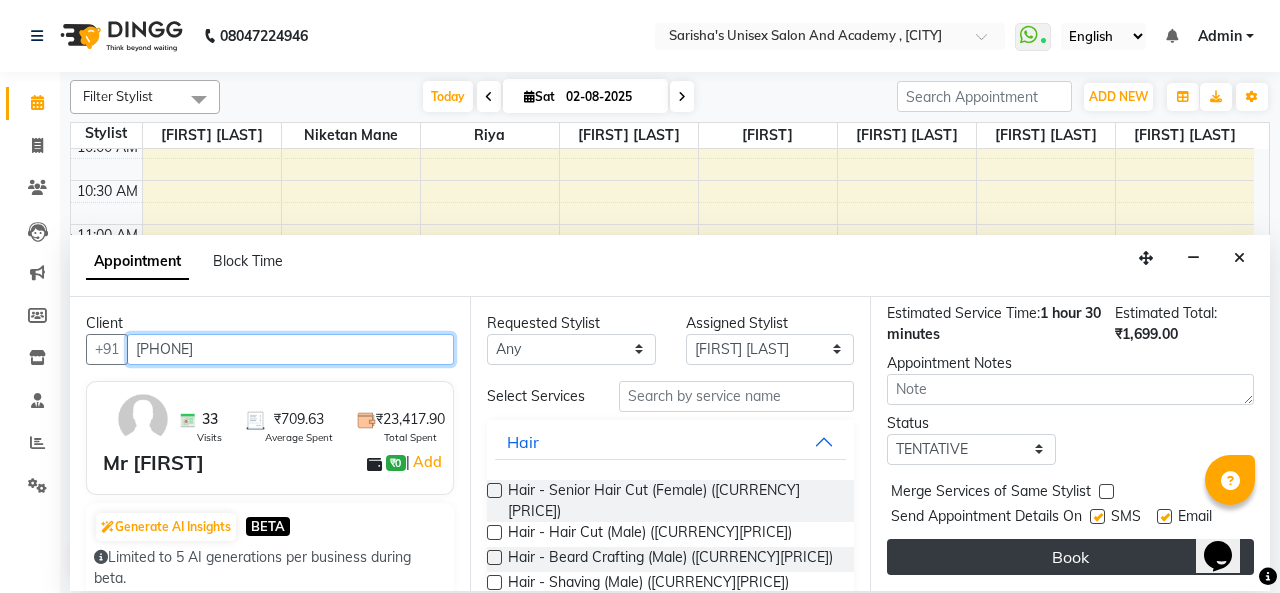 type on "[PHONE]" 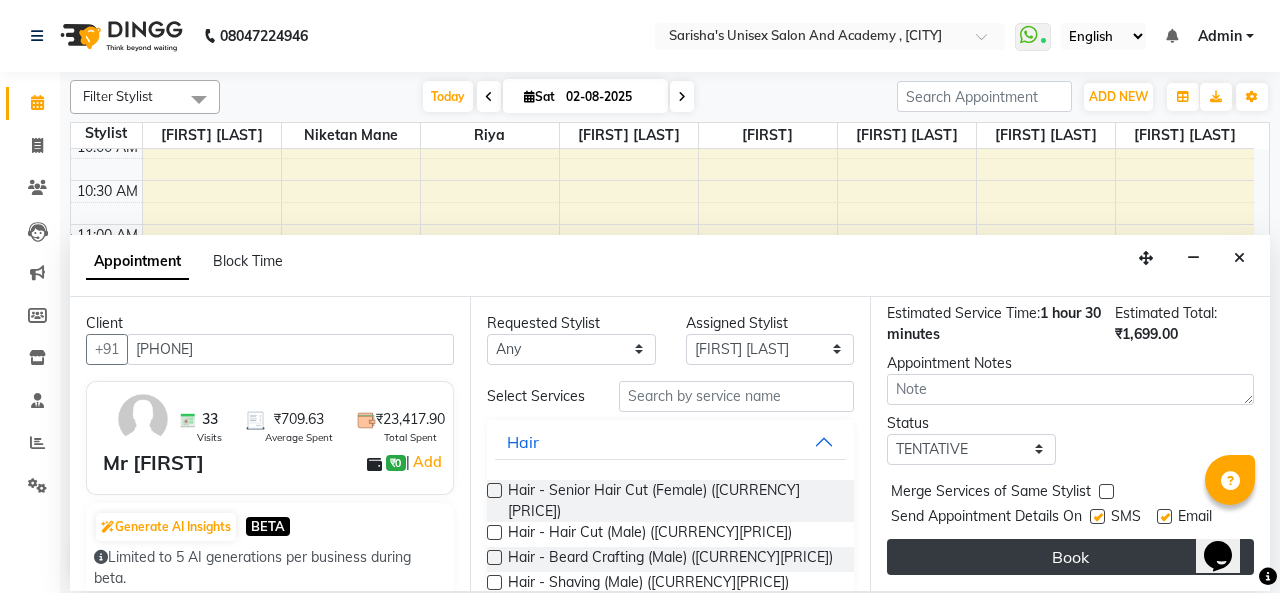 click on "Book" at bounding box center [1070, 557] 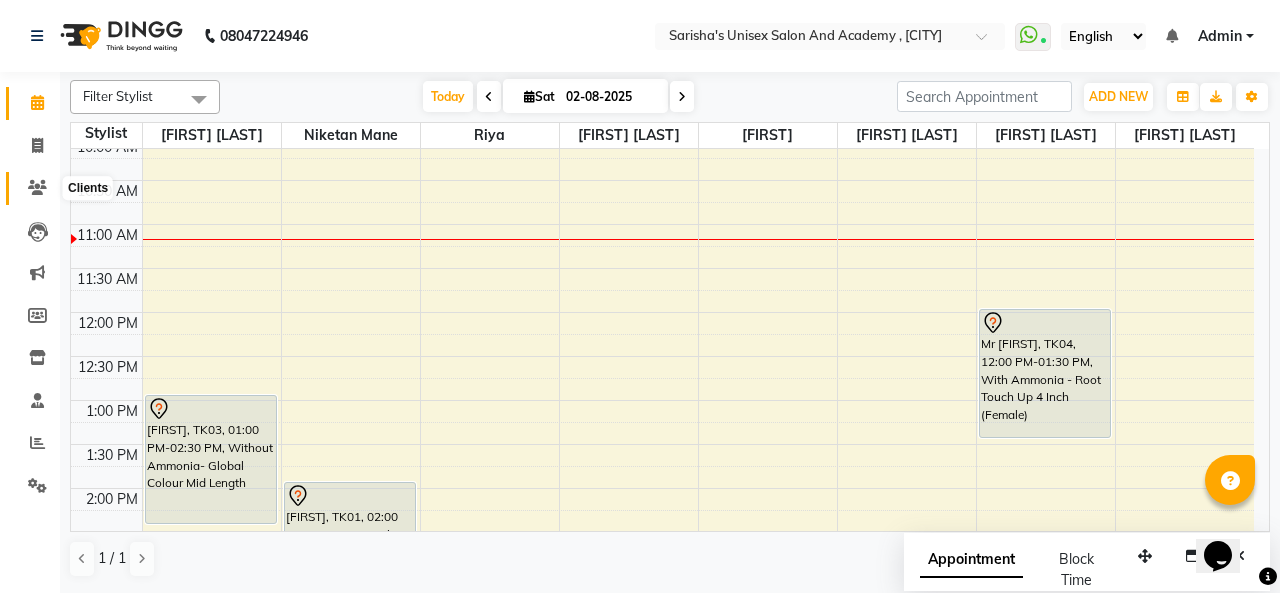 click 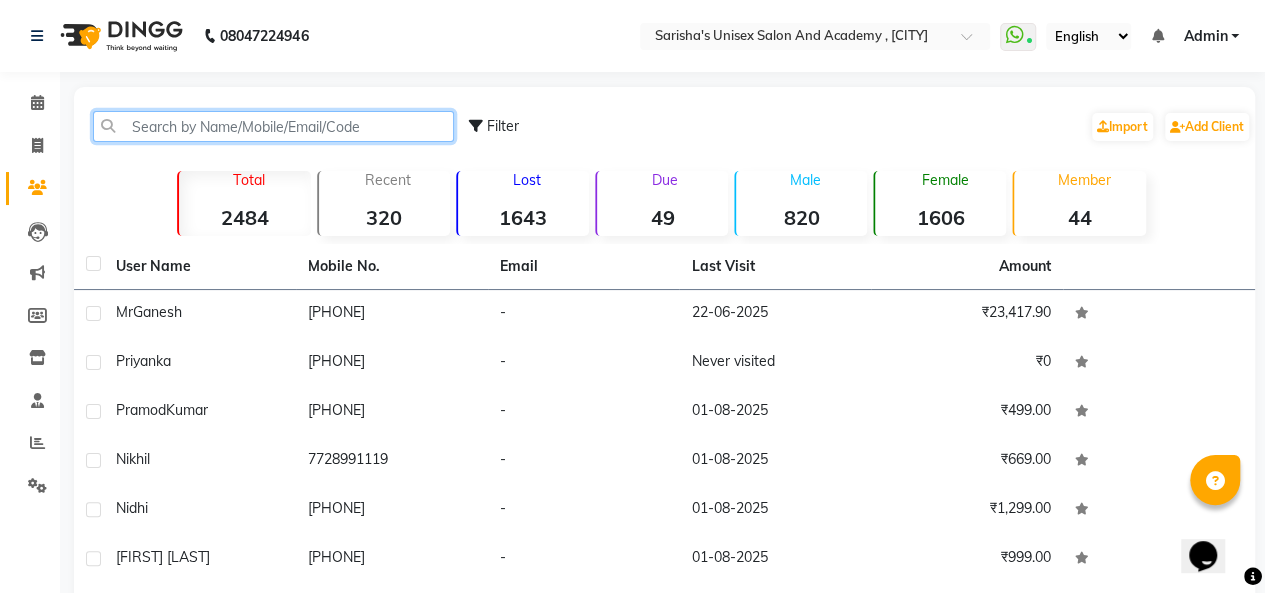 click 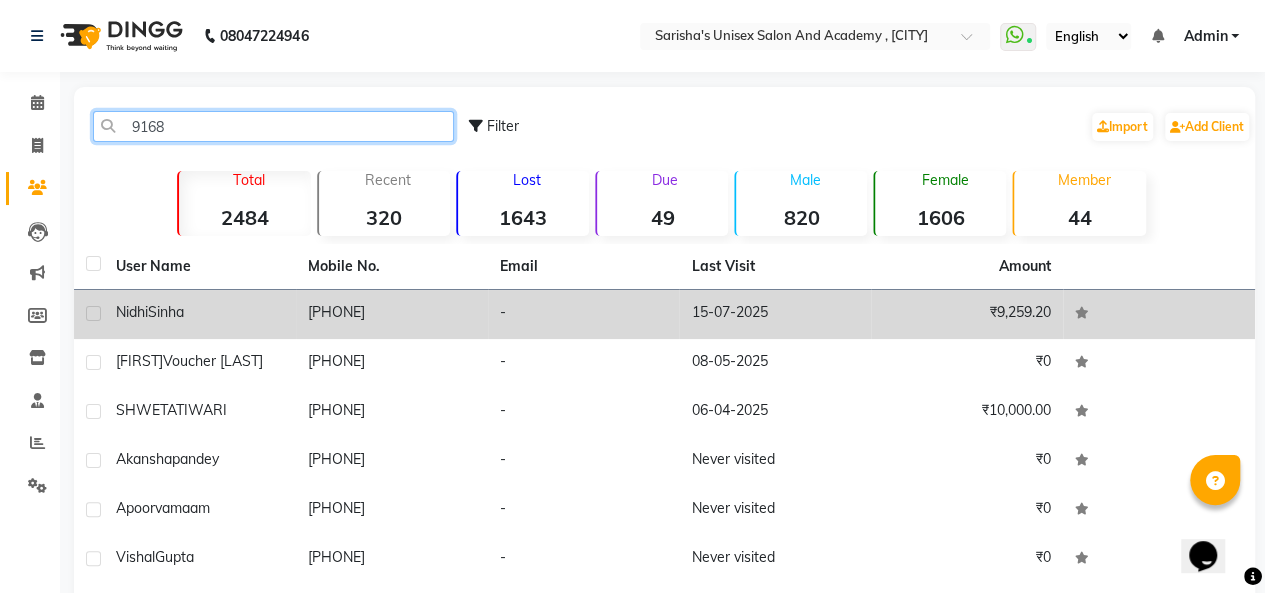 type on "9168" 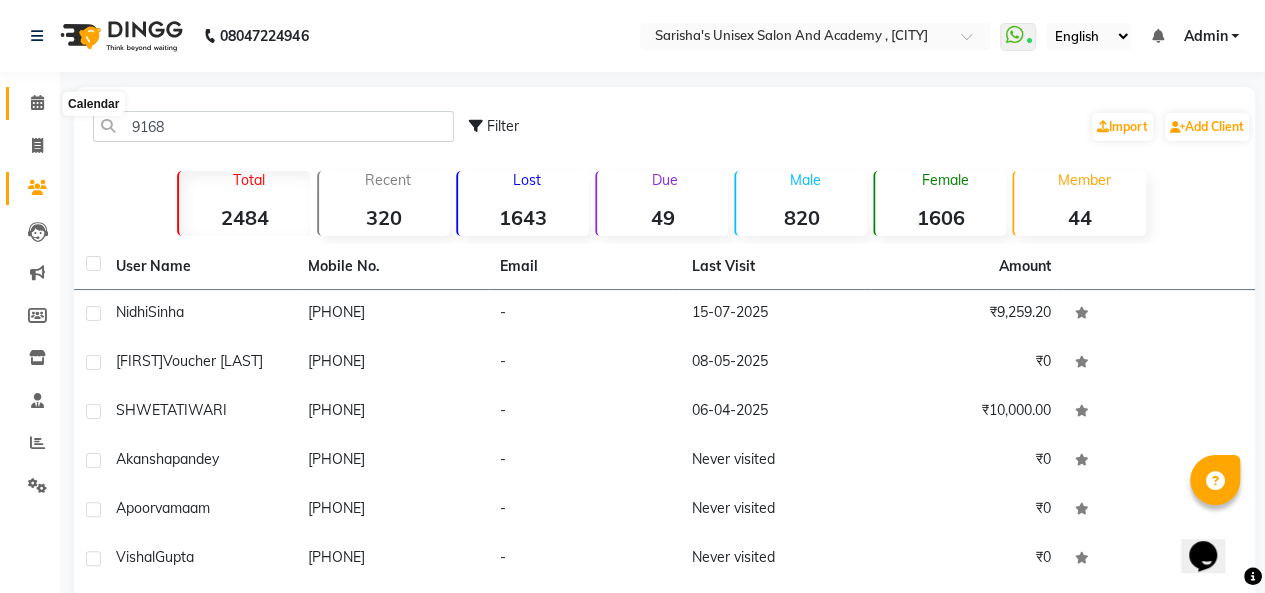 click 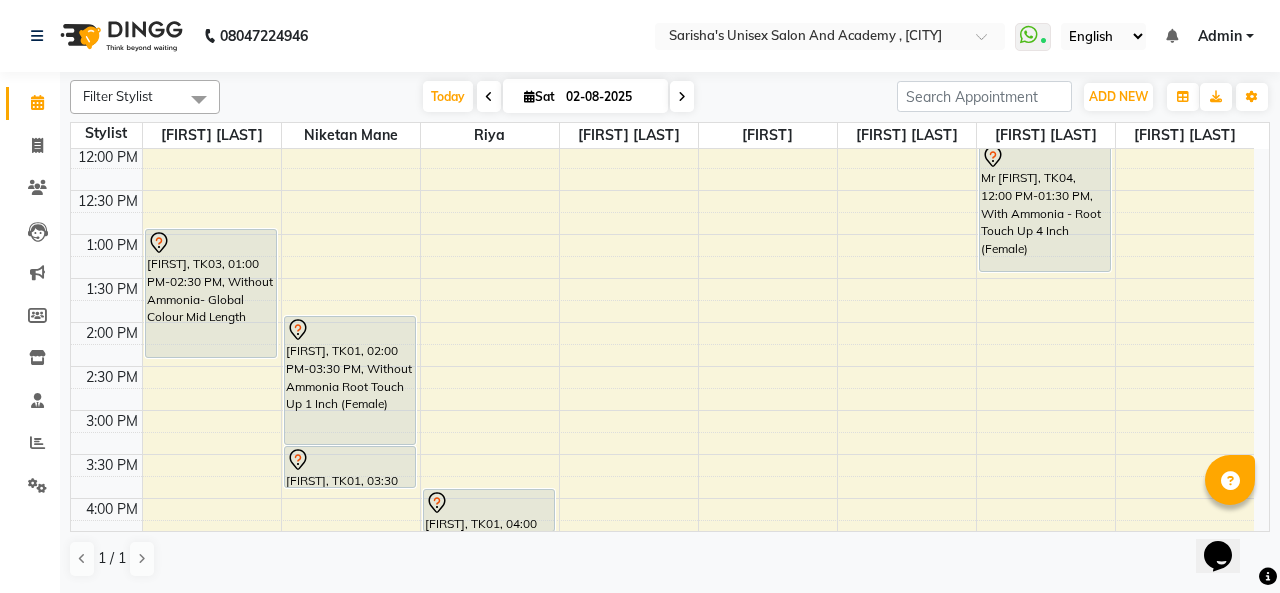 scroll, scrollTop: 200, scrollLeft: 0, axis: vertical 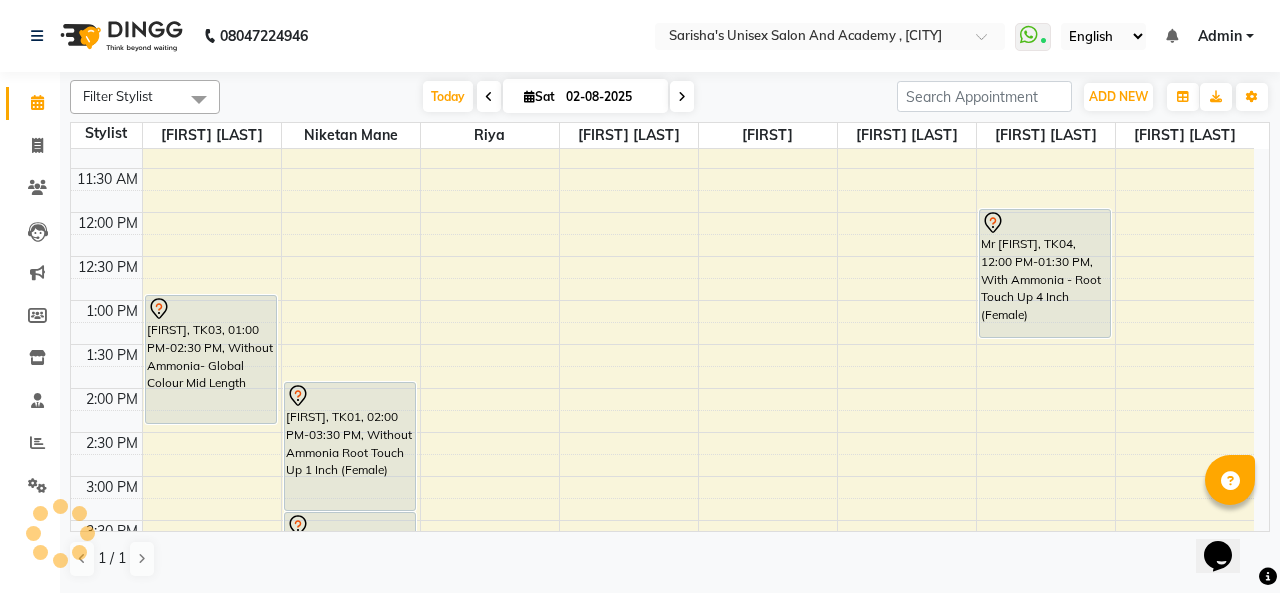 click on "Mr [FIRST], TK04, 12:00 PM-01:30 PM,  With Ammonia  - Root Touch Up 4 Inch (Female)" at bounding box center [1045, 273] 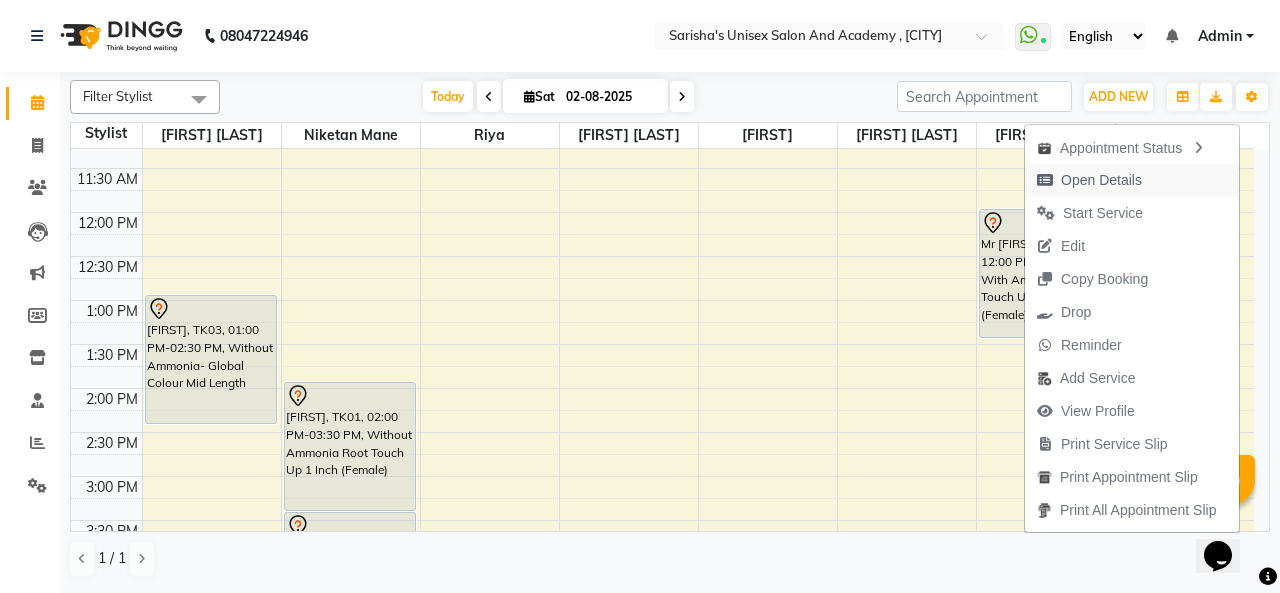 click on "Open Details" at bounding box center [1101, 180] 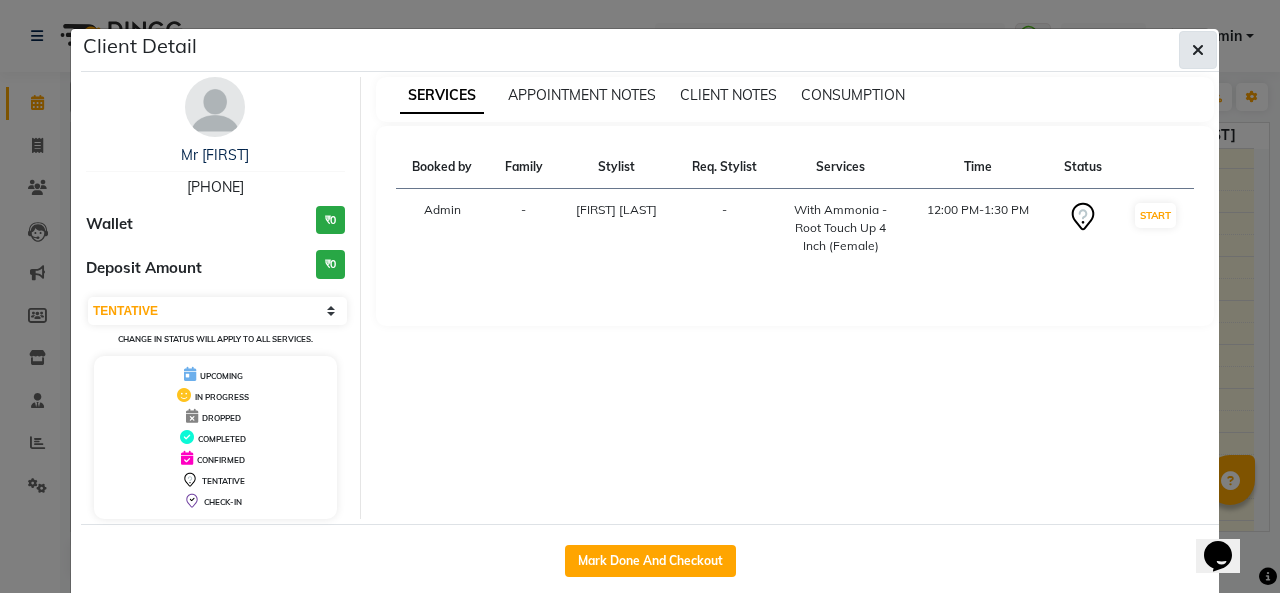 click 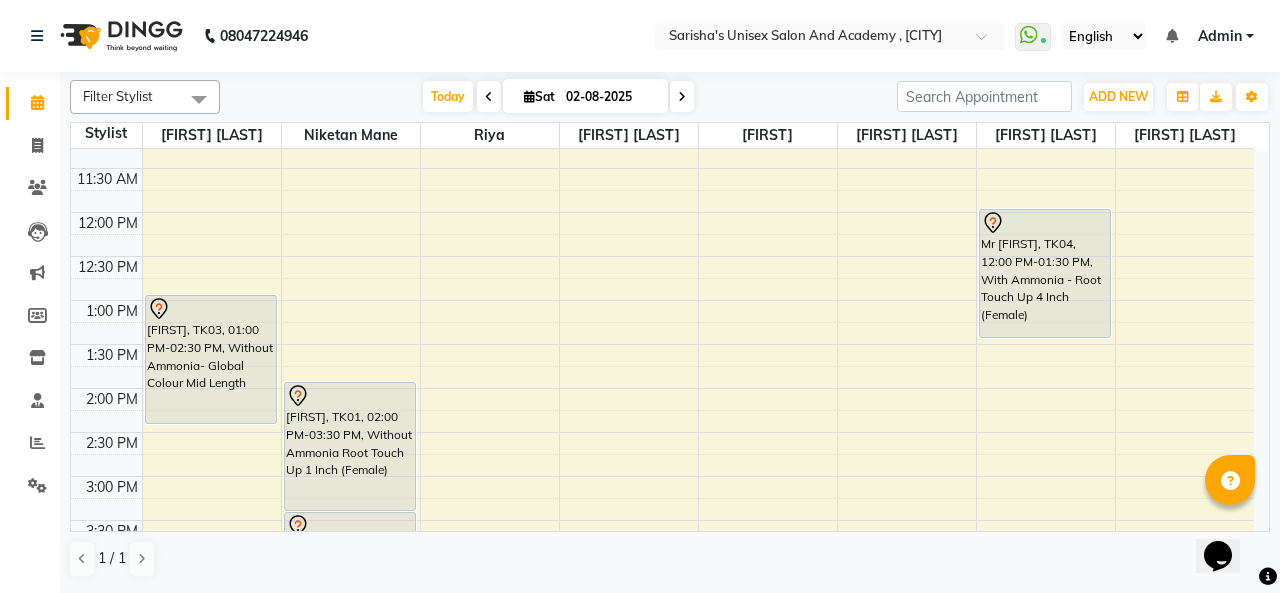 click on "[FIRST], TK03, 01:00 PM-02:30 PM, Without Ammonia- Global Colour Mid Length" at bounding box center (211, 359) 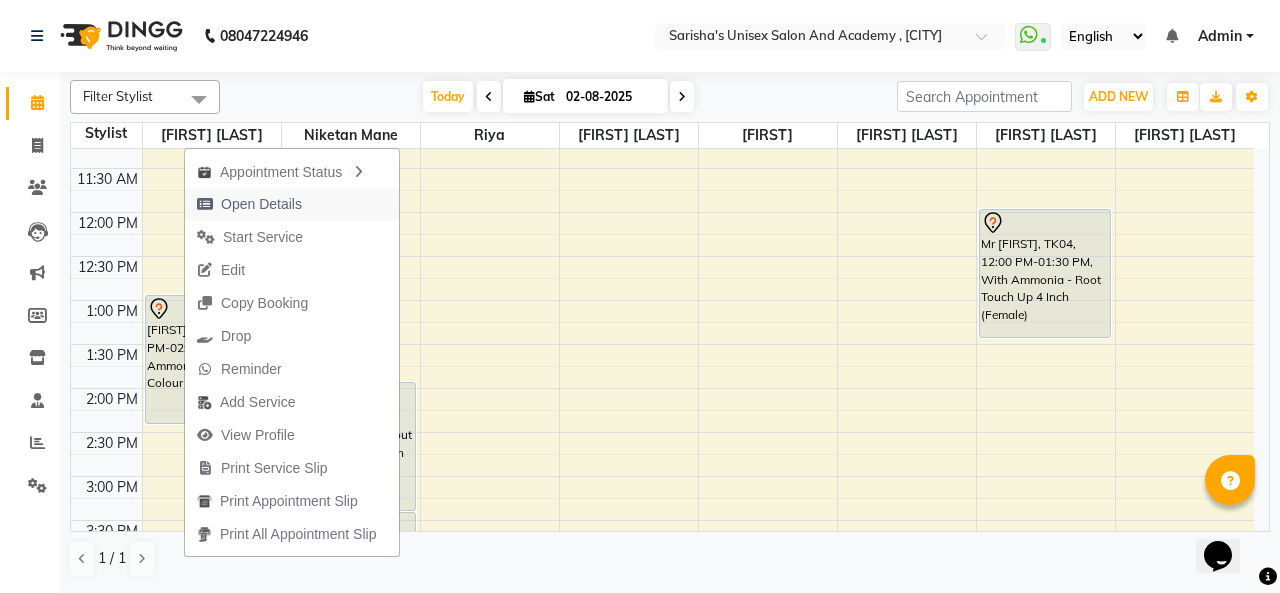 click on "Open Details" at bounding box center (261, 204) 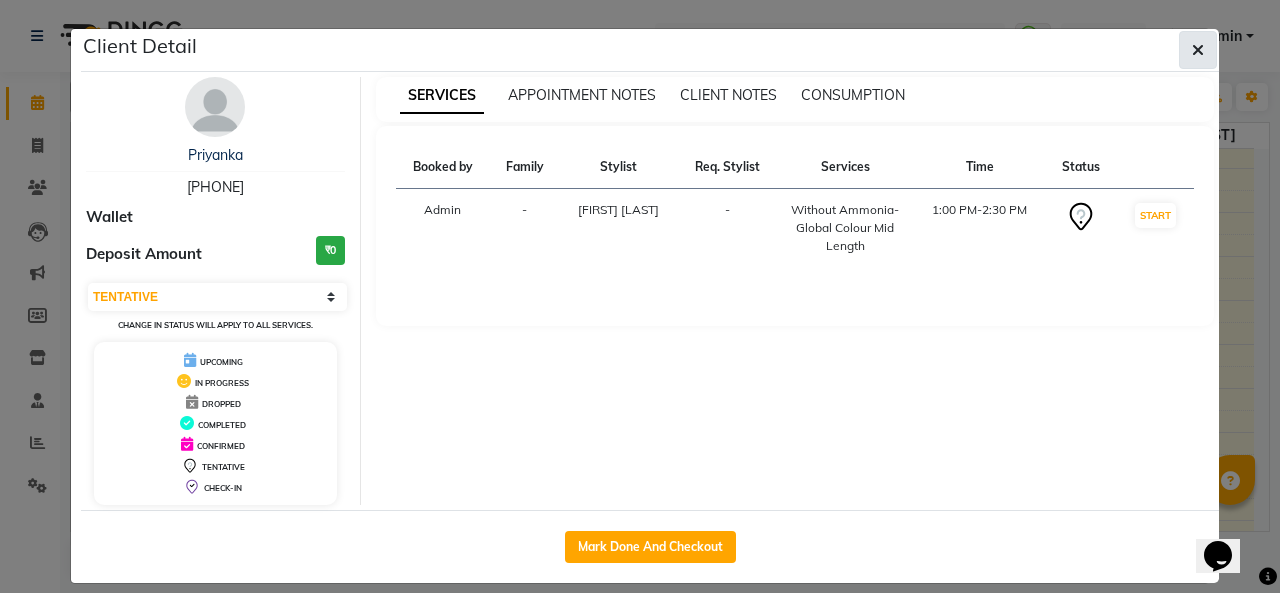 click 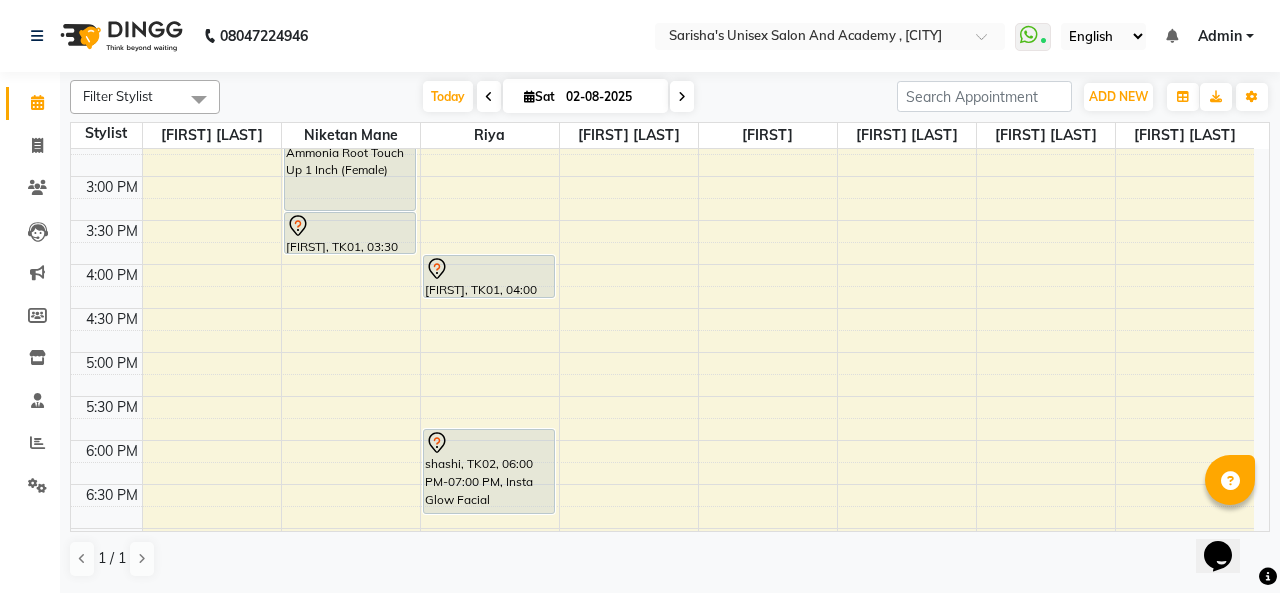 scroll, scrollTop: 400, scrollLeft: 0, axis: vertical 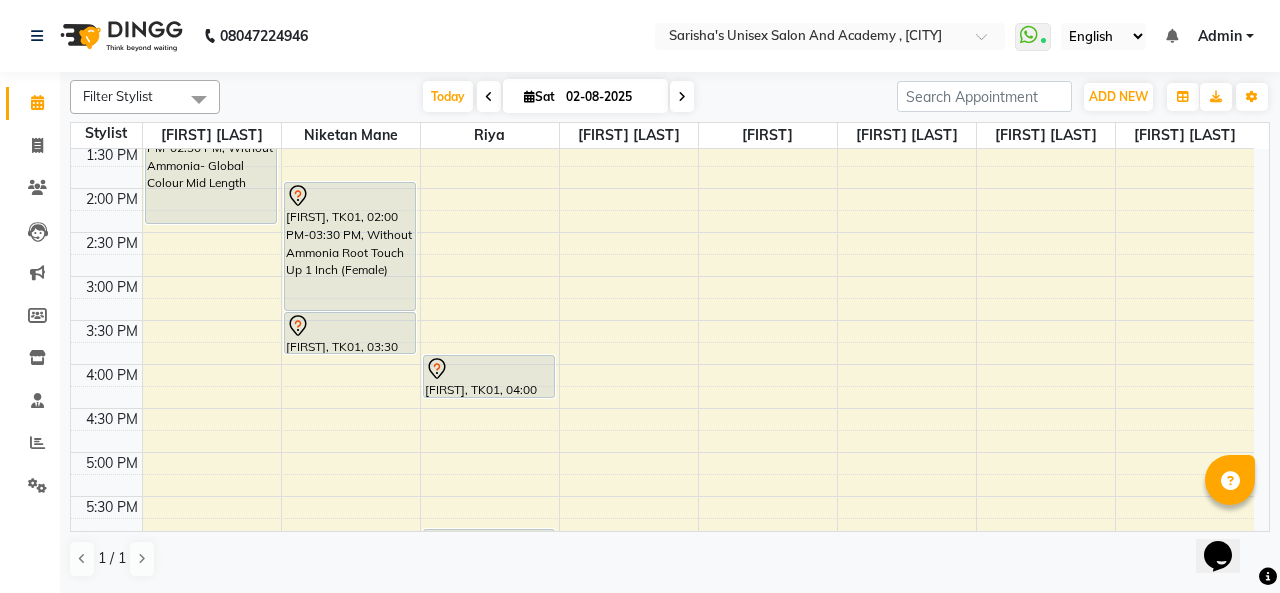 click on "[FIRST], TK01, 02:00 PM-03:30 PM, Without Ammonia Root Touch Up 1 Inch (Female)" at bounding box center (350, 246) 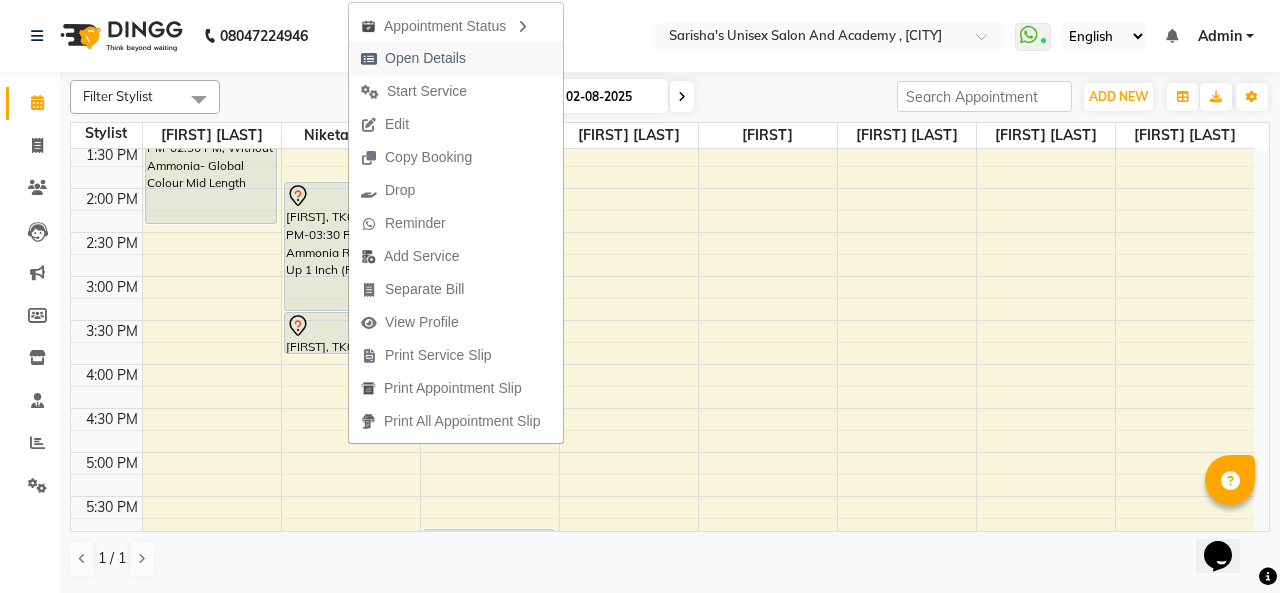 click on "Open Details" at bounding box center (413, 58) 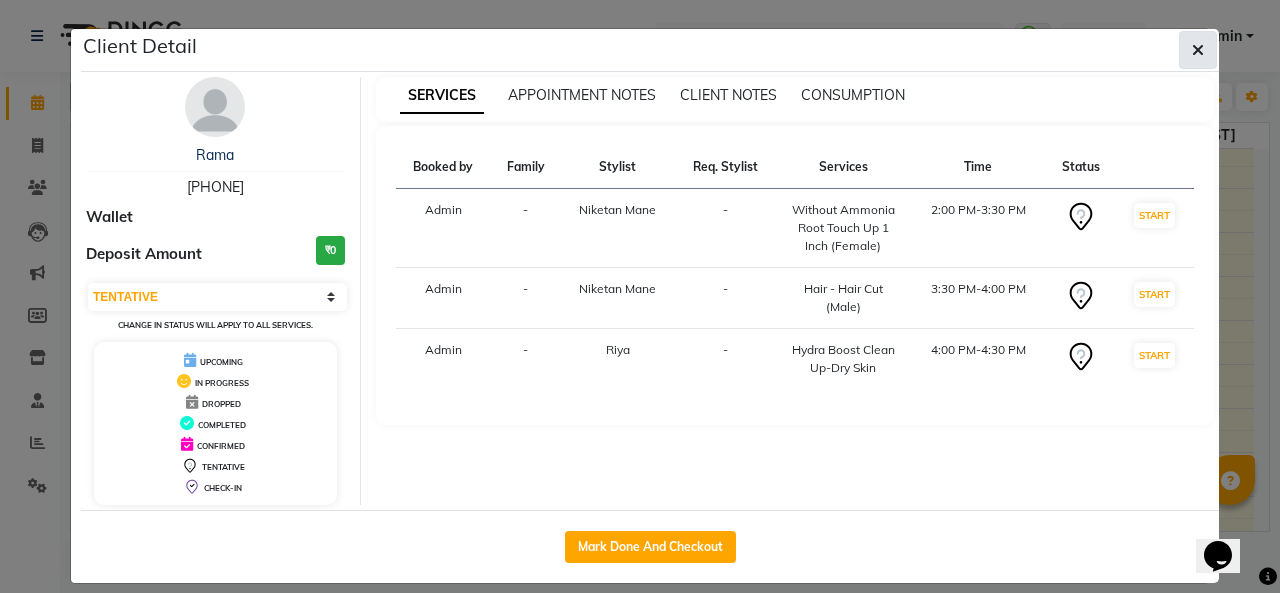 click 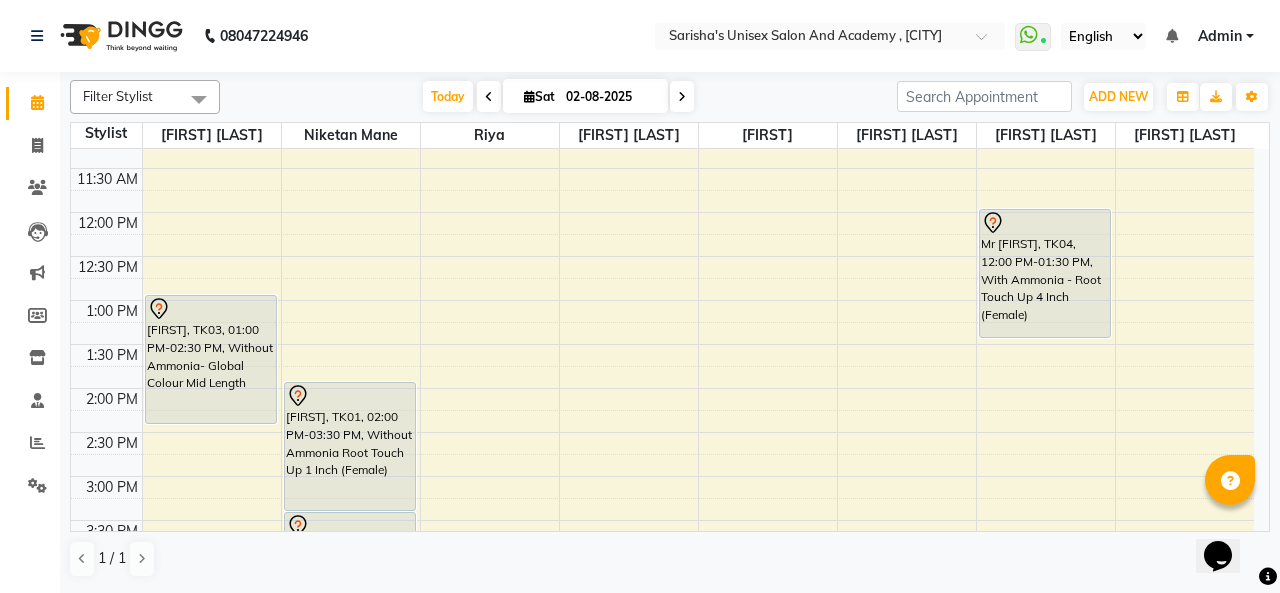 scroll, scrollTop: 400, scrollLeft: 0, axis: vertical 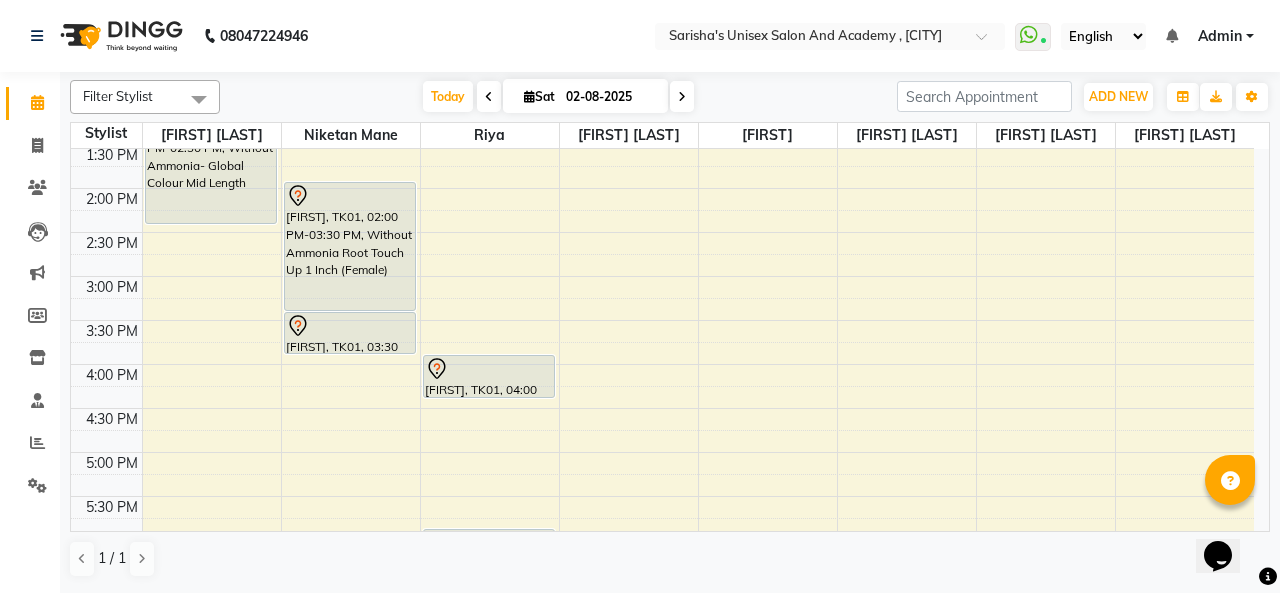 click on "[FIRST], TK01, 02:00 PM-03:30 PM, Without Ammonia Root Touch Up 1 Inch (Female)" at bounding box center [350, 246] 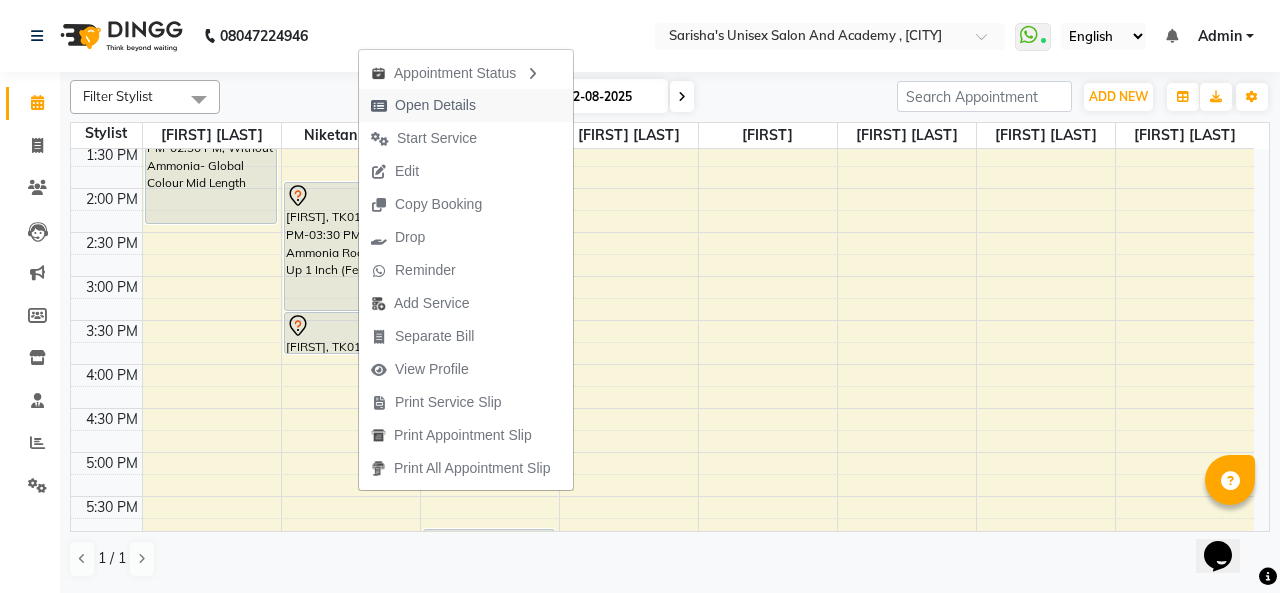 click on "Open Details" at bounding box center [423, 105] 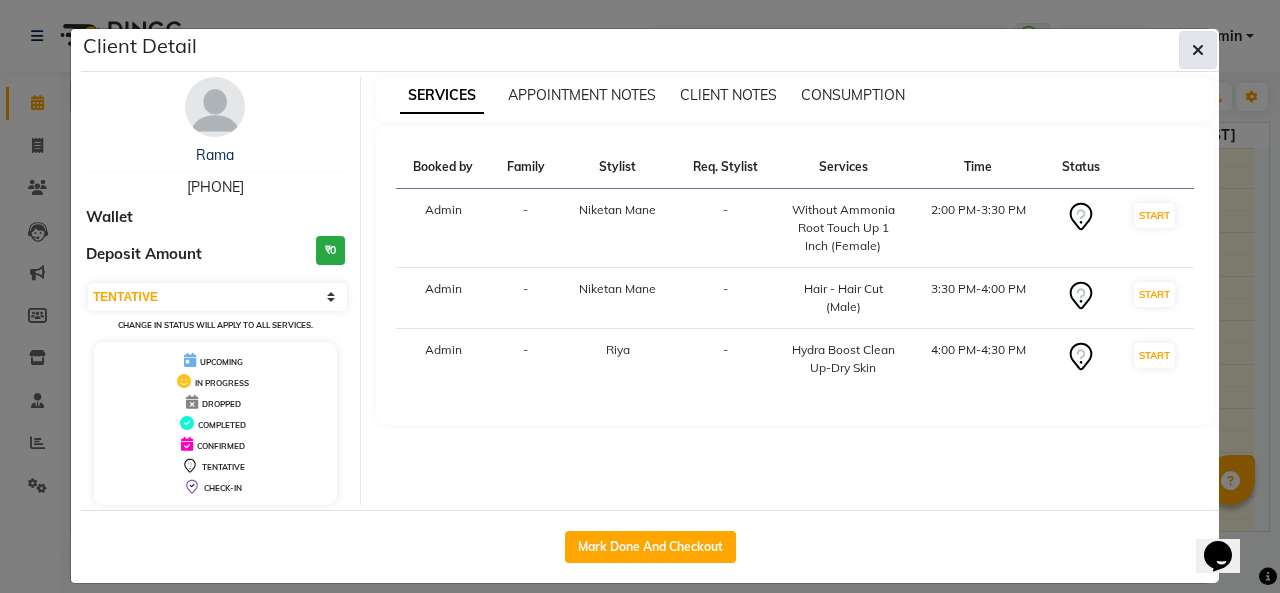 click 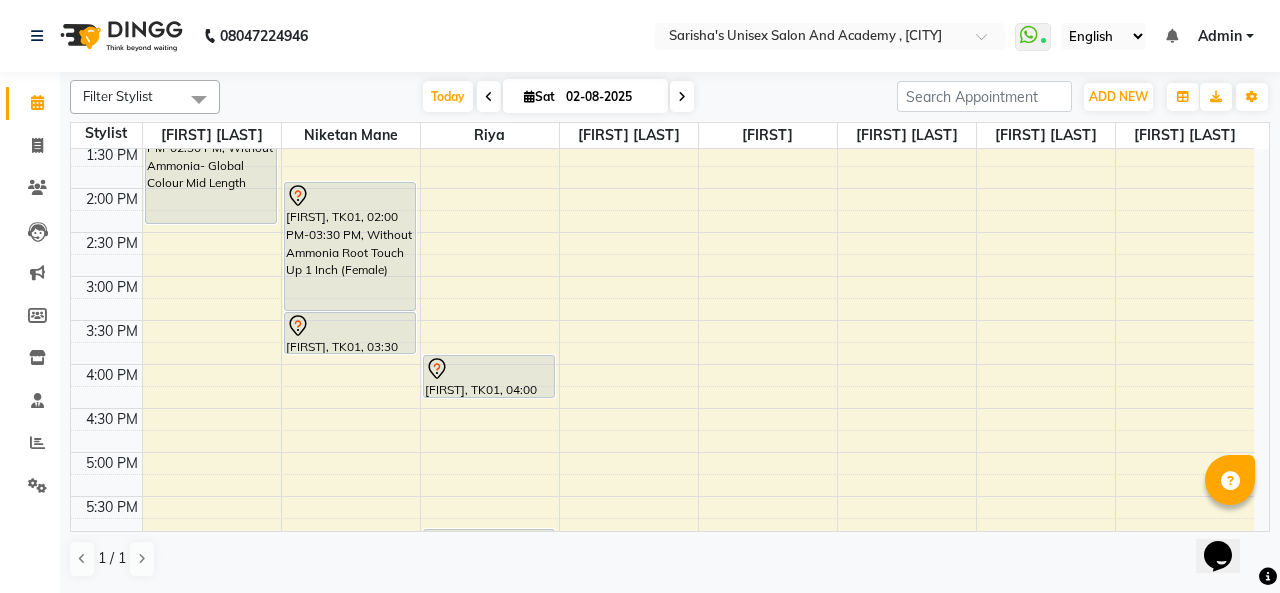 scroll, scrollTop: 100, scrollLeft: 0, axis: vertical 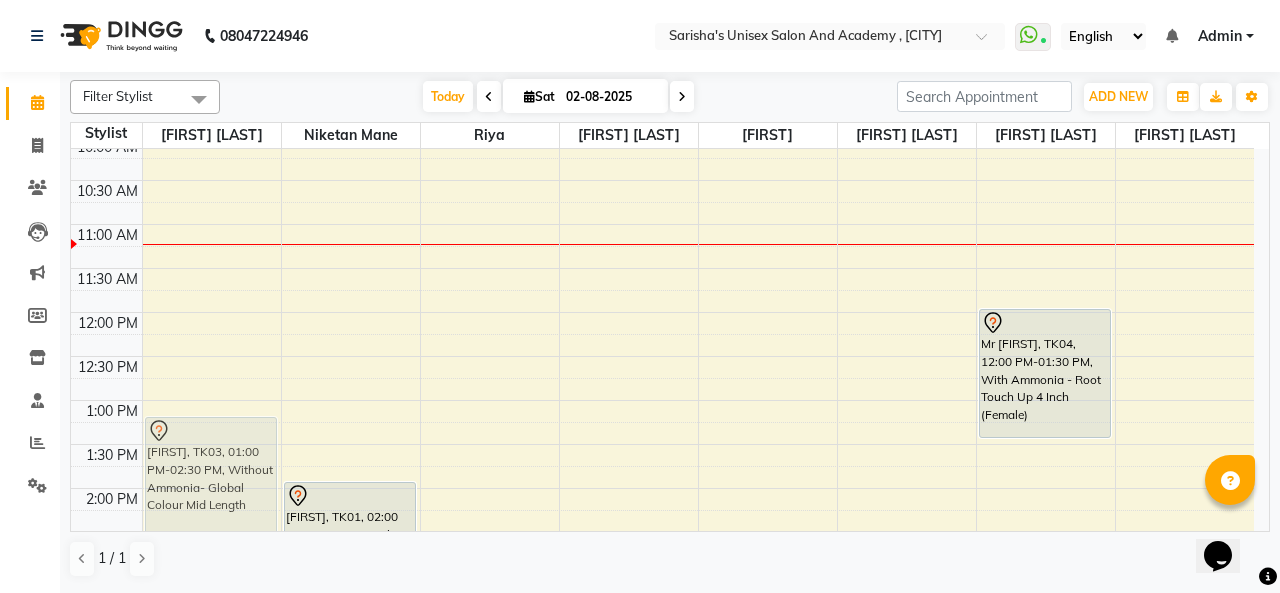 click on "[FIRST], TK03, 01:00 PM-02:30 PM, Without Ammonia- Global Colour Mid Length             [FIRST], TK03, 01:00 PM-02:30 PM, Without Ammonia- Global Colour Mid Length" at bounding box center (212, 664) 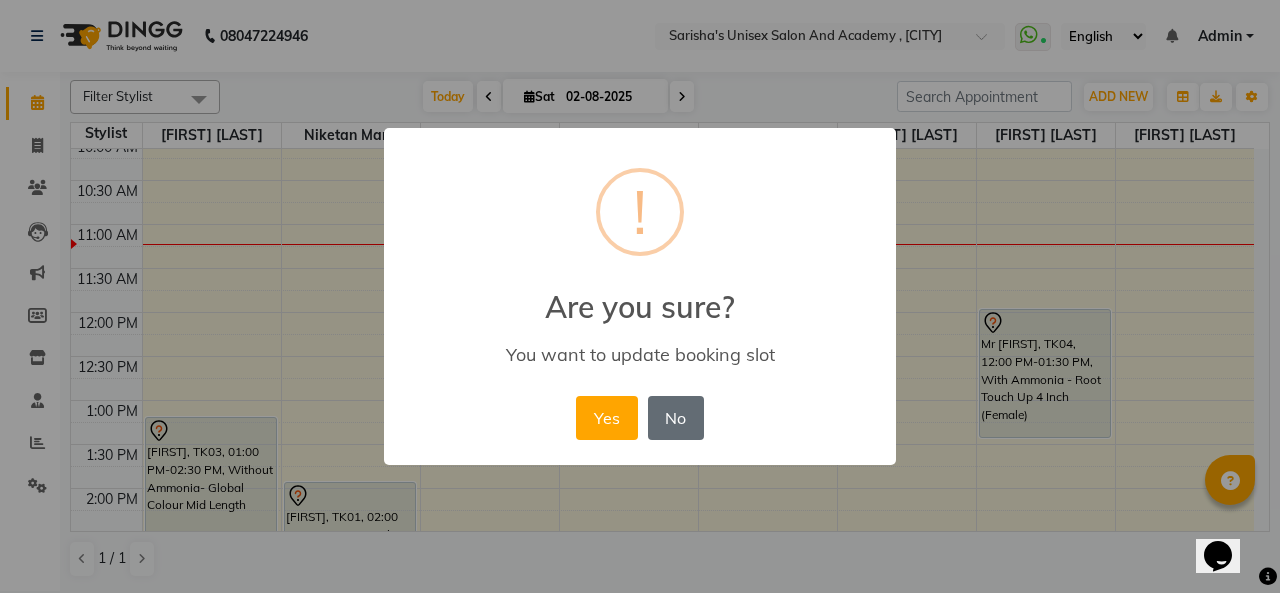 click on "No" at bounding box center (676, 418) 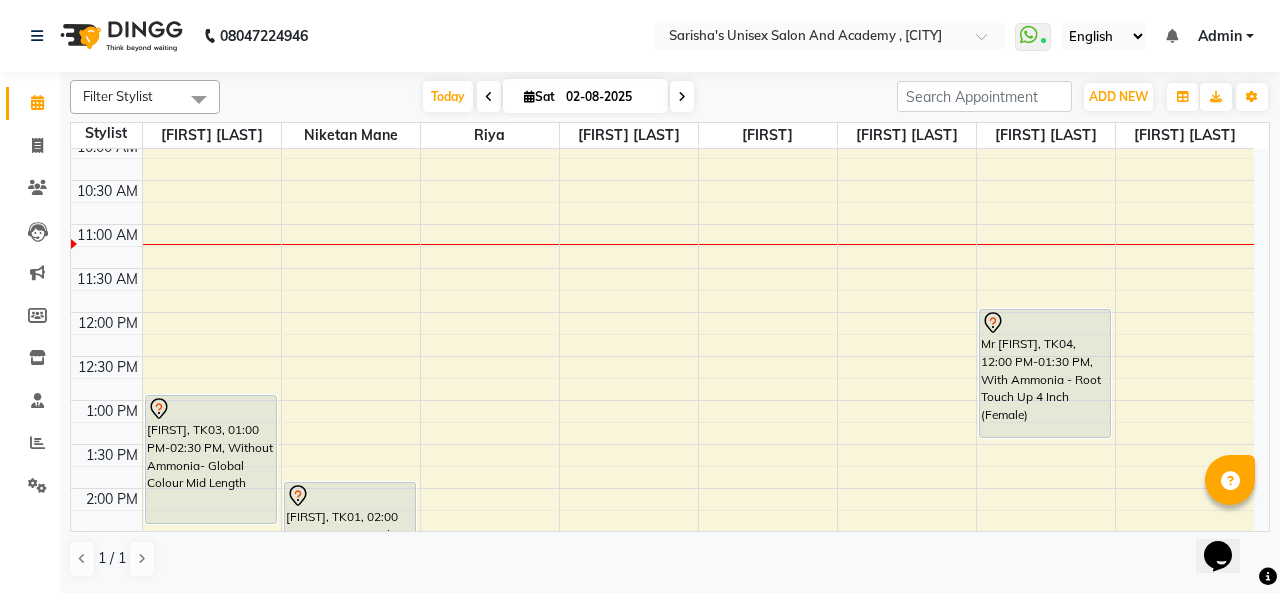 click on "[FIRST], TK03, 01:00 PM-02:30 PM, Without Ammonia- Global Colour Mid Length" at bounding box center (211, 459) 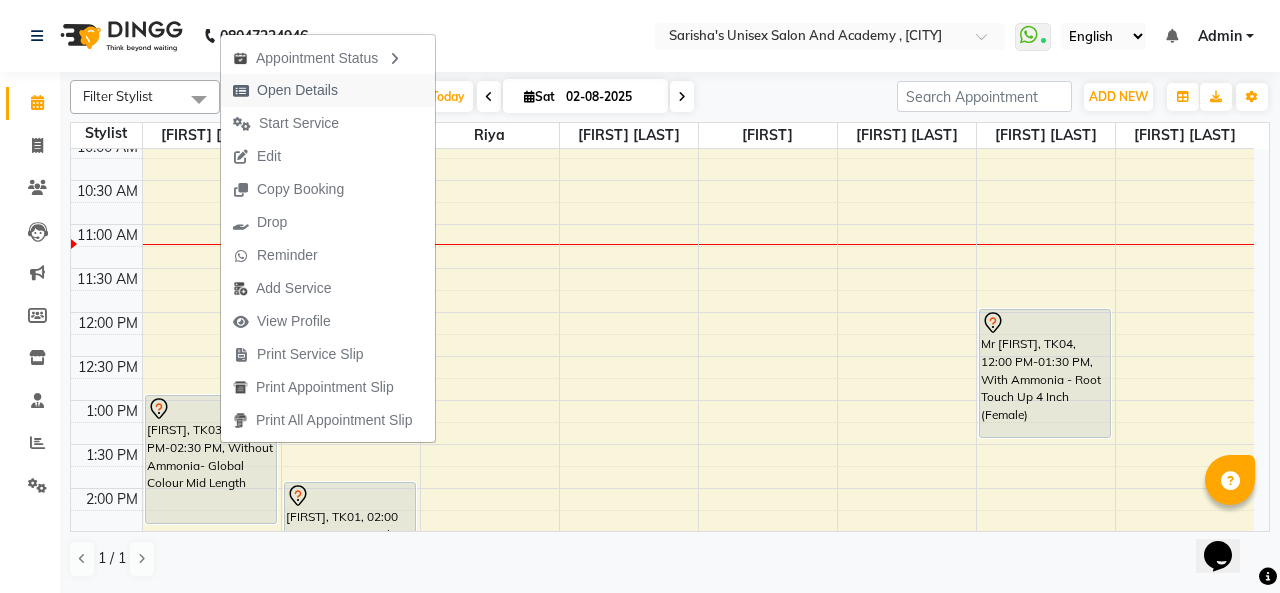 click on "Open Details" at bounding box center [285, 90] 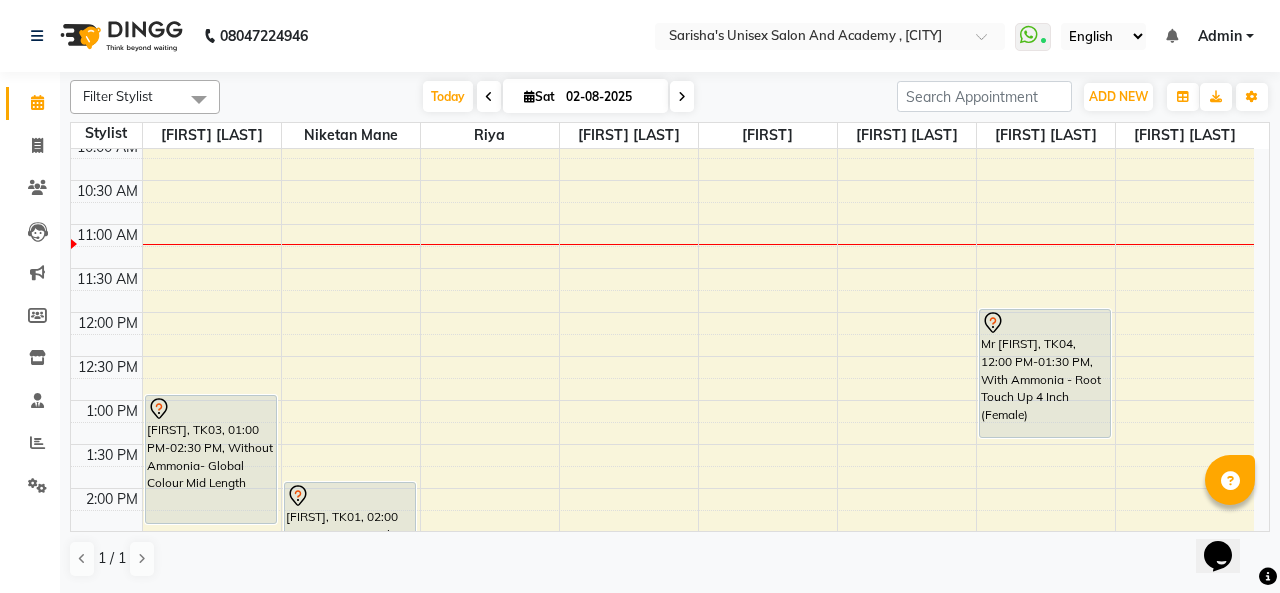 click on "[FIRST], TK03, 01:00 PM-02:30 PM, Without Ammonia- Global Colour Mid Length" at bounding box center [211, 459] 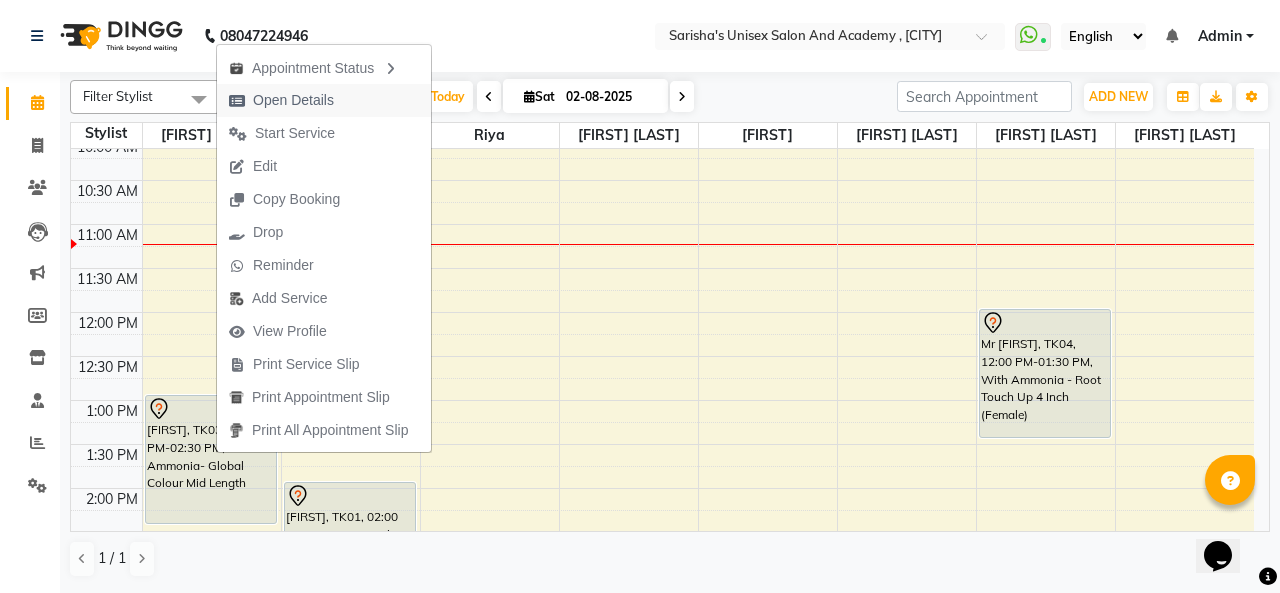 click on "Open Details" at bounding box center (293, 100) 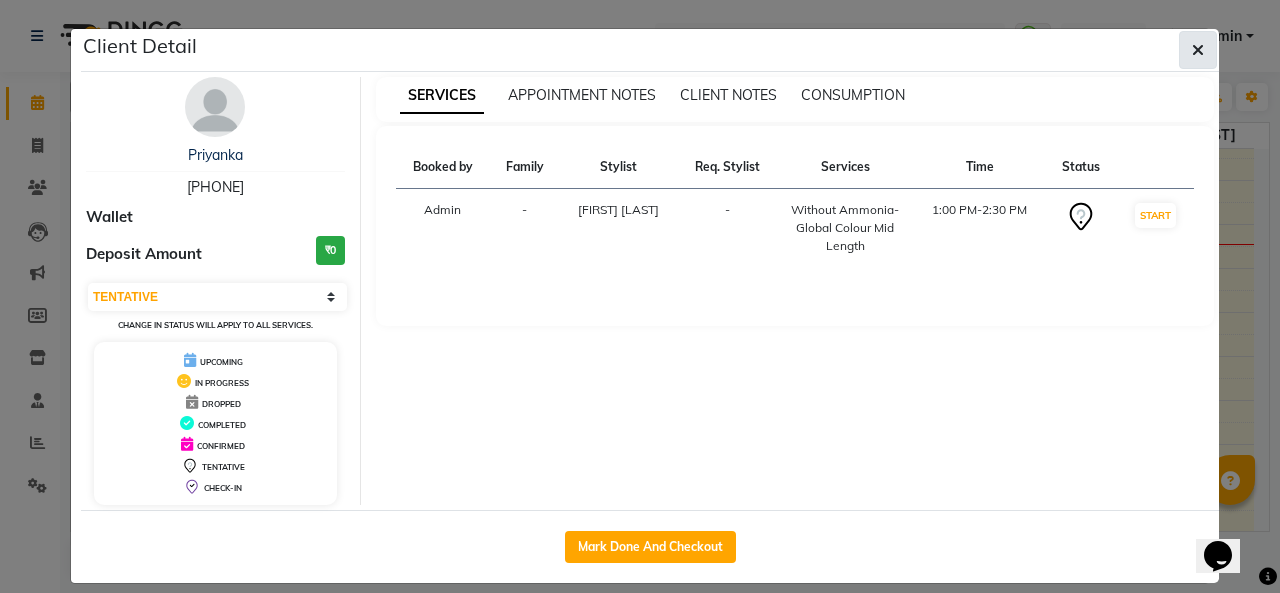 click 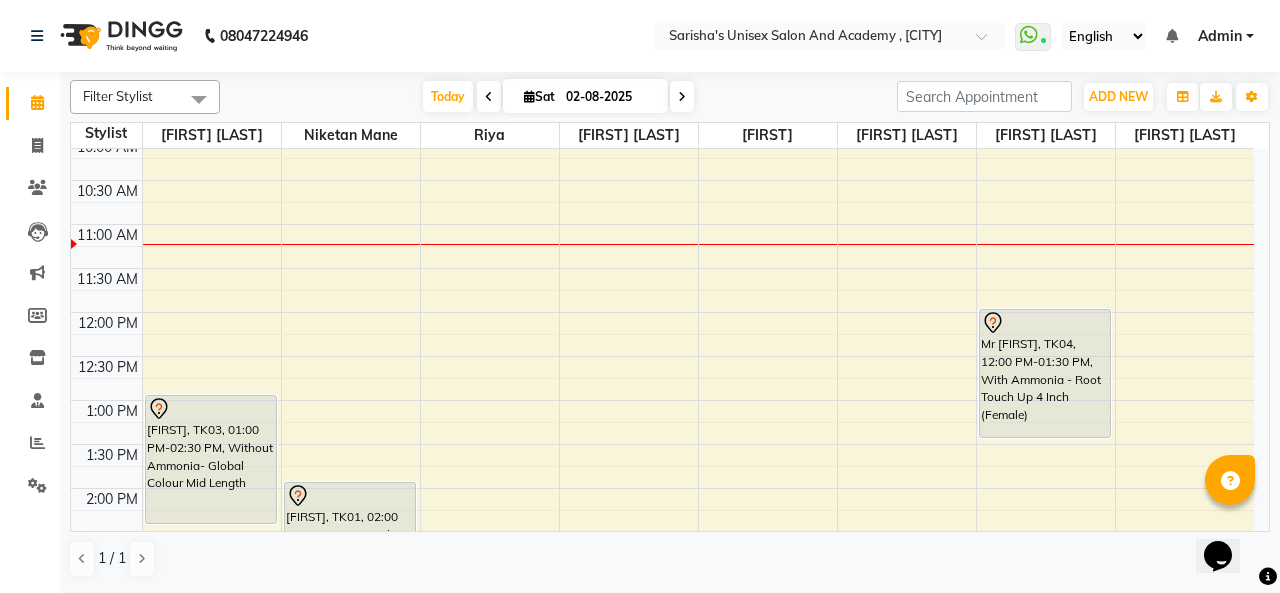 scroll, scrollTop: 0, scrollLeft: 0, axis: both 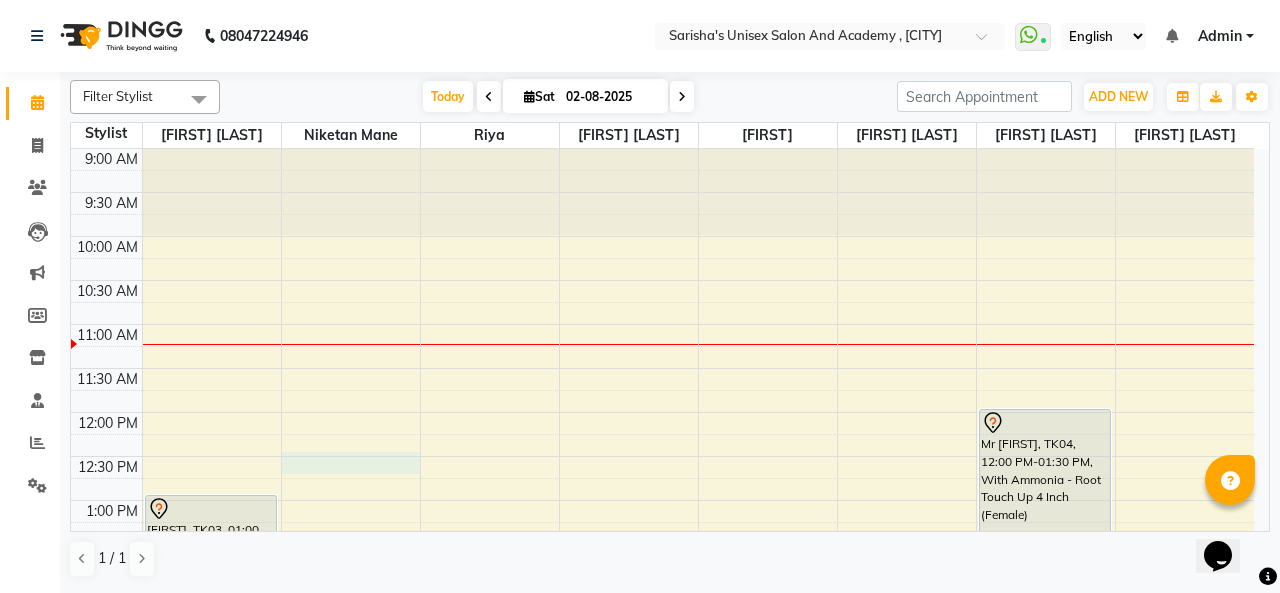 click on "9:00 AM 9:30 AM 10:00 AM 10:30 AM 11:00 AM 11:30 AM 12:00 PM 12:30 PM 1:00 PM 1:30 PM 2:00 PM 2:30 PM 3:00 PM 3:30 PM 4:00 PM 4:30 PM 5:00 PM 5:30 PM 6:00 PM 6:30 PM 7:00 PM 7:30 PM 8:00 PM 8:30 PM 9:00 PM 9:30 PM 10:00 PM 10:30 PM             [FIRST], TK03, 01:00 PM-02:30 PM, Without Ammonia- Global Colour Mid Length             [FIRST], TK01, 02:00 PM-03:30 PM, Without Ammonia Root Touch Up 1 Inch (Female)             [FIRST], TK01, 03:30 PM-04:00 PM, Hair - Hair Cut (Male)             [FIRST], TK01, 04:00 PM-04:30 PM, Hydra Boost Clean Up-Dry Skin              shashi, TK02, 06:00 PM-07:00 PM, Insta Glow Facial              Mr [FIRST], TK04, 12:00 PM-01:30 PM,  With Ammonia  - Root Touch Up 4 Inch (Female)" at bounding box center (662, 764) 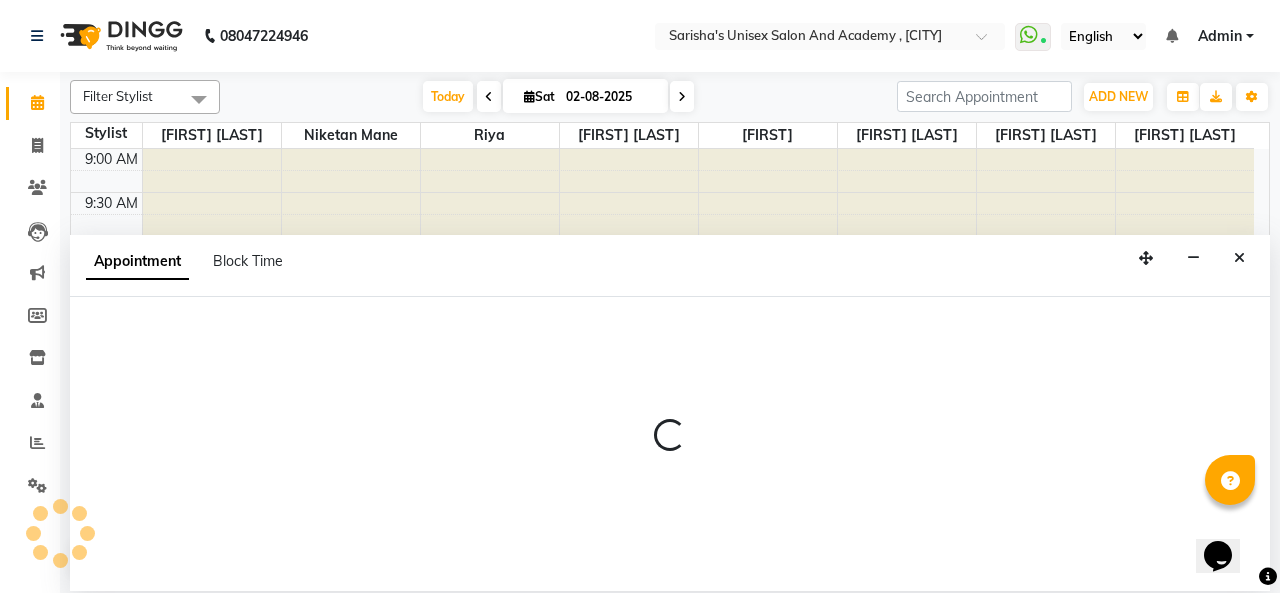 select on "43907" 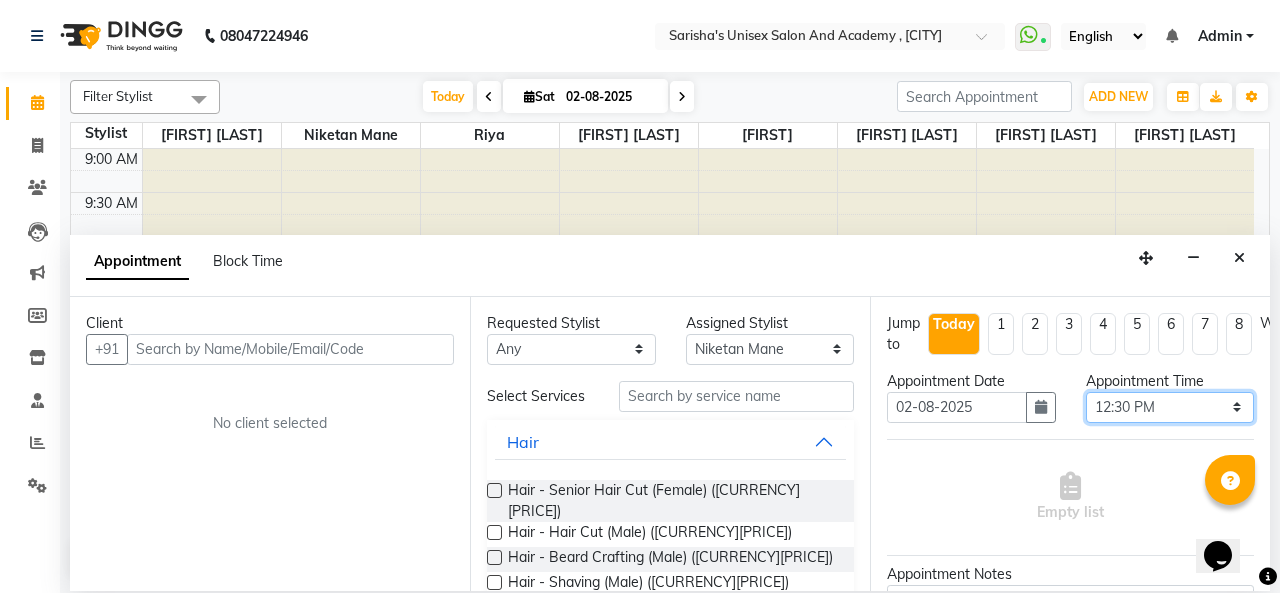 click on "Select 10:00 AM 10:15 AM 10:30 AM 10:45 AM 11:00 AM 11:15 AM 11:30 AM 11:45 AM 12:00 PM 12:15 PM 12:30 PM 12:45 PM 01:00 PM 01:15 PM 01:30 PM 01:45 PM 02:00 PM 02:15 PM 02:30 PM 02:45 PM 03:00 PM 03:15 PM 03:30 PM 03:45 PM 04:00 PM 04:15 PM 04:30 PM 04:45 PM 05:00 PM 05:15 PM 05:30 PM 05:45 PM 06:00 PM 06:15 PM 06:30 PM 06:45 PM 07:00 PM 07:15 PM 07:30 PM 07:45 PM 08:00 PM 08:15 PM 08:30 PM 08:45 PM 09:00 PM 09:15 PM 09:30 PM 09:45 PM 10:00 PM" at bounding box center (1170, 407) 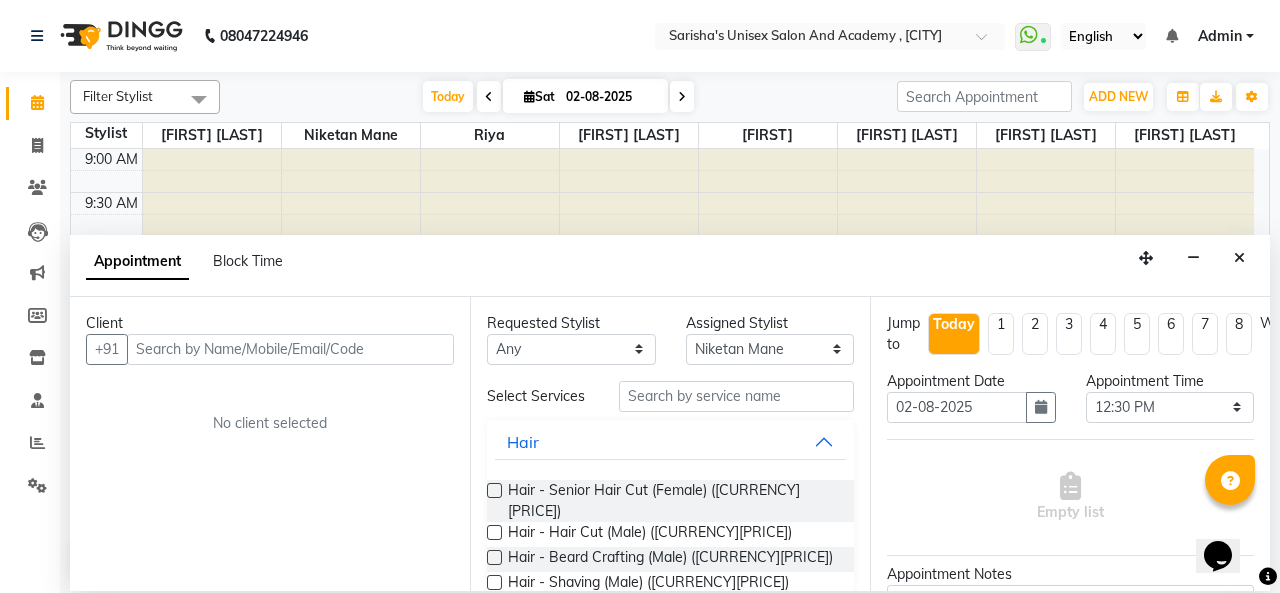 click on "Appointment Block Time" at bounding box center (670, 266) 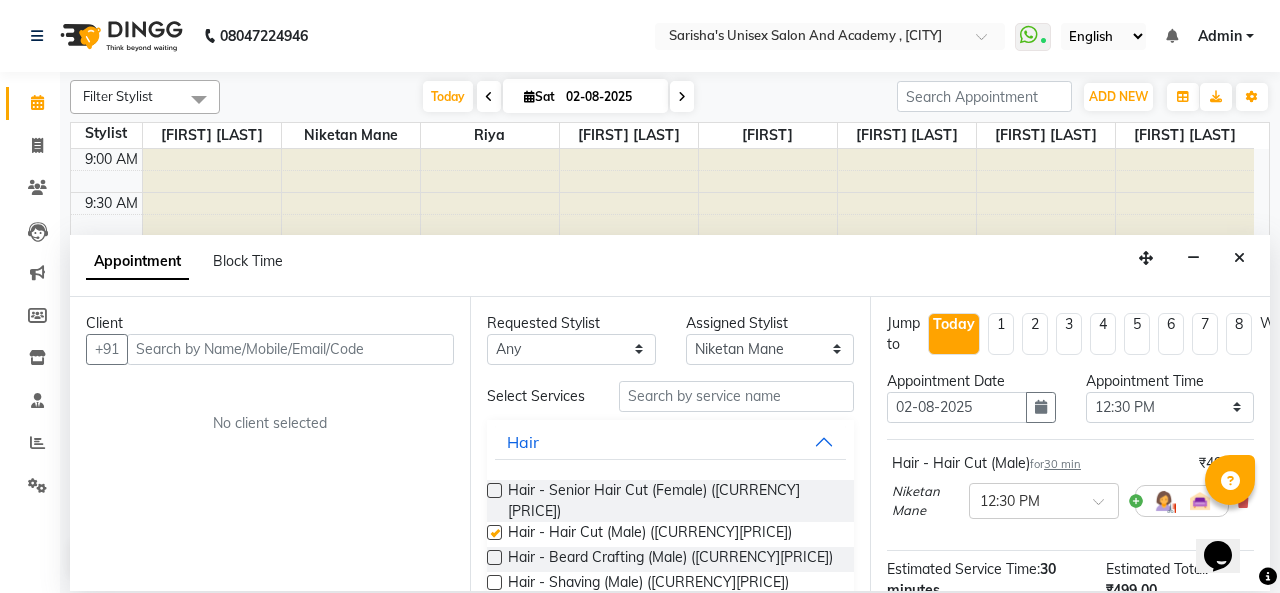 checkbox on "false" 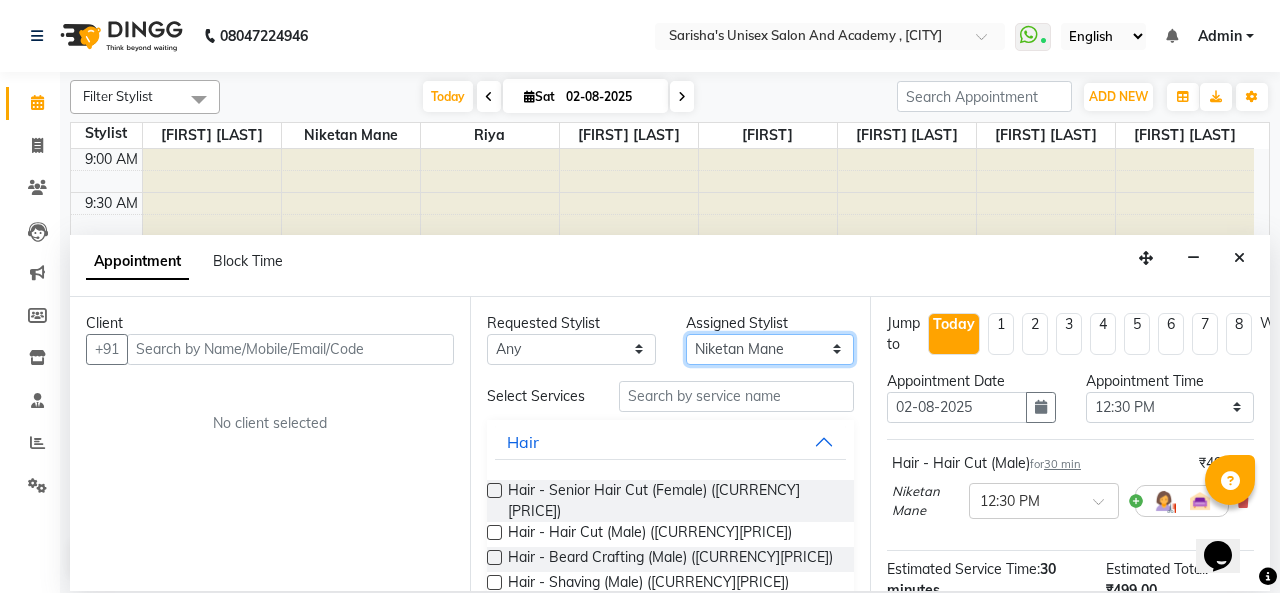 click on "Select [FIRST] [LAST] [FIRST] [LAST] [FIRST] [LAST] [FIRST] [LAST] [FIRST] [LAST] [FIRST] [LAST] [FIRST] [LAST]" at bounding box center (770, 349) 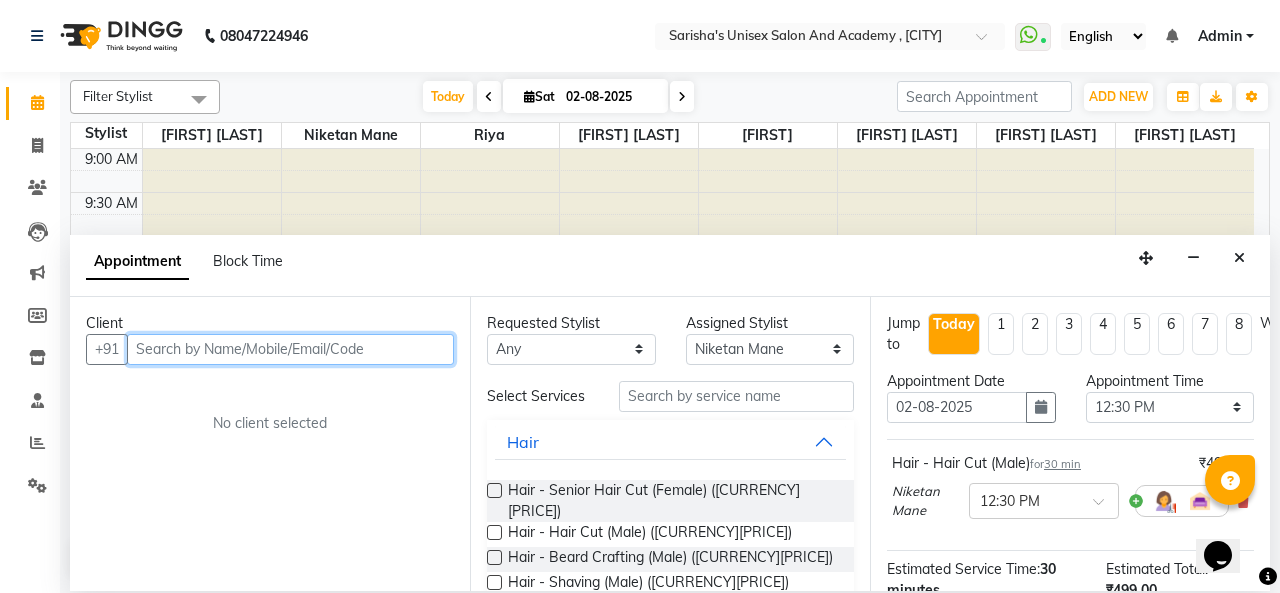 click at bounding box center [290, 349] 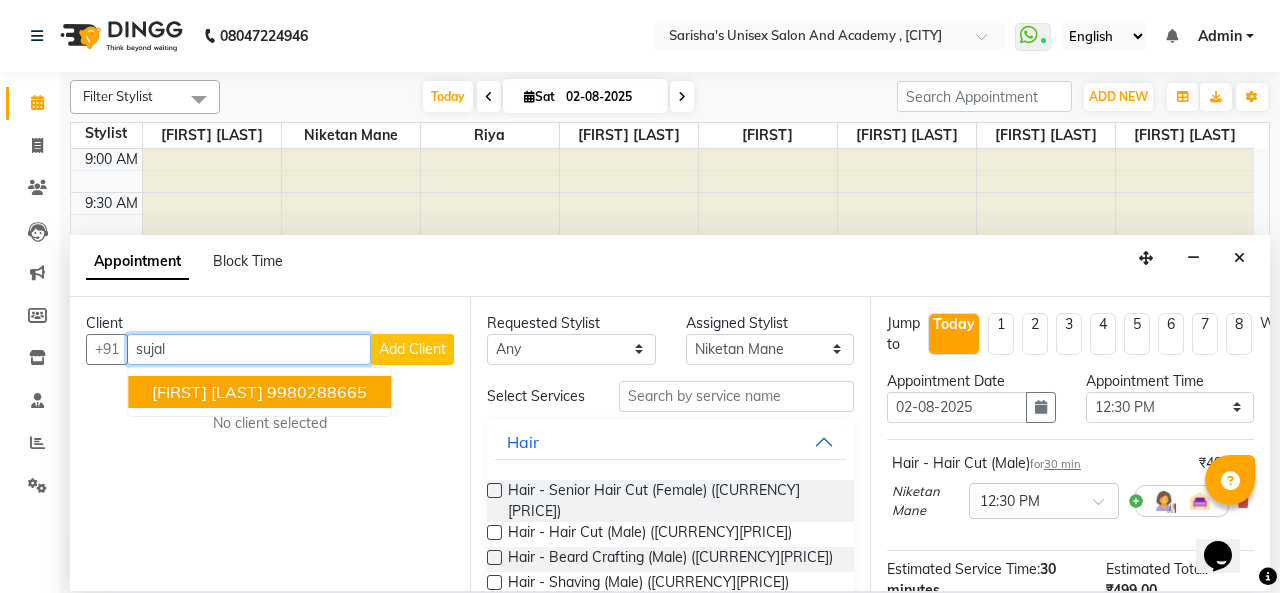 click on "[FIRST] [LAST] [PHONE]" at bounding box center [259, 392] 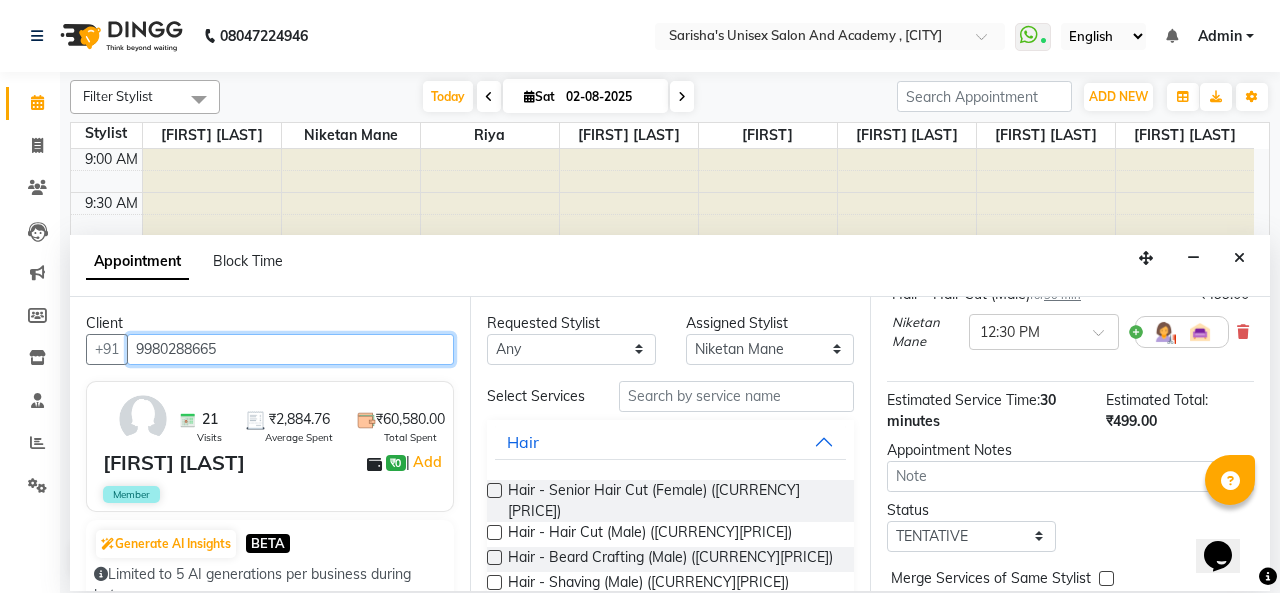 scroll, scrollTop: 270, scrollLeft: 0, axis: vertical 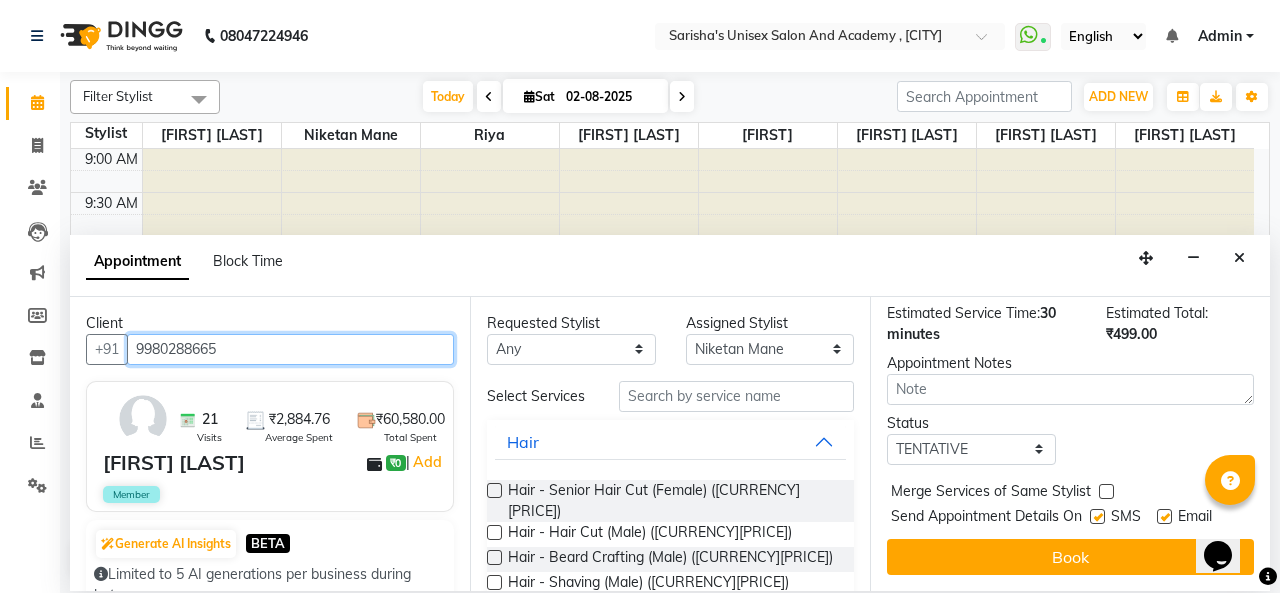 type on "9980288665" 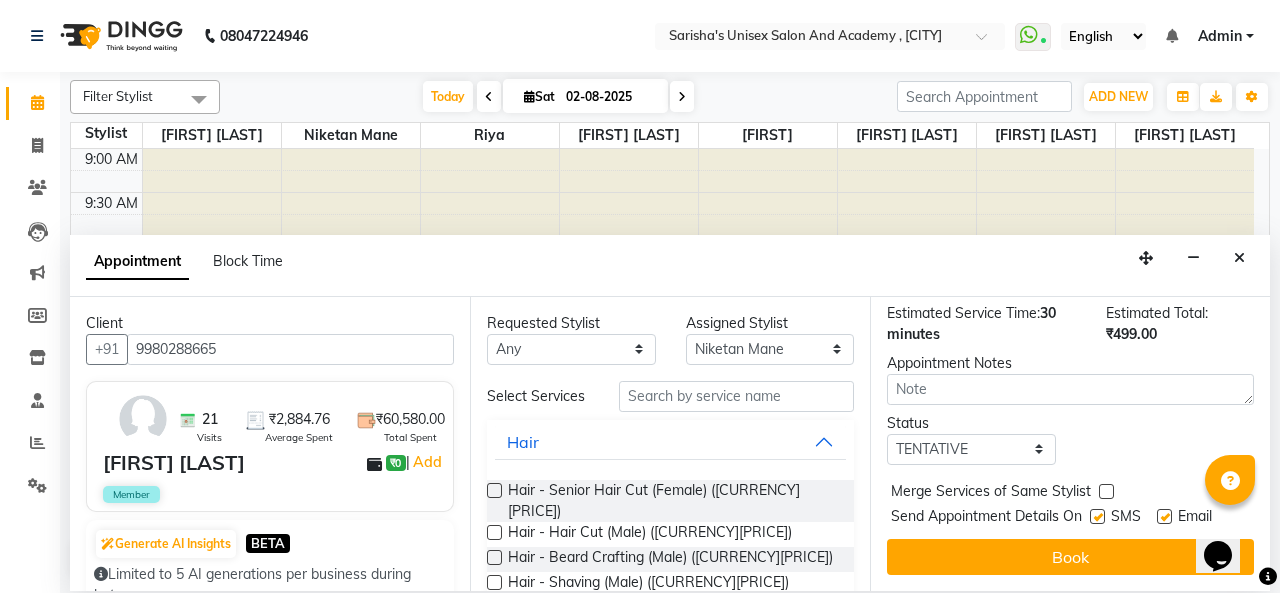 click on "Book" at bounding box center (1070, 557) 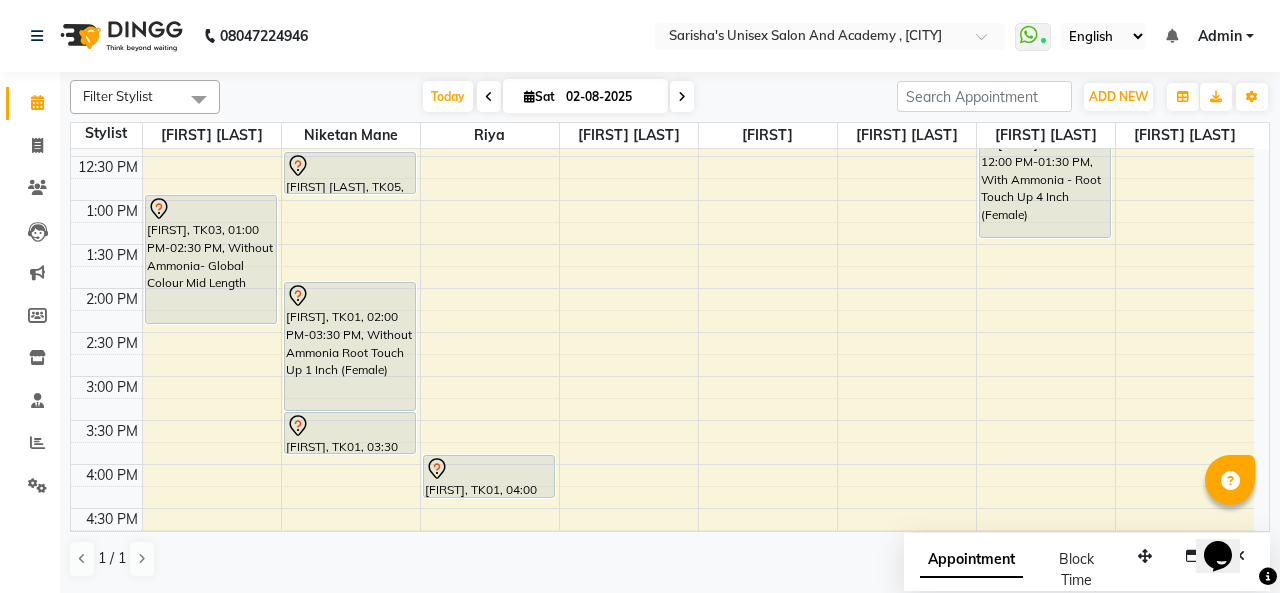 scroll, scrollTop: 400, scrollLeft: 0, axis: vertical 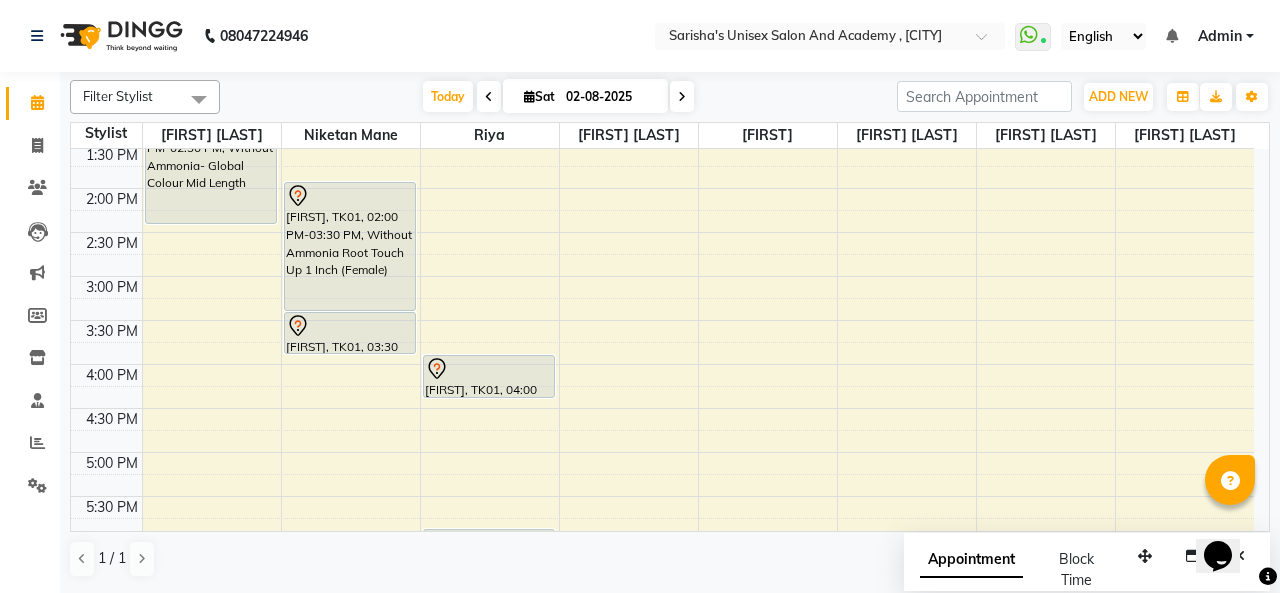 click on "[FIRST], TK01, 02:00 PM-03:30 PM, Without Ammonia Root Touch Up 1 Inch (Female)" at bounding box center (350, 246) 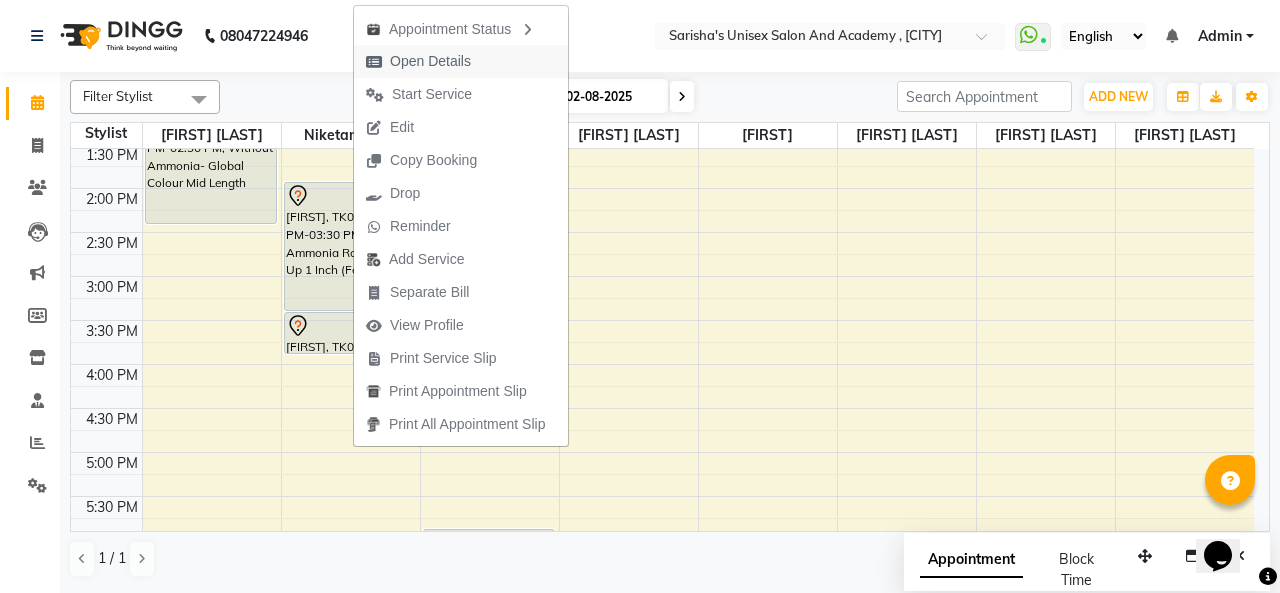 click on "Open Details" at bounding box center [418, 61] 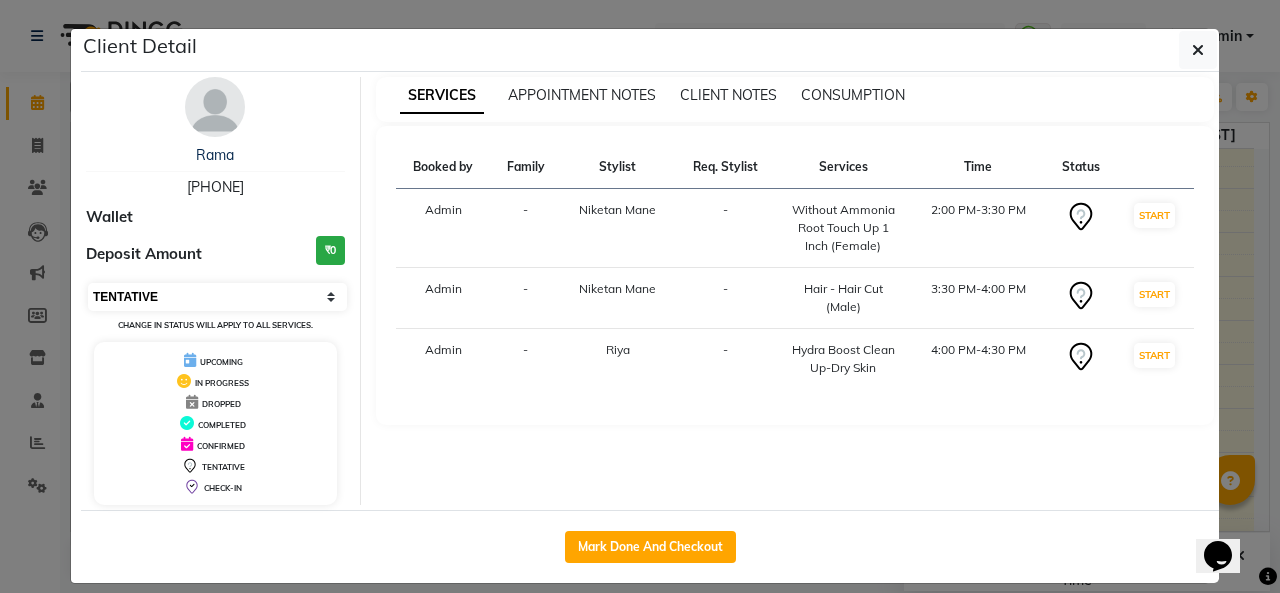 click on "Select IN SERVICE CONFIRMED TENTATIVE CHECK IN MARK DONE DROPPED UPCOMING" at bounding box center [217, 297] 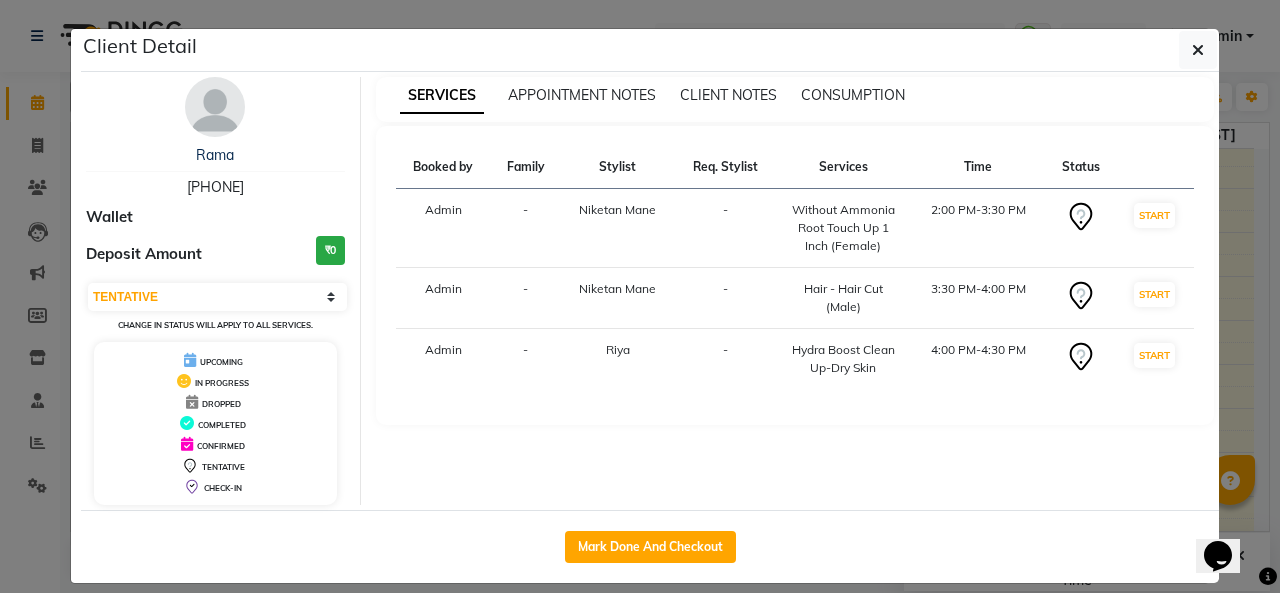 click on "Booked by Family Stylist Req. Stylist Services Time Status  Admin  - [FIRST] [LAST]  -  Without Ammonia Root Touch Up 1 Inch (Female)   2:00 PM-3:30 PM   START   Admin  - [FIRST] [LAST]  -  Hair - Hair Cut (Male)   3:30 PM-4:00 PM   START   Admin  - [FIRST] -  Hydra Boost Clean Up-Dry Skin    4:00 PM-4:30 PM   START" at bounding box center (795, 275) 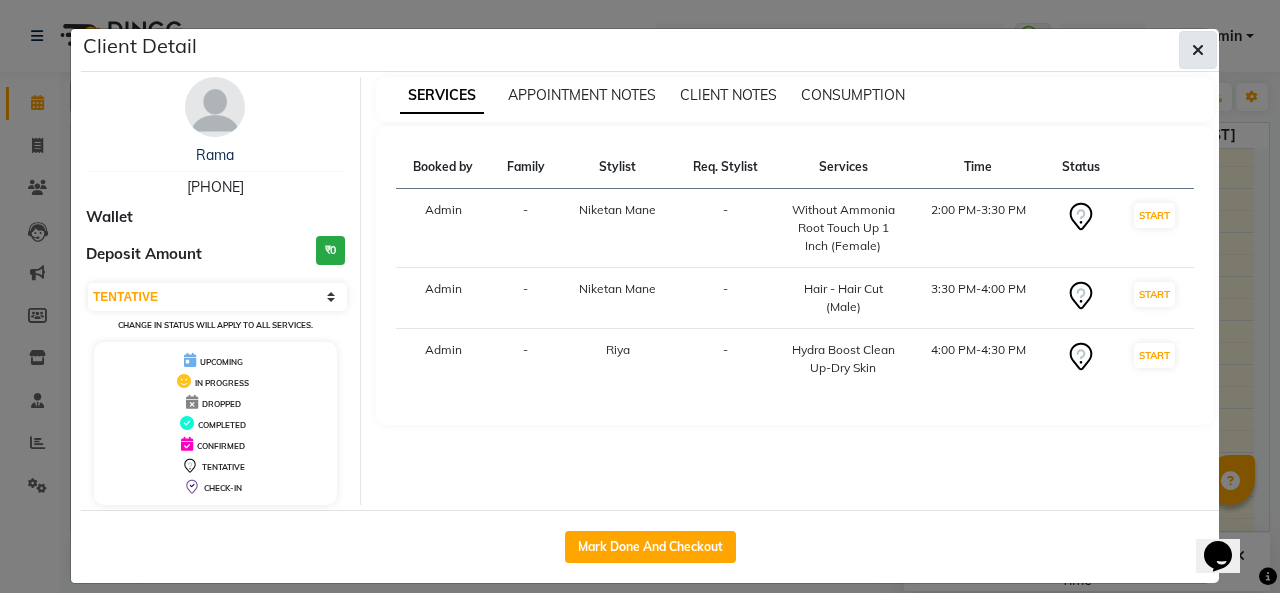 click 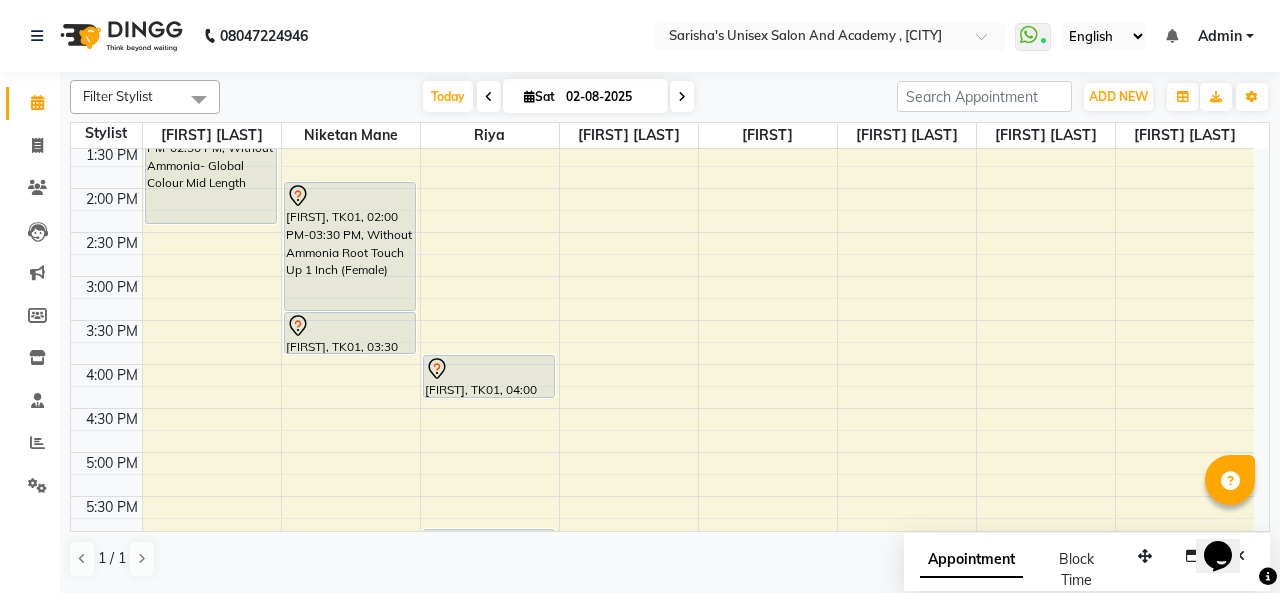 click at bounding box center (350, 196) 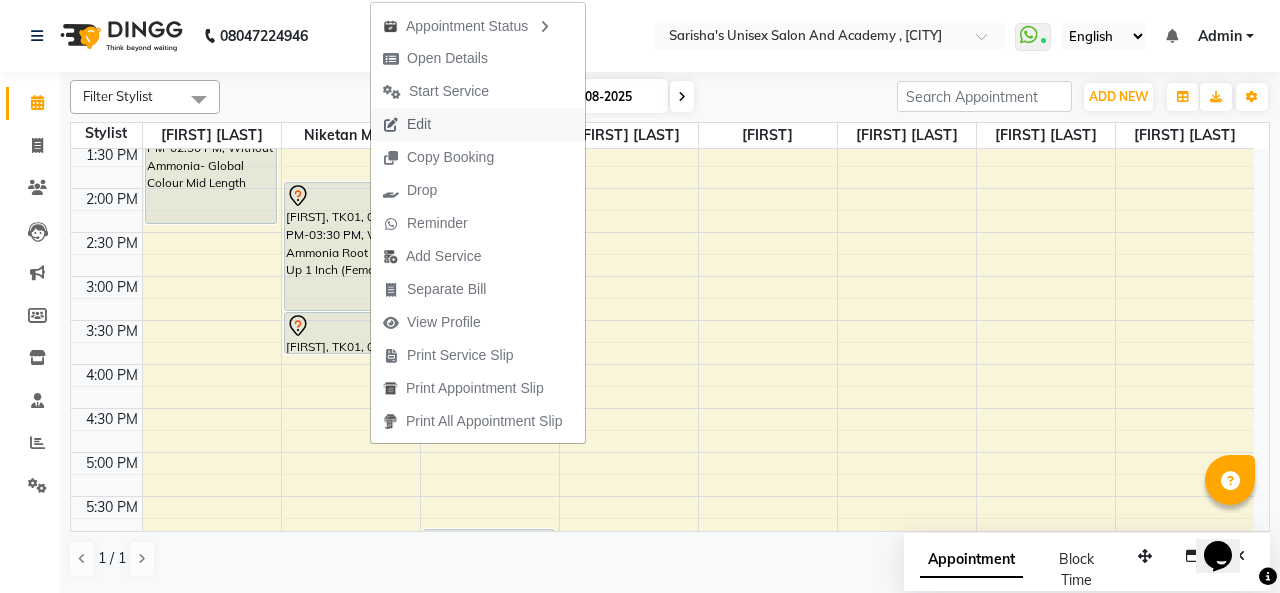 click on "Edit" at bounding box center (478, 124) 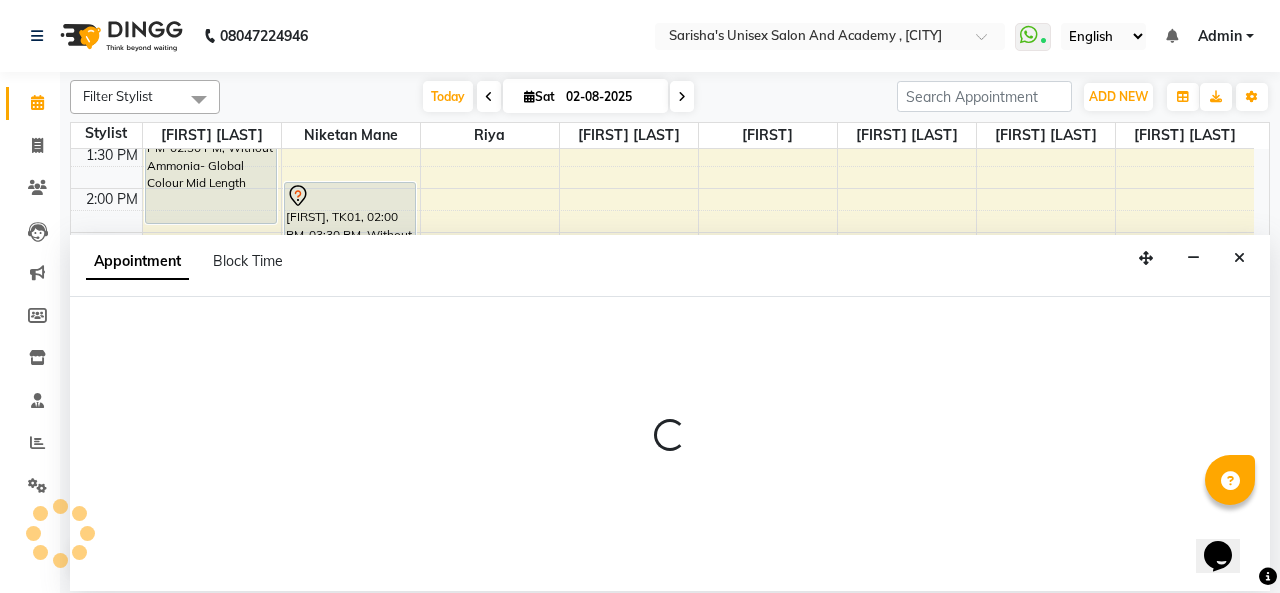 select on "tentative" 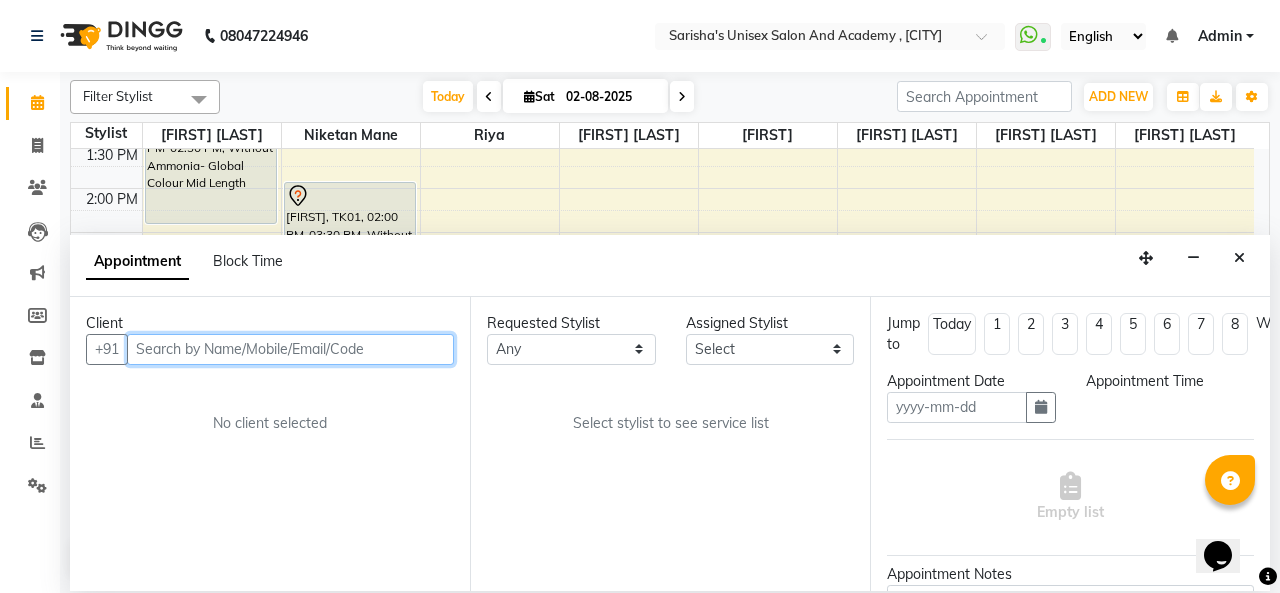 type on "02-08-2025" 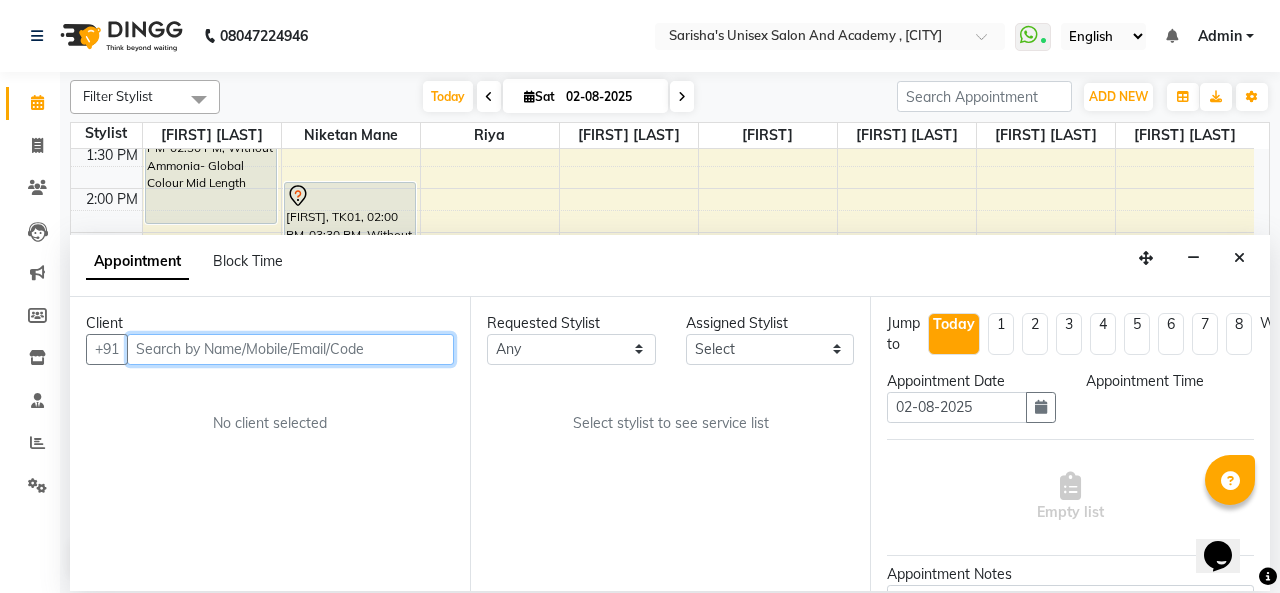 select on "52731" 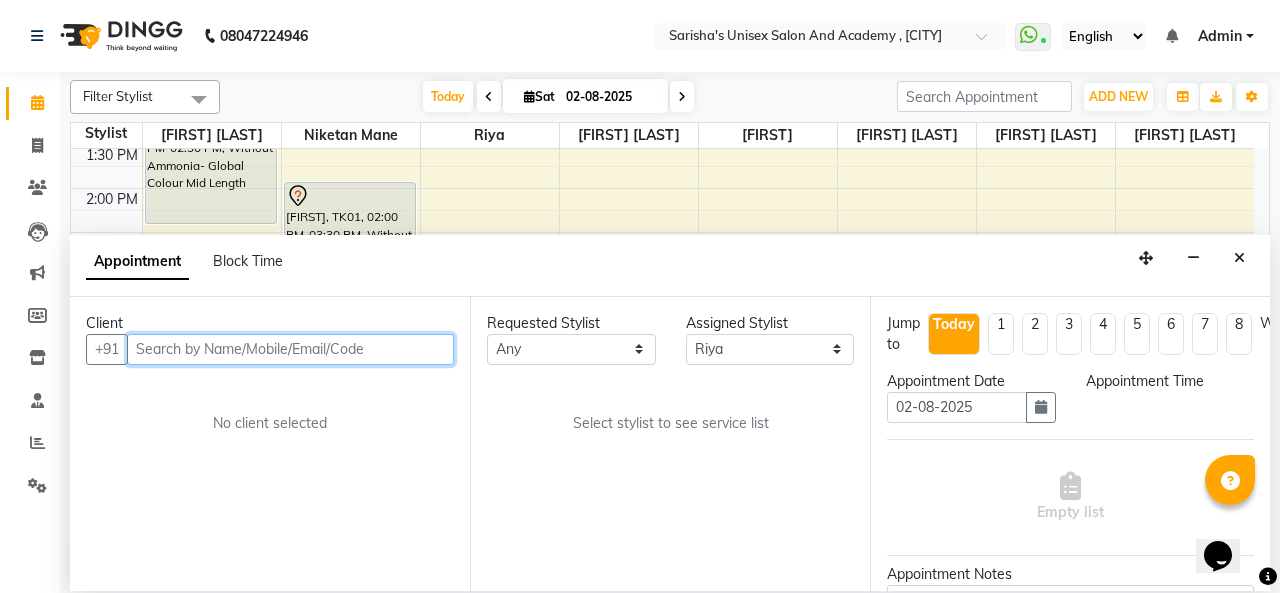 scroll, scrollTop: 174, scrollLeft: 0, axis: vertical 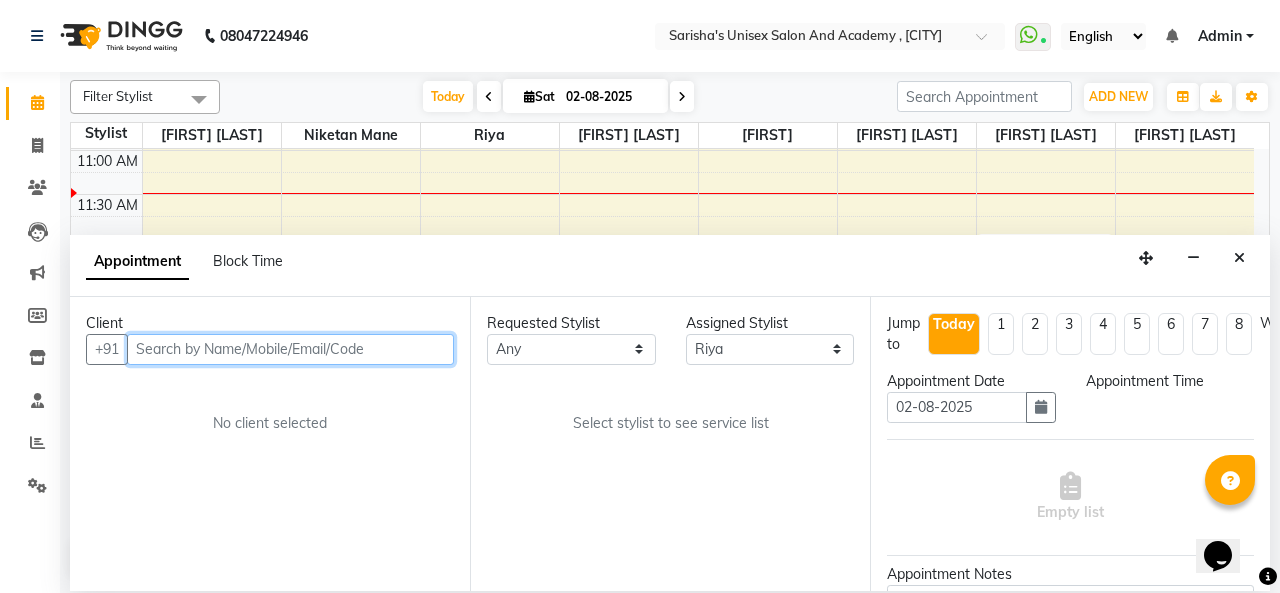 select on "840" 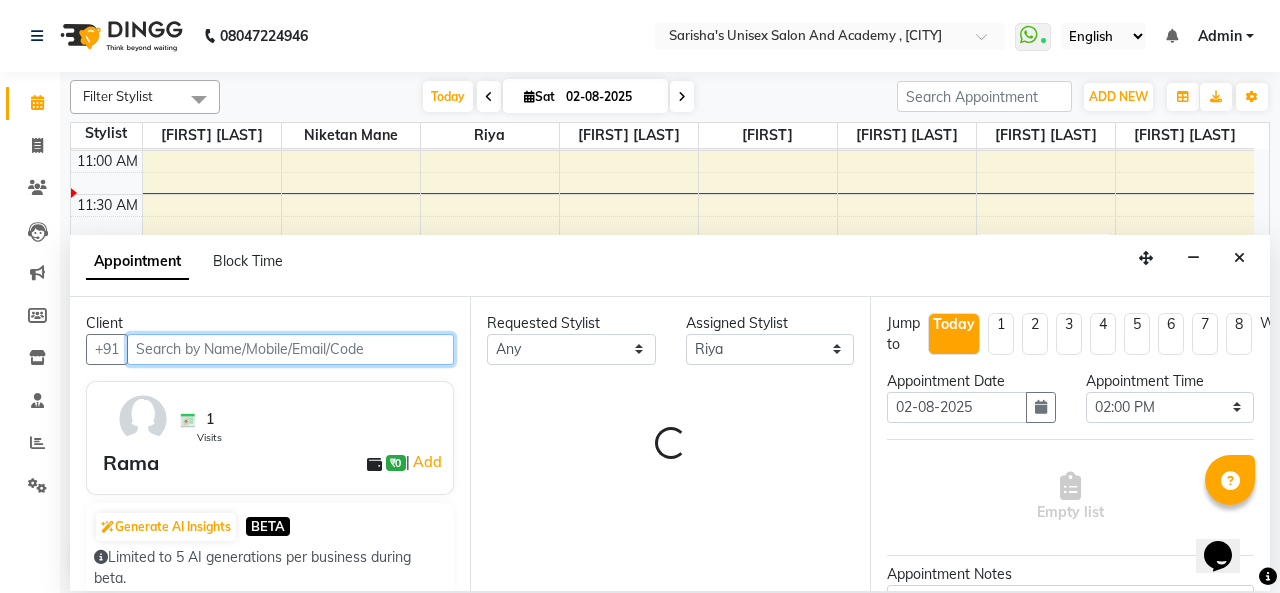 select on "59" 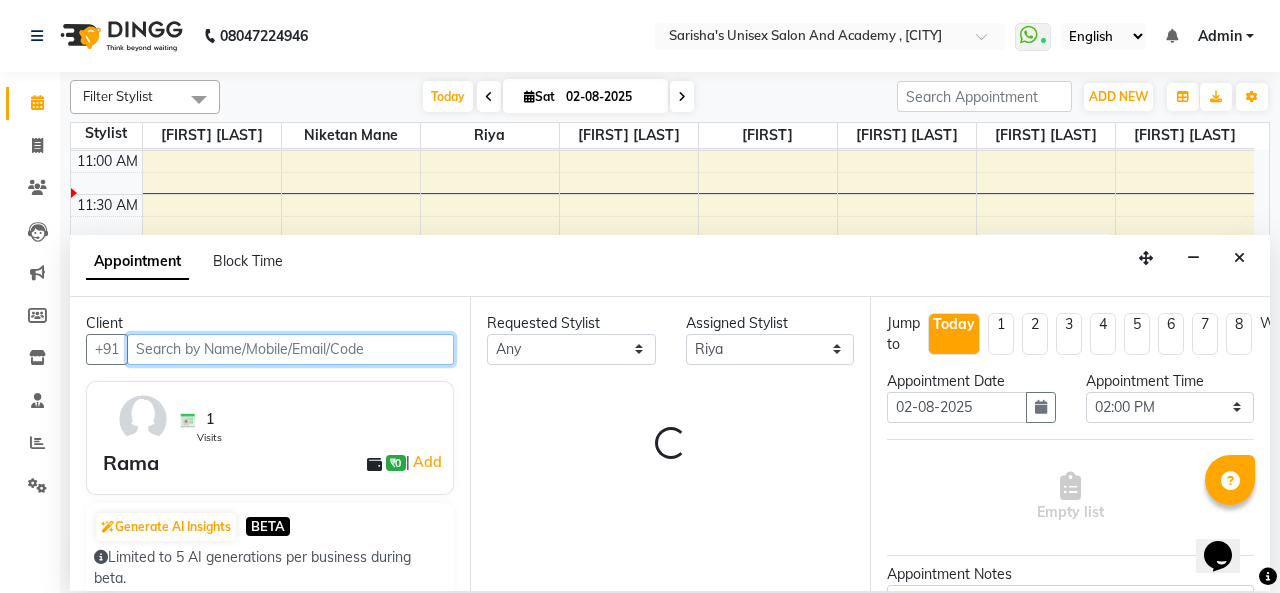 select on "59" 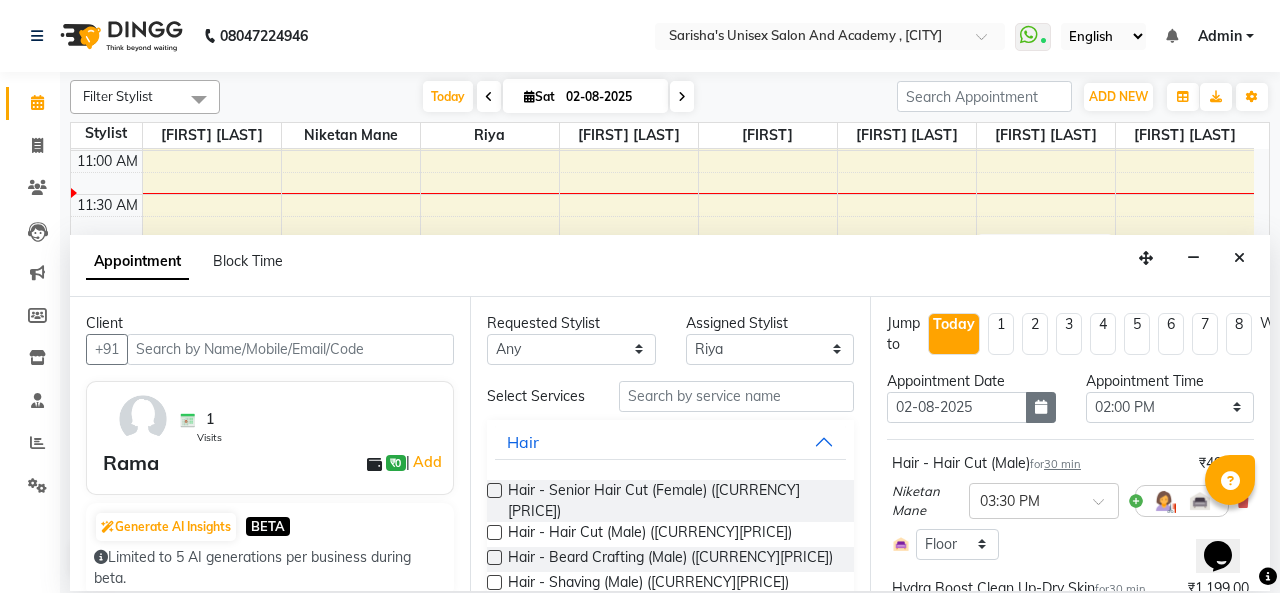 click at bounding box center (1041, 407) 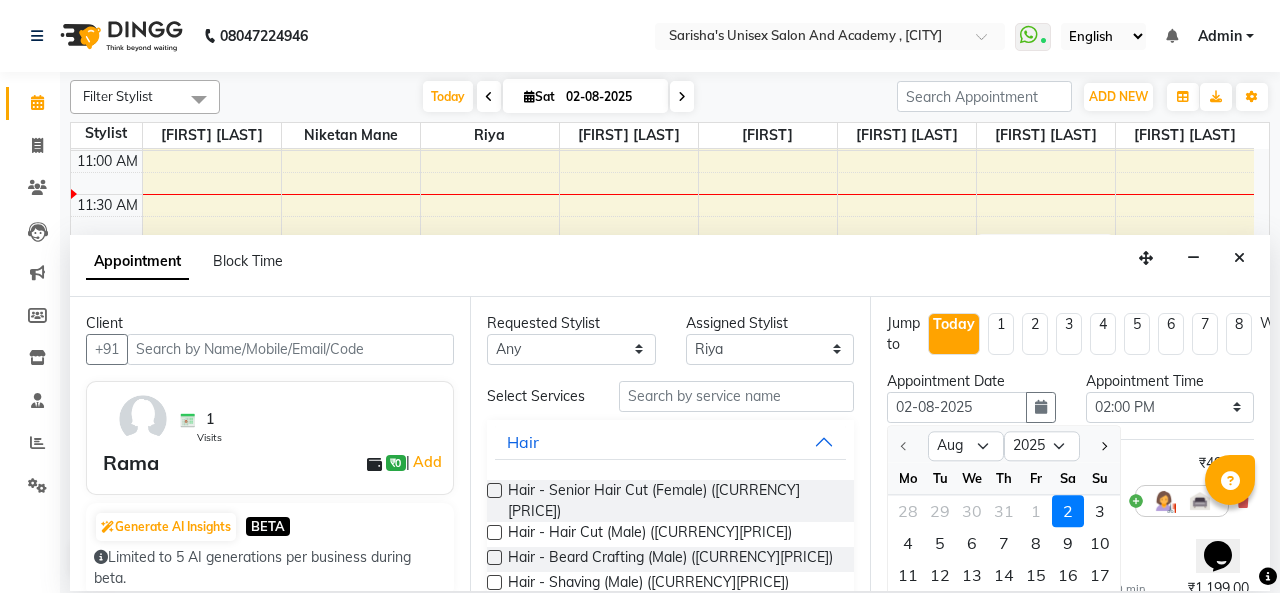 scroll, scrollTop: 100, scrollLeft: 0, axis: vertical 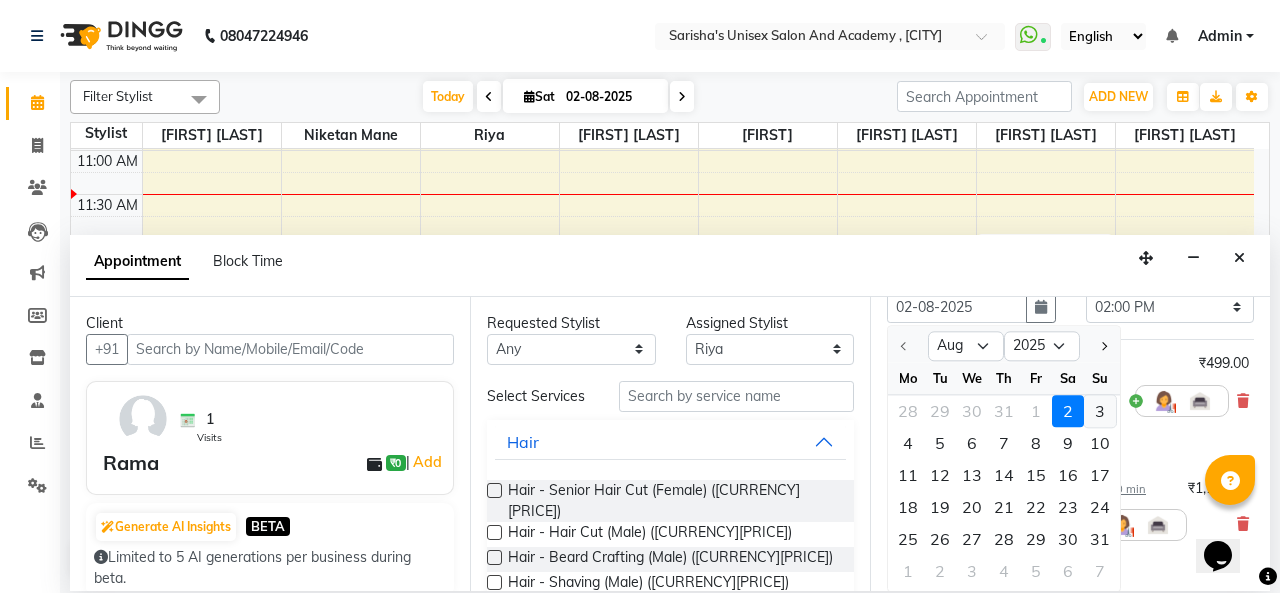 click on "3" at bounding box center (1100, 411) 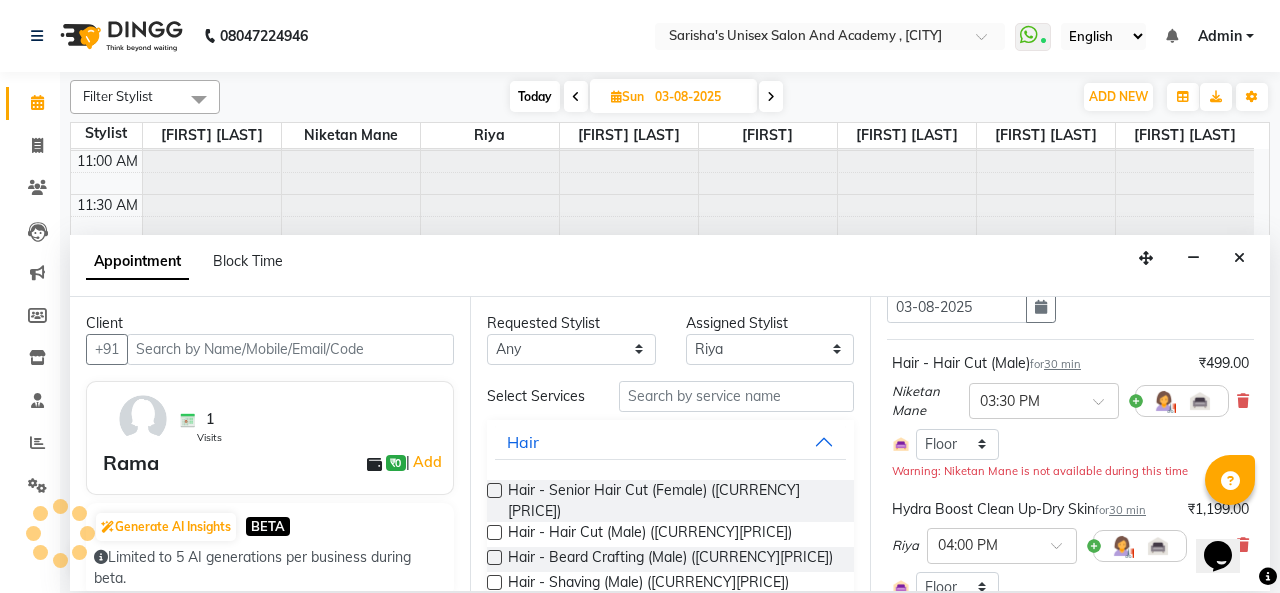scroll, scrollTop: 0, scrollLeft: 0, axis: both 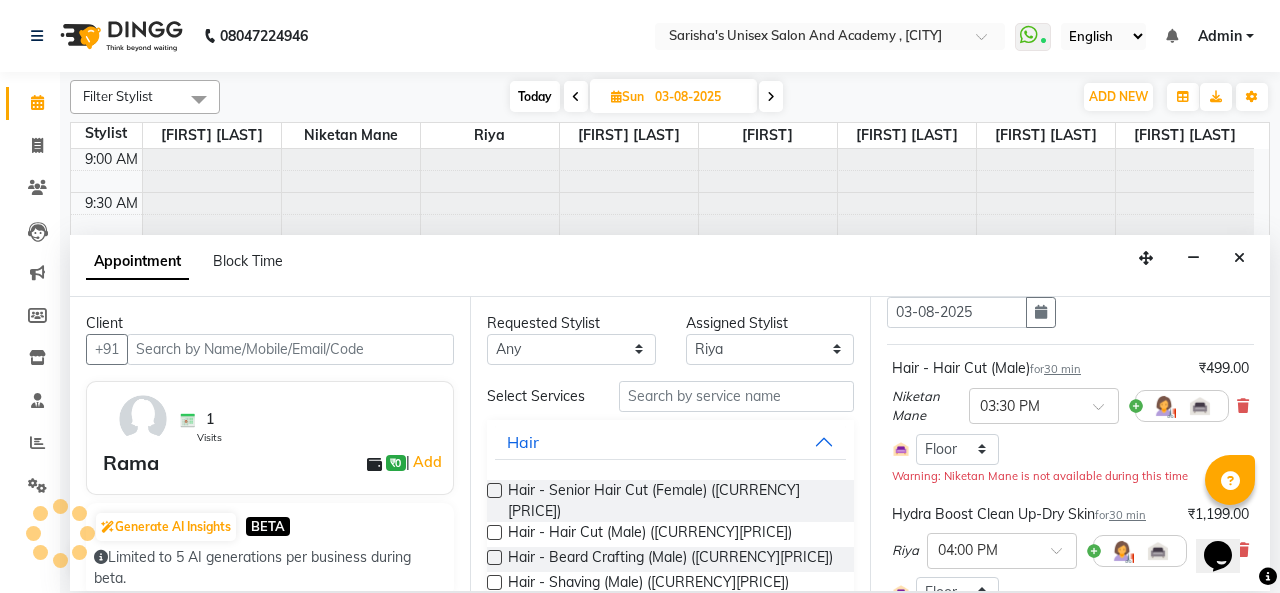 select on "840" 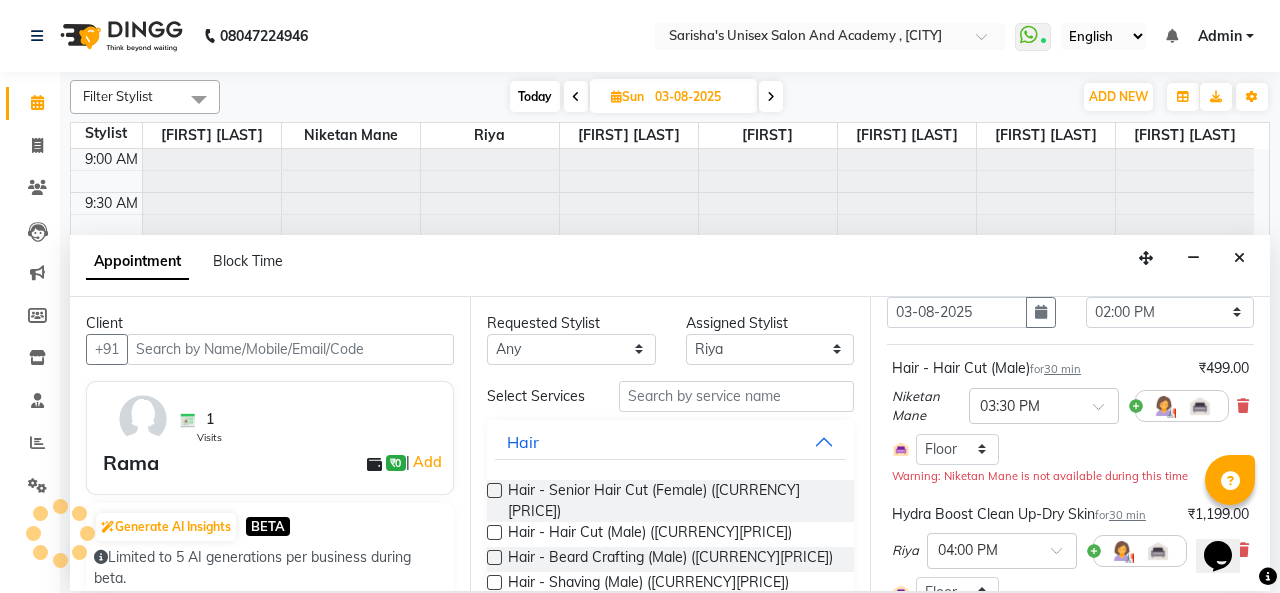 scroll, scrollTop: 174, scrollLeft: 0, axis: vertical 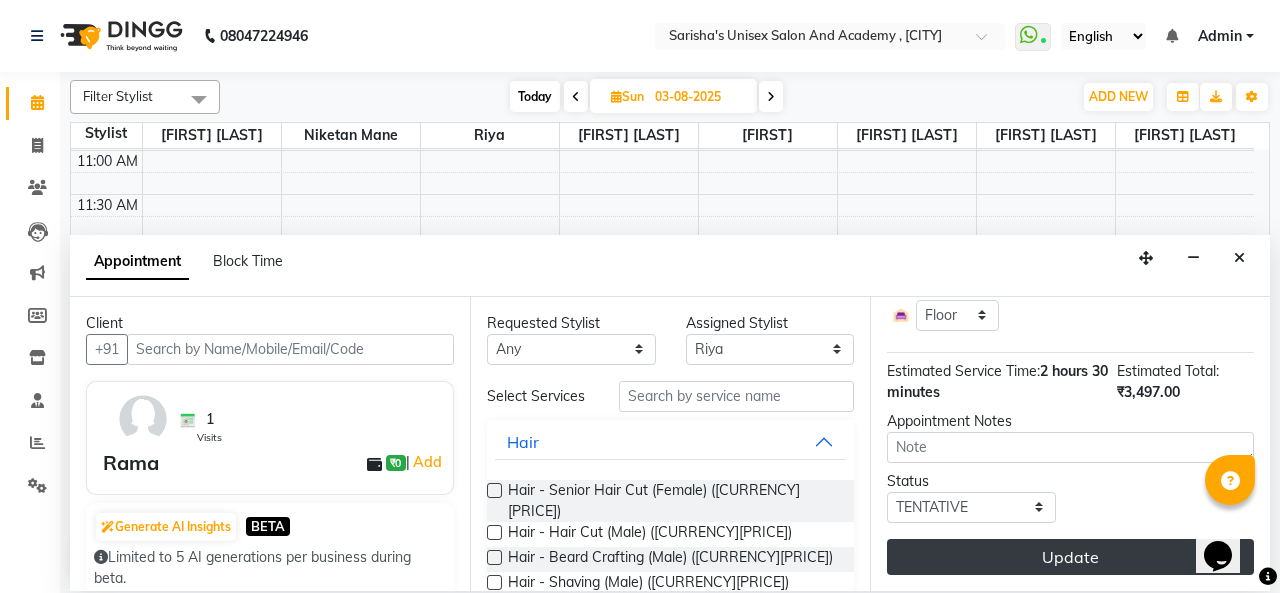 click on "Update" at bounding box center [1070, 557] 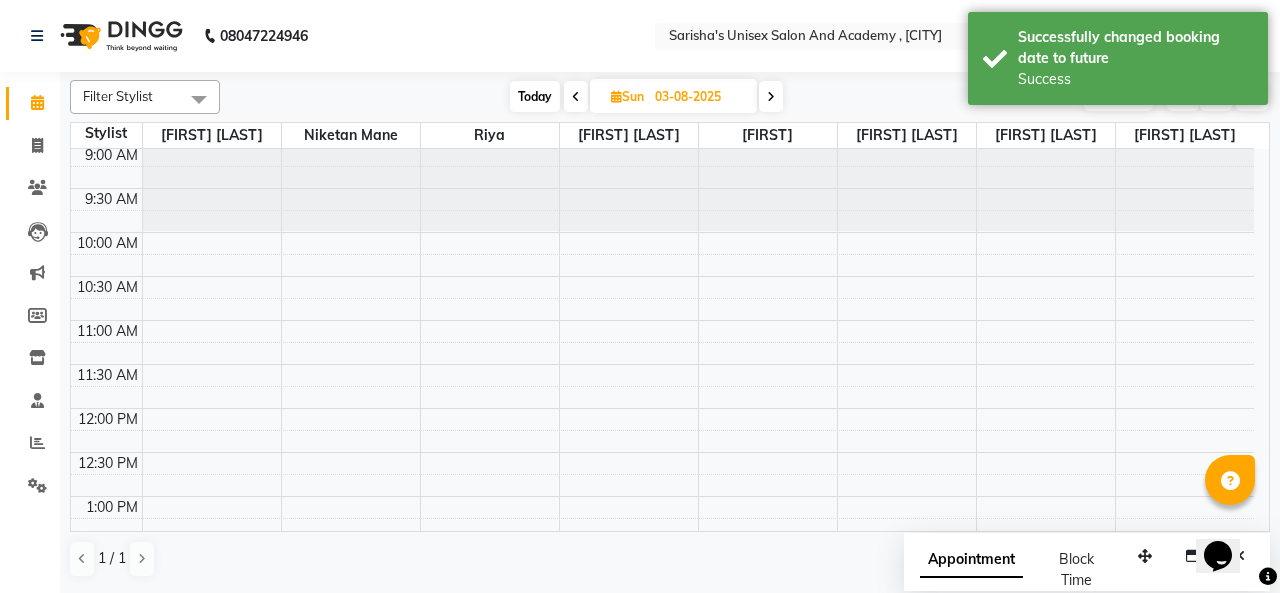 scroll, scrollTop: 0, scrollLeft: 0, axis: both 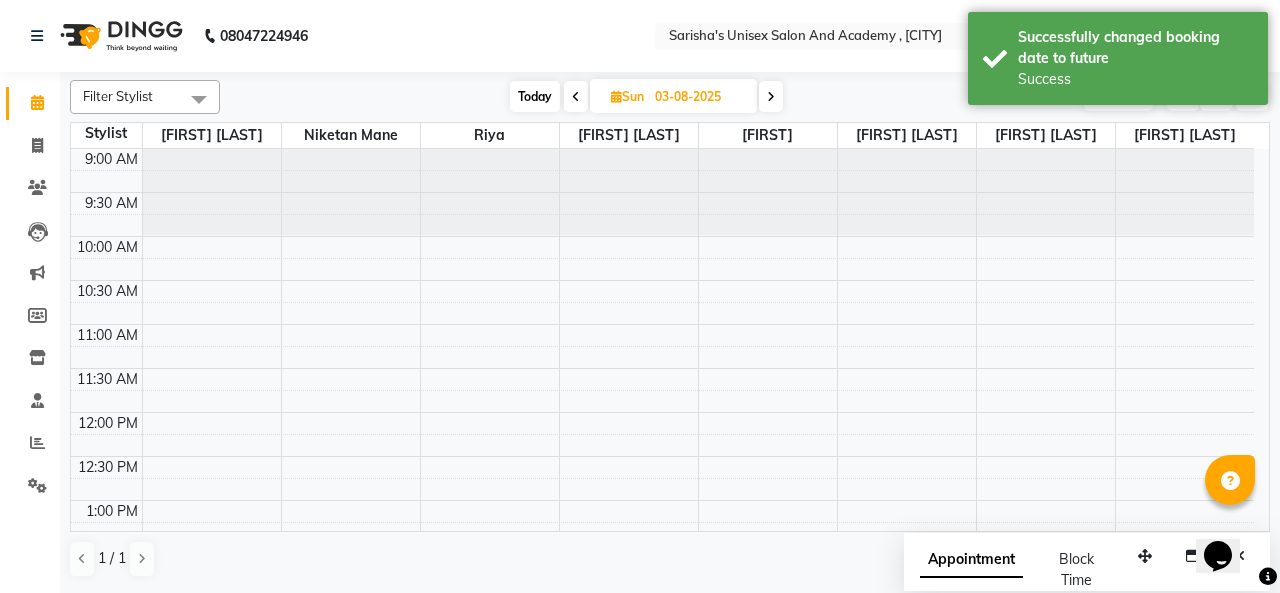 click on "Today" at bounding box center (535, 96) 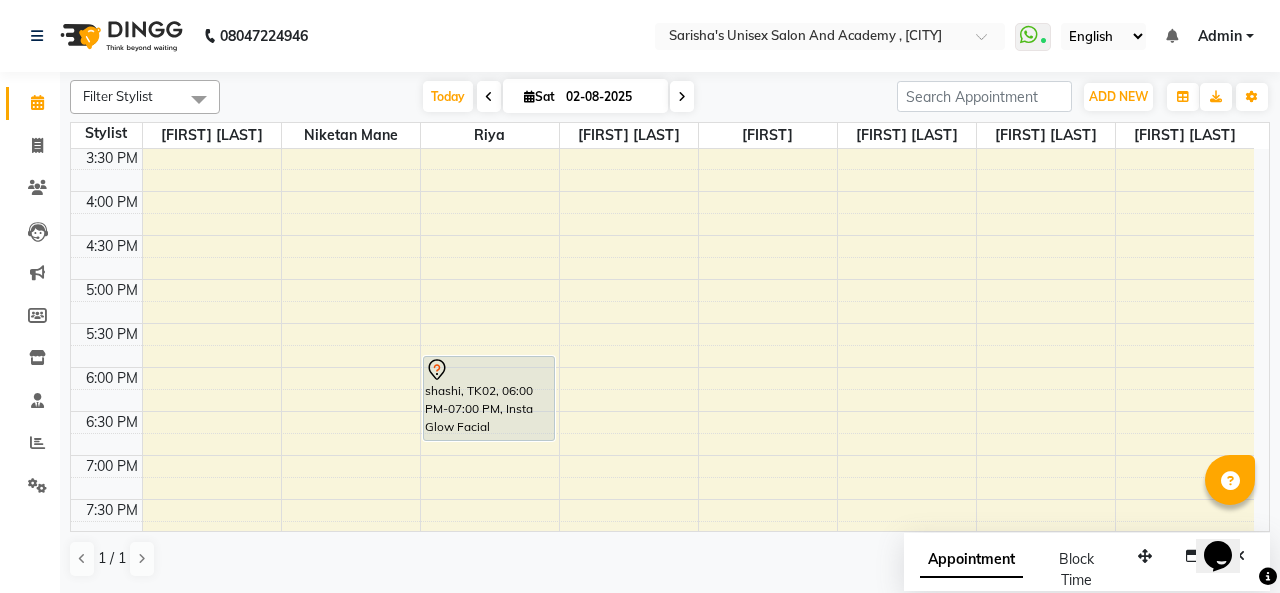 scroll, scrollTop: 574, scrollLeft: 0, axis: vertical 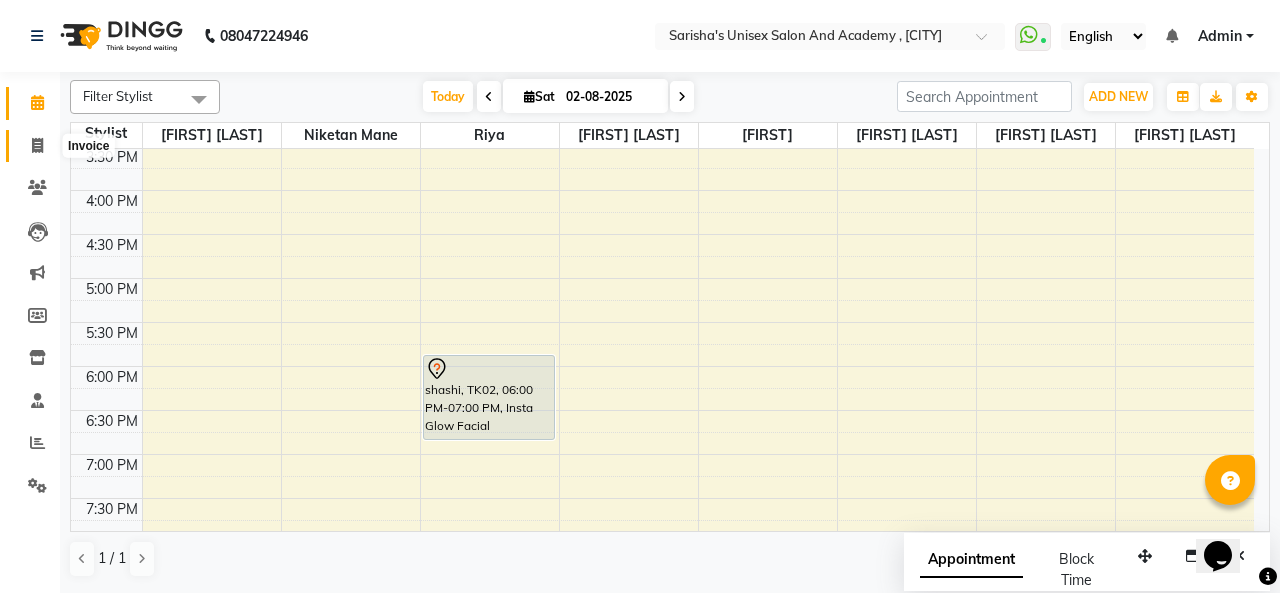 drag, startPoint x: 22, startPoint y: 152, endPoint x: 42, endPoint y: 139, distance: 23.853722 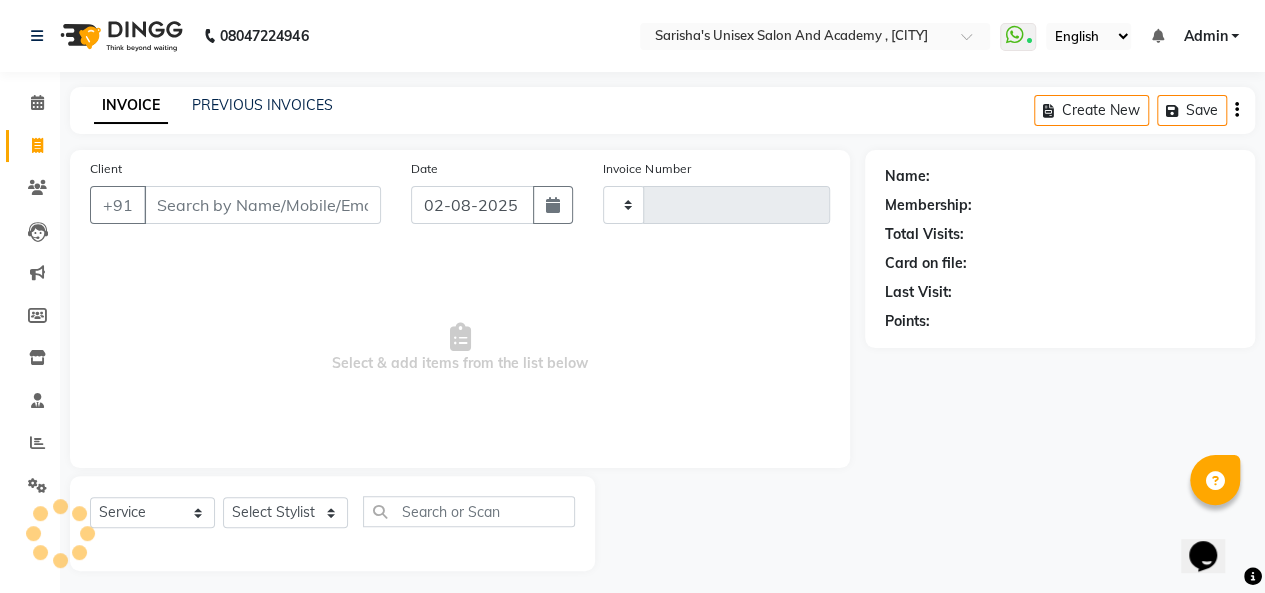 type on "0736" 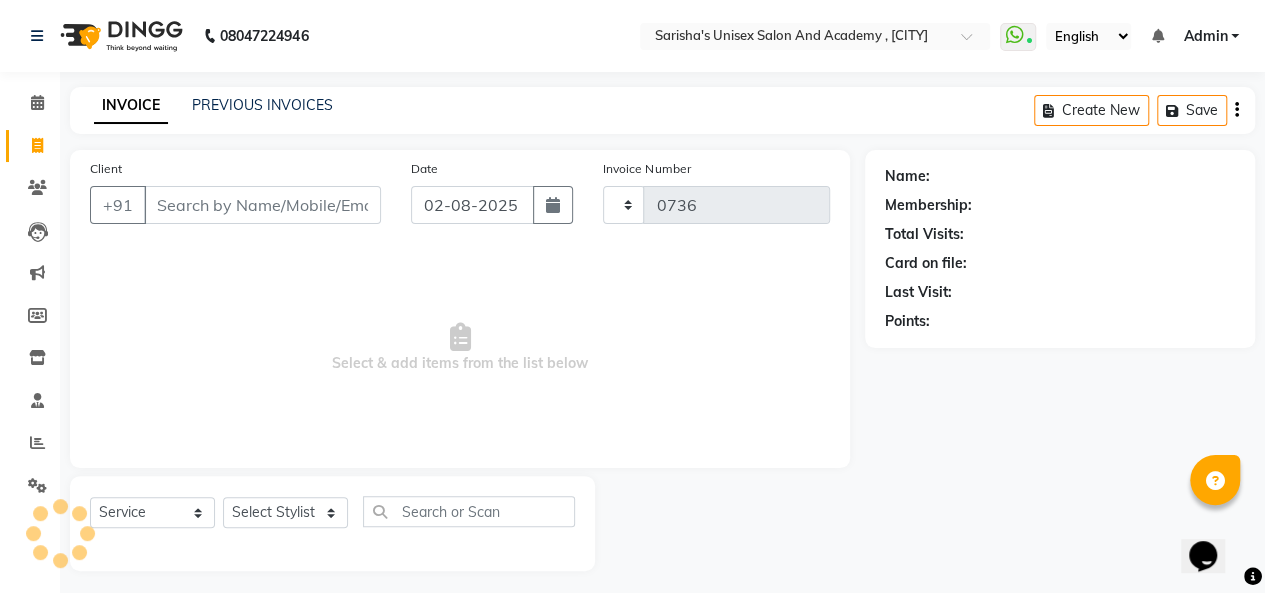 select on "665" 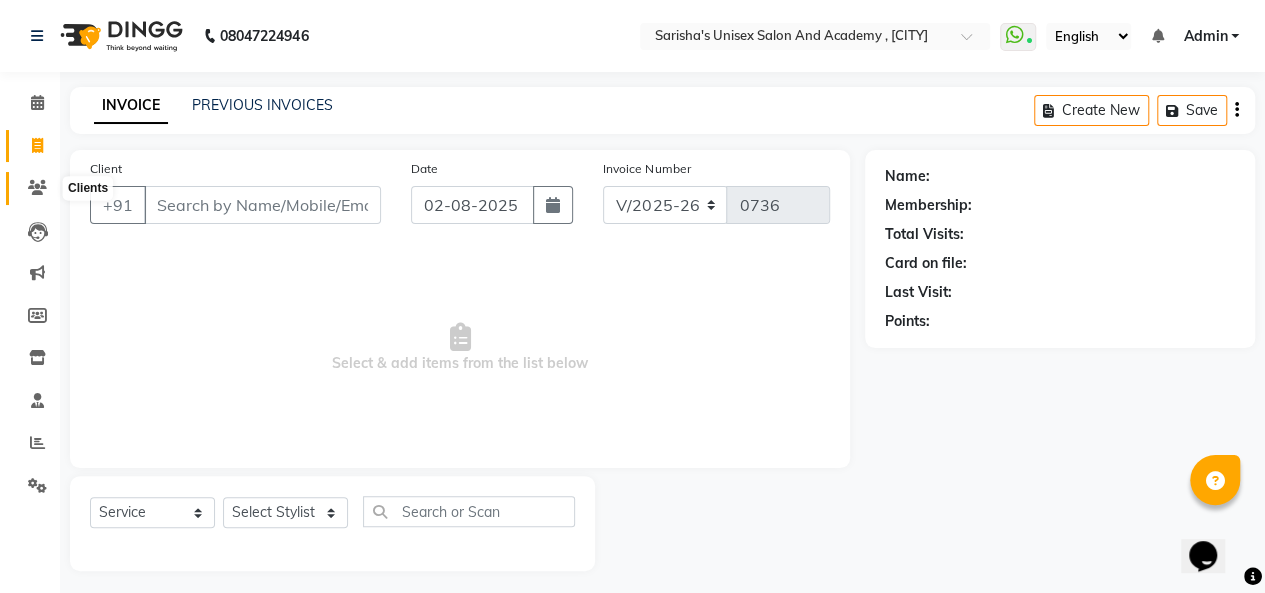 click 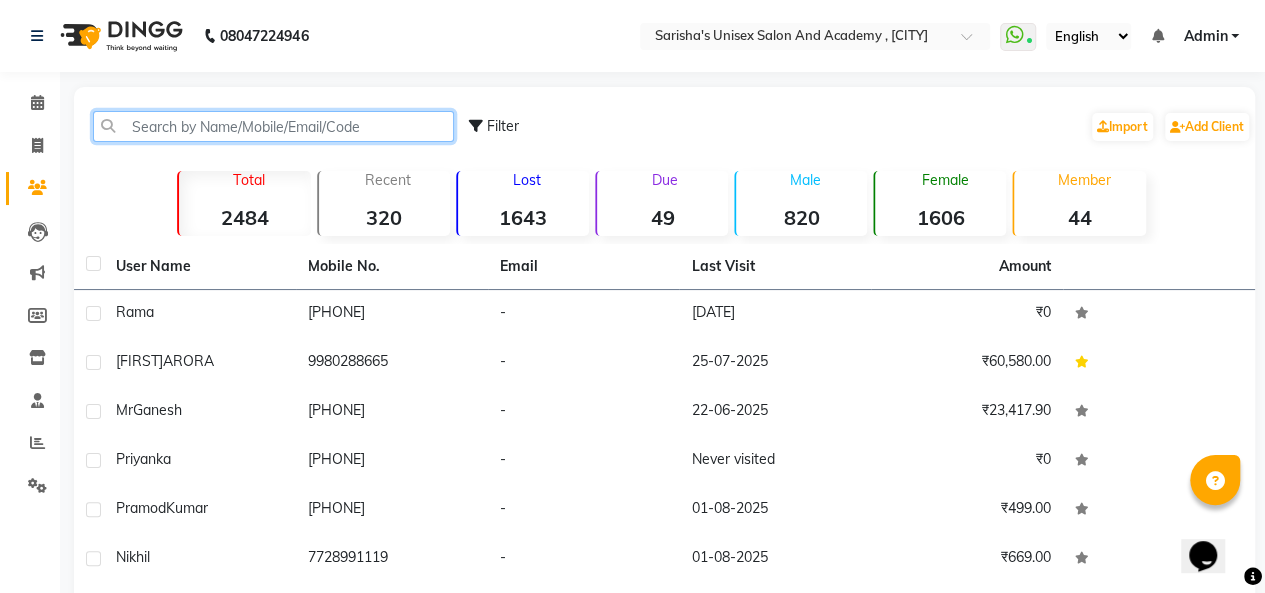 click 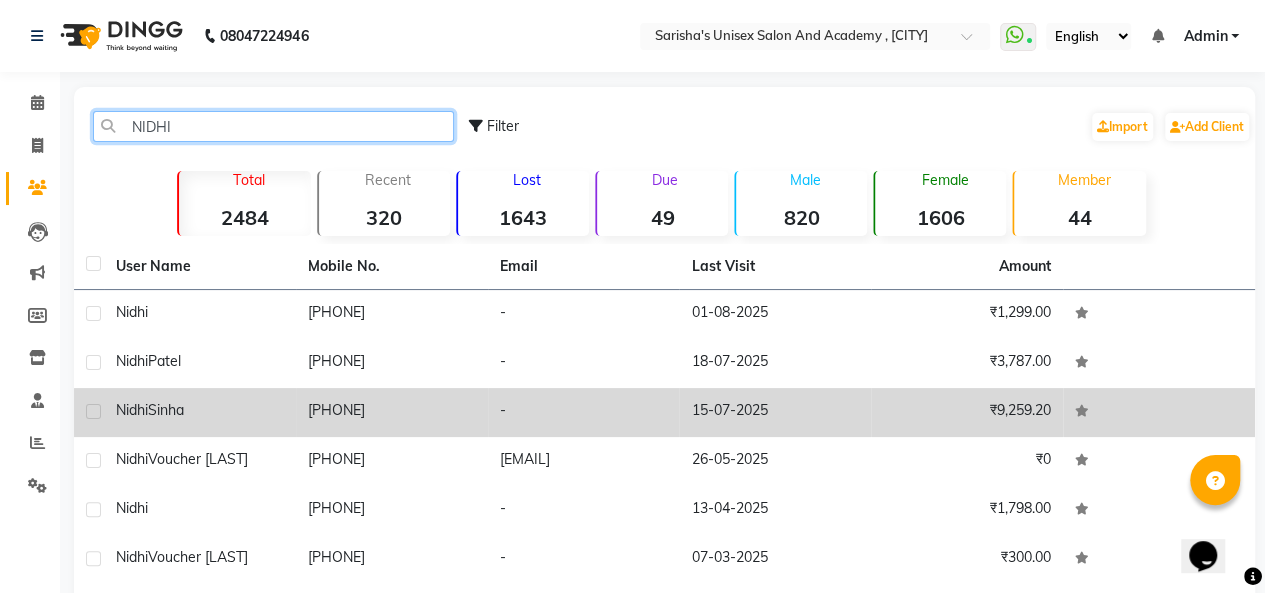 type on "NIDHI" 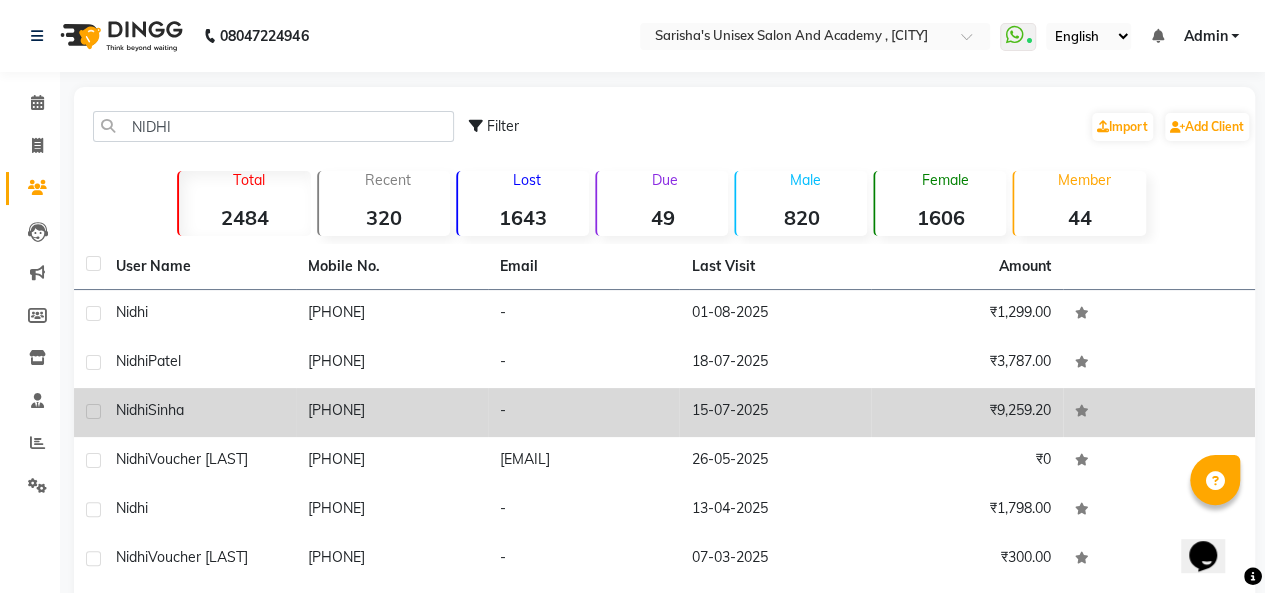 click on "9168050333" 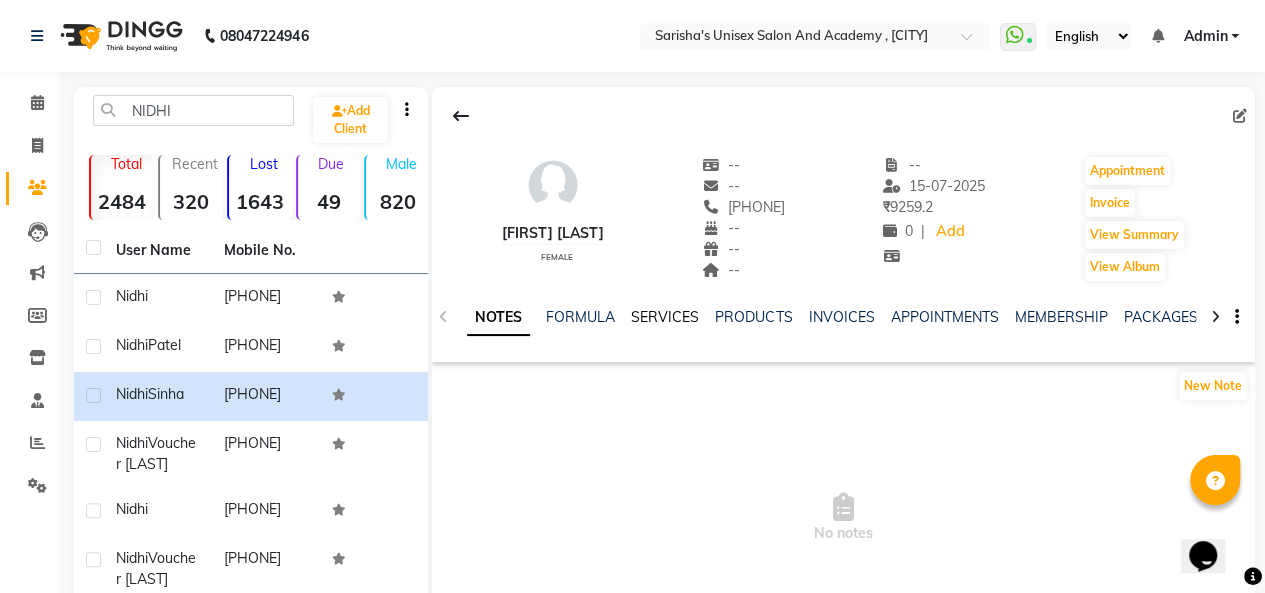 click on "SERVICES" 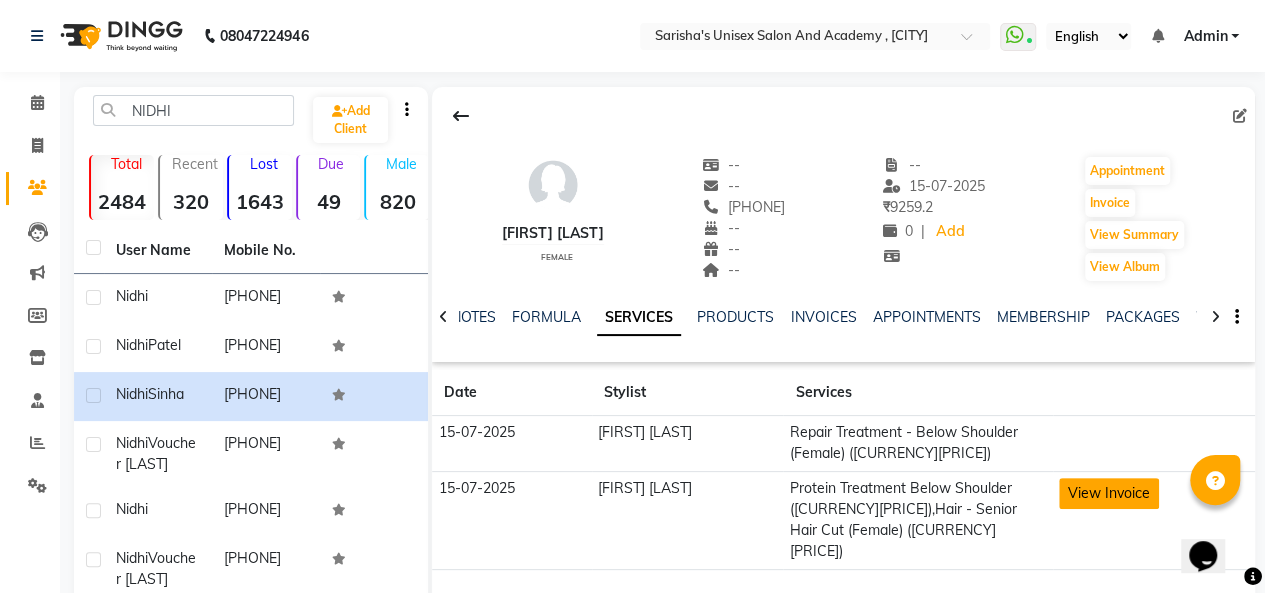 click on "View Invoice" 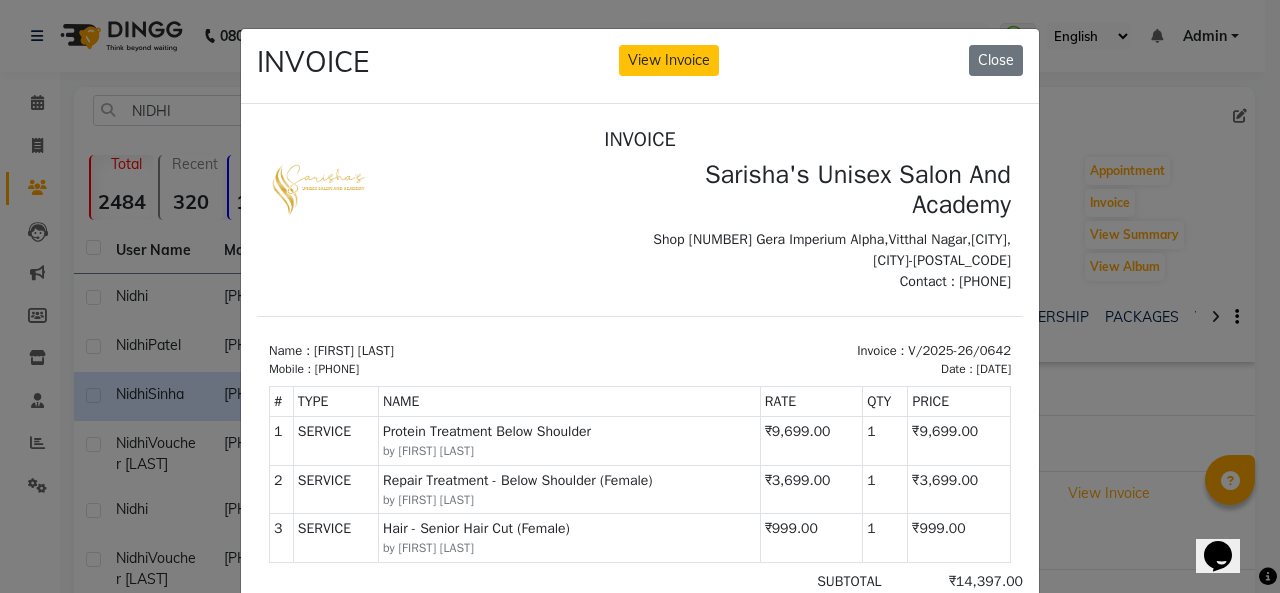 scroll, scrollTop: 16, scrollLeft: 0, axis: vertical 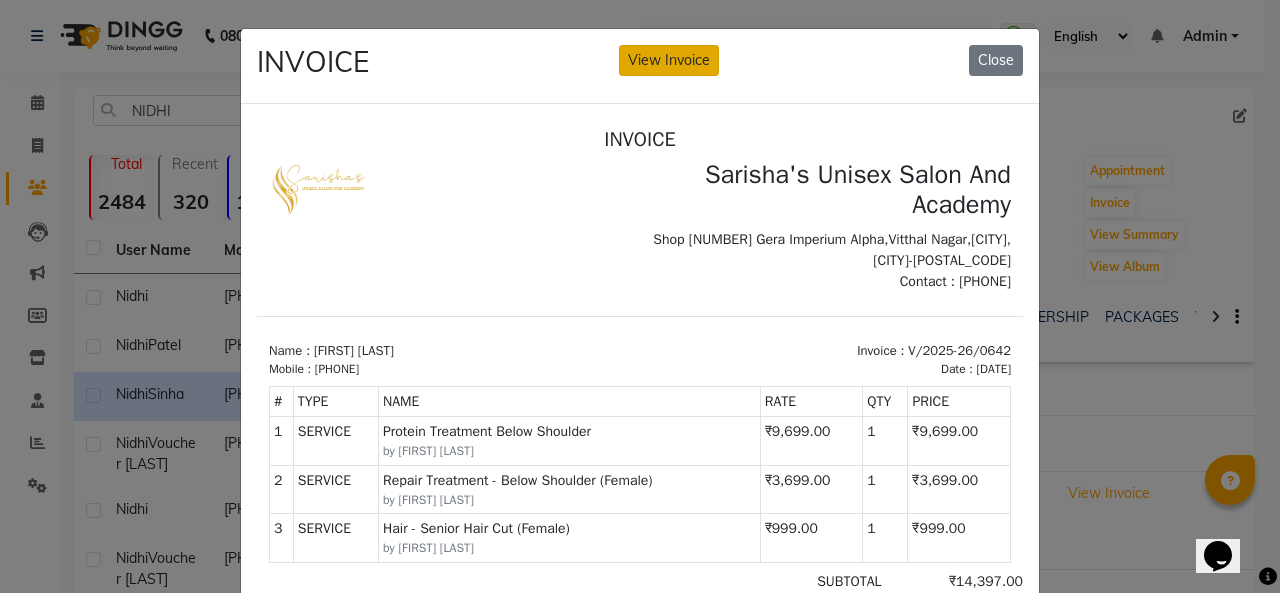click on "View Invoice" 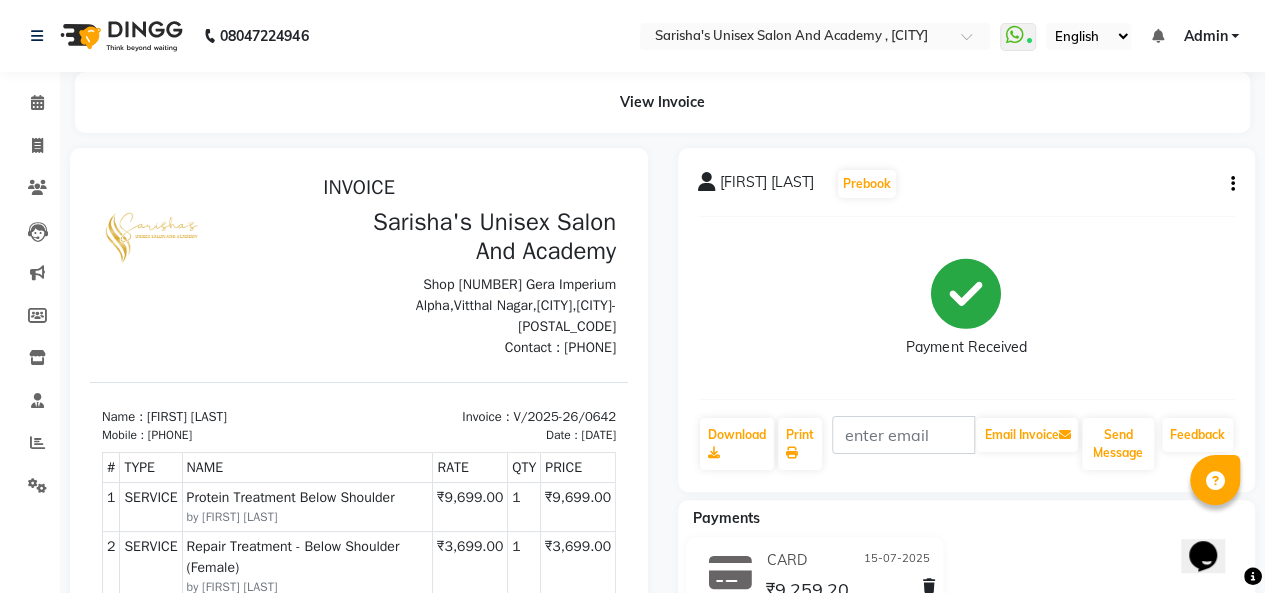 scroll, scrollTop: 100, scrollLeft: 0, axis: vertical 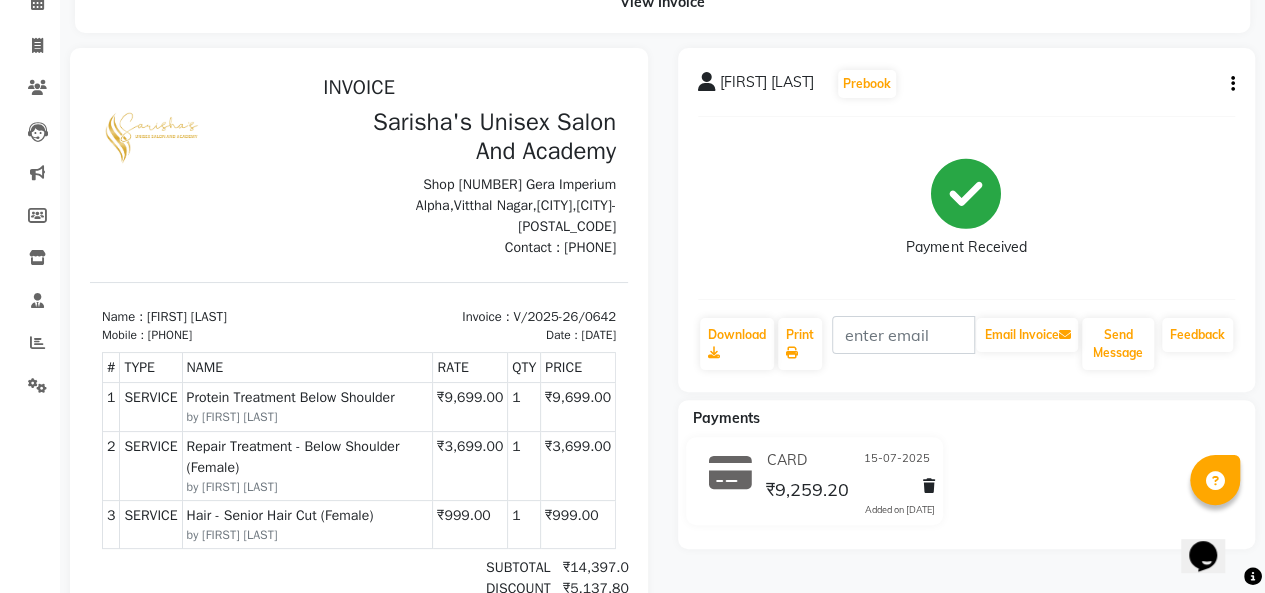 click on "Nidhi Sinha  Prebook   Payment Received  Download  Print   Email Invoice   Send Message Feedback" 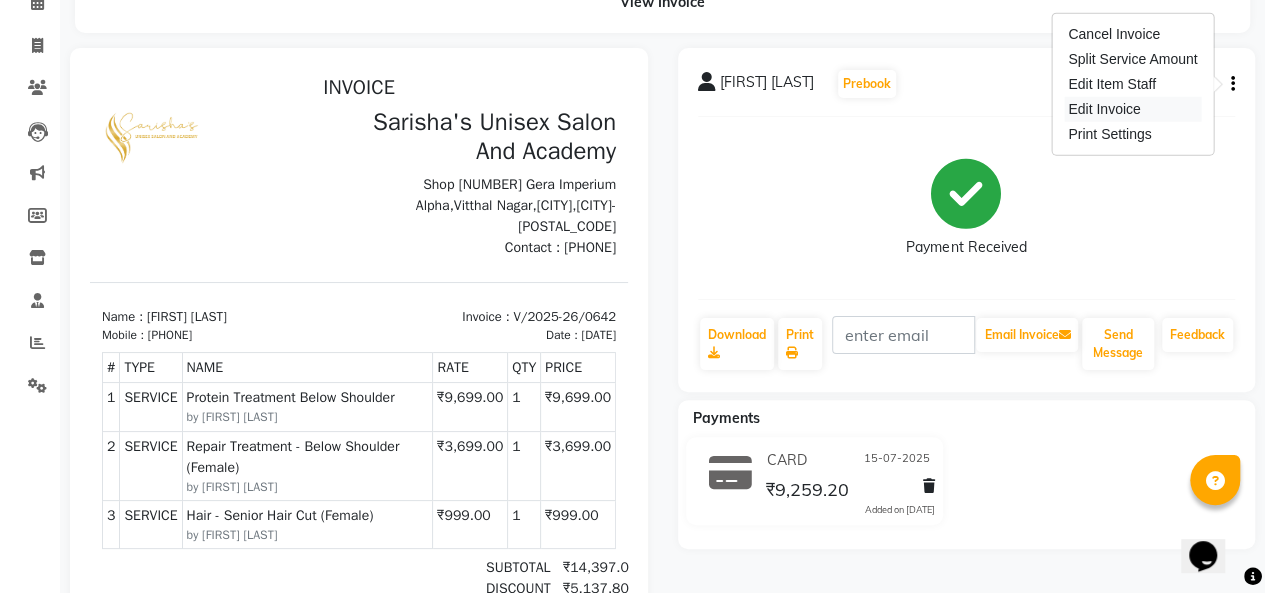 click on "Edit Invoice" at bounding box center (1132, 109) 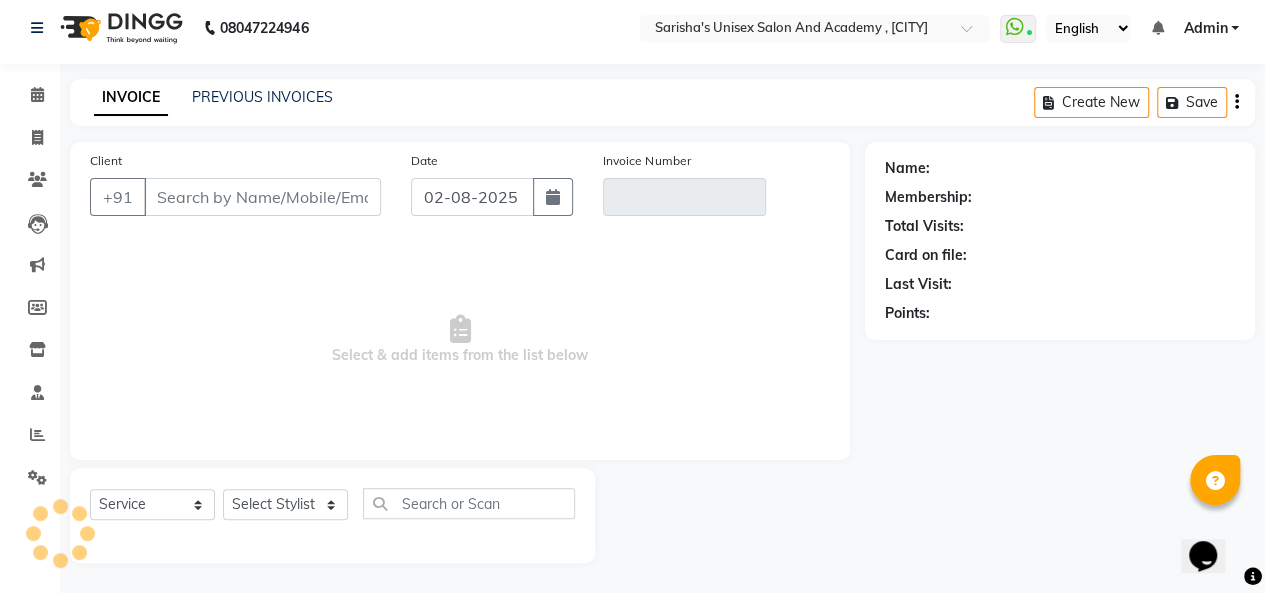 scroll, scrollTop: 7, scrollLeft: 0, axis: vertical 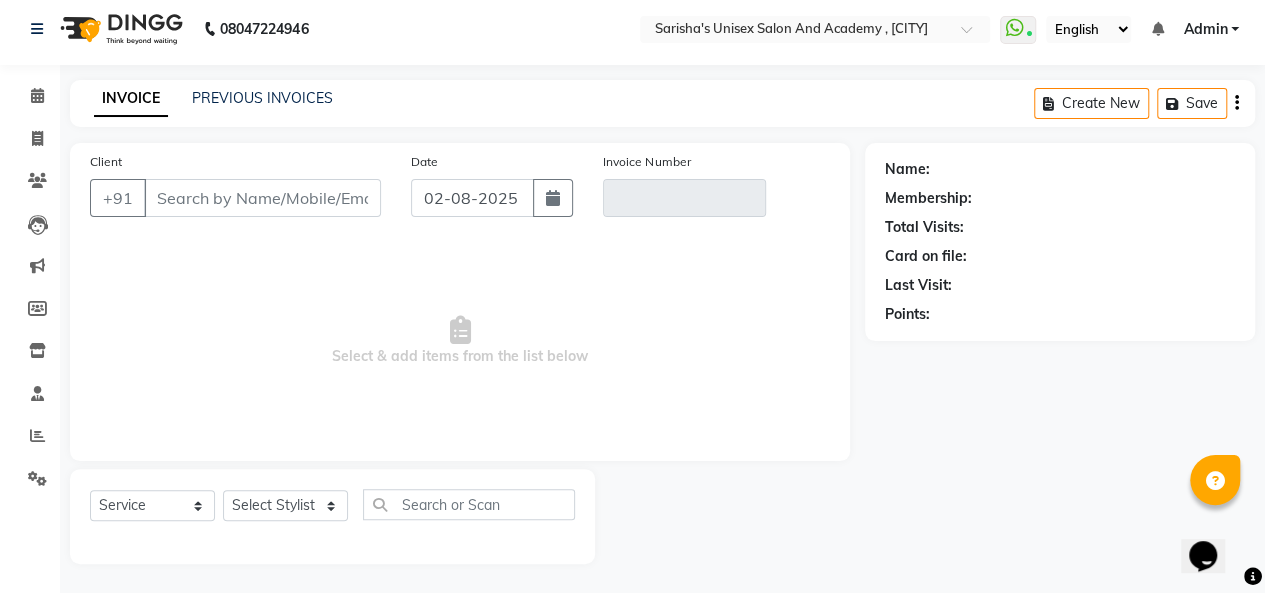 type on "9168050333" 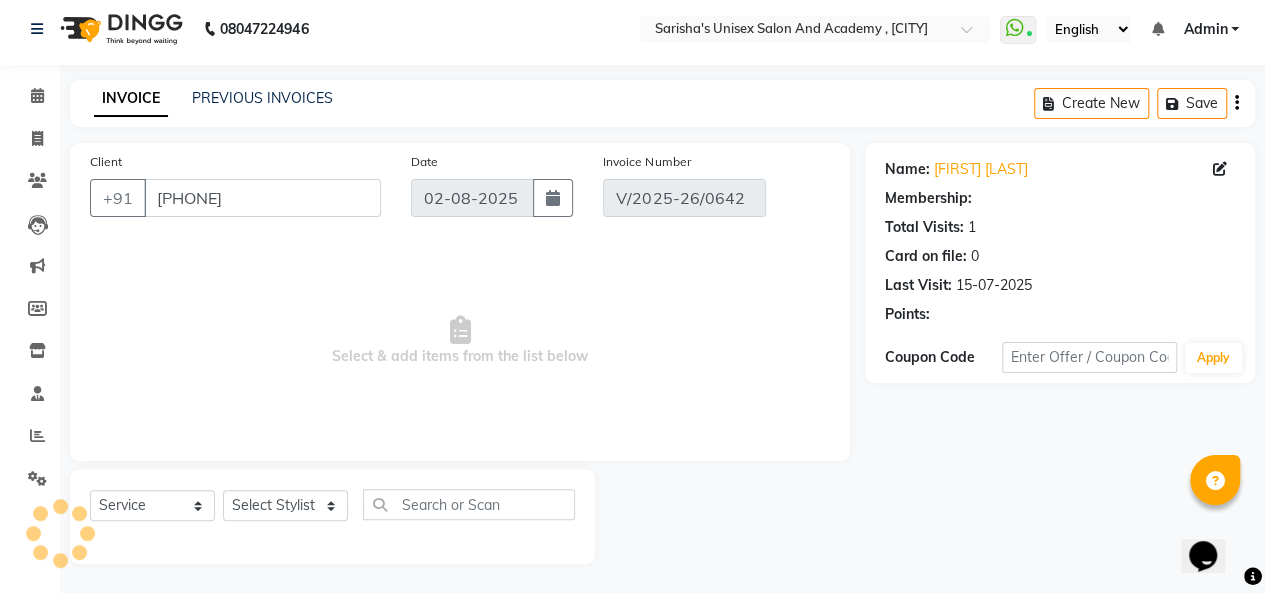 type on "15-07-2025" 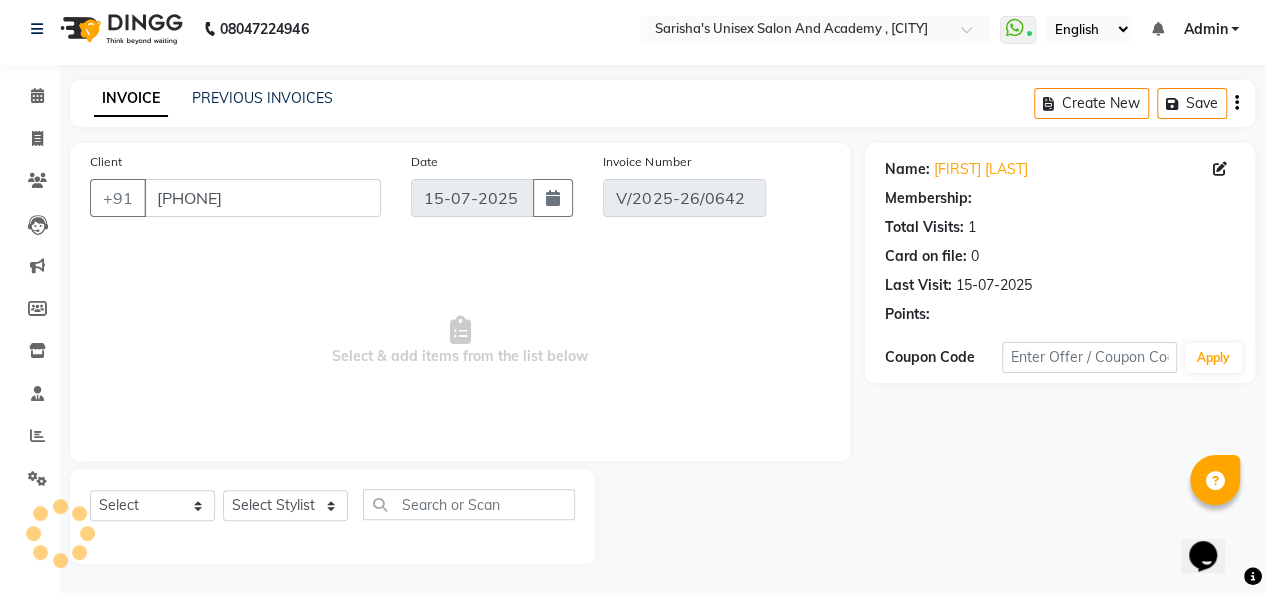 select on "1: Object" 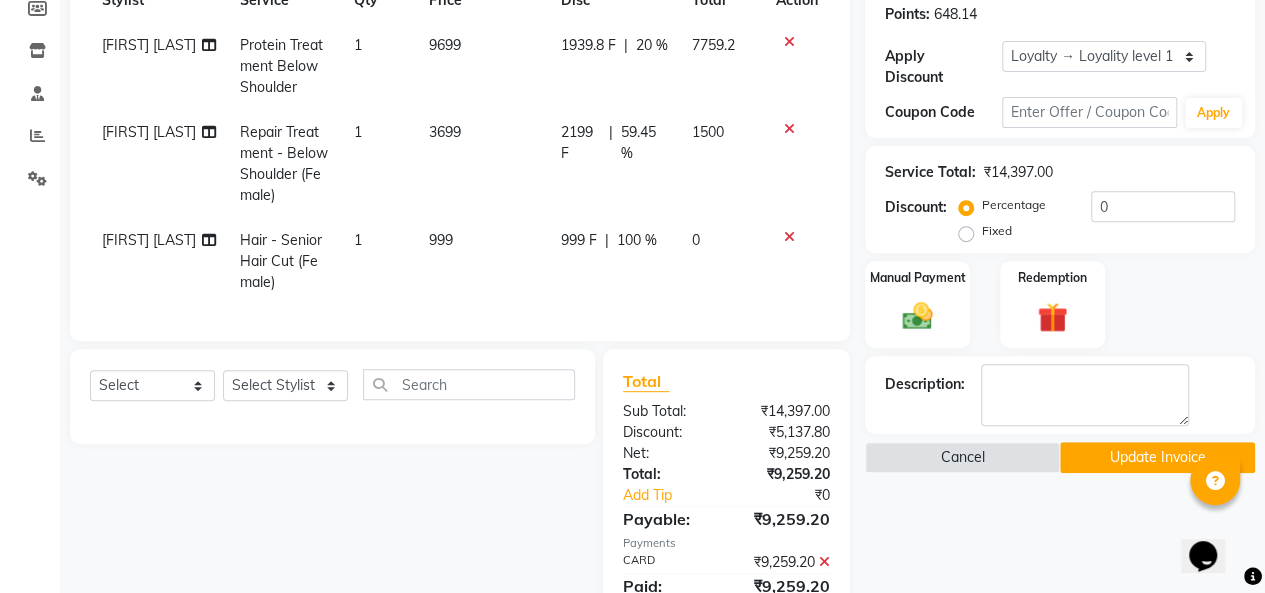 scroll, scrollTop: 561, scrollLeft: 0, axis: vertical 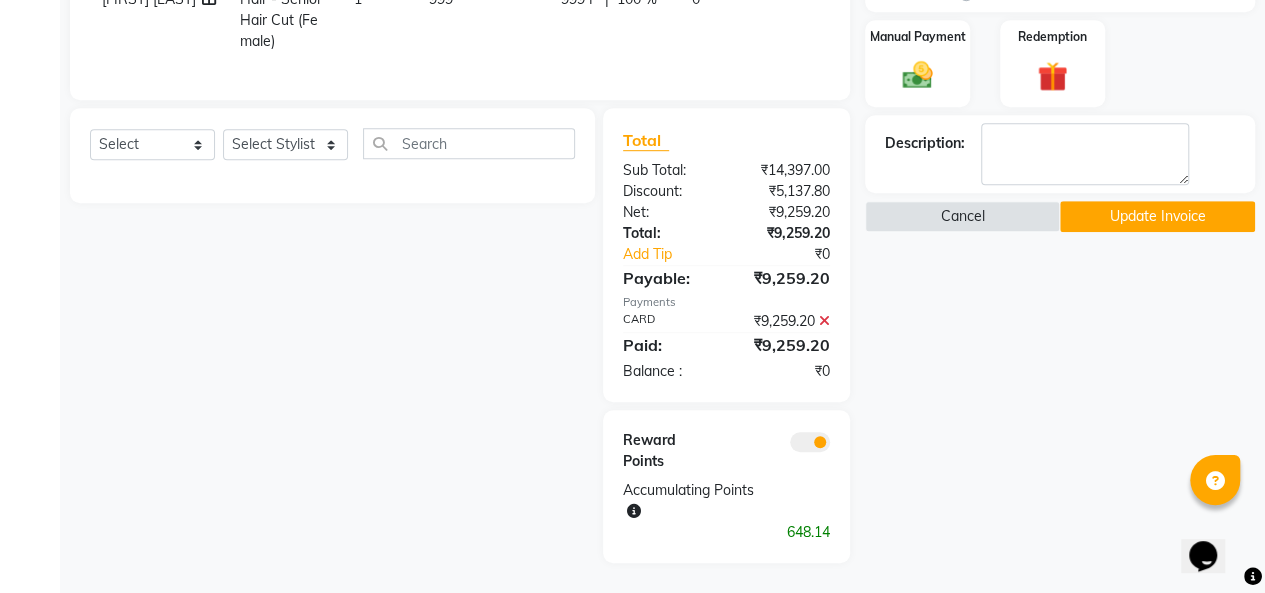 click on "Update Invoice" 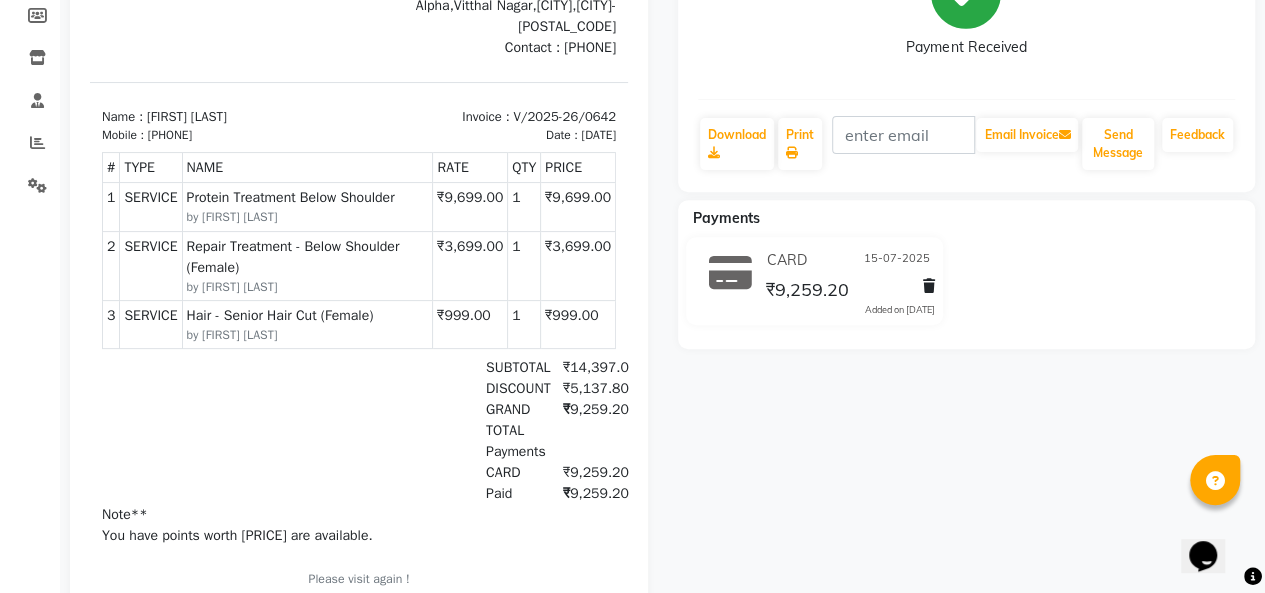 scroll, scrollTop: 200, scrollLeft: 0, axis: vertical 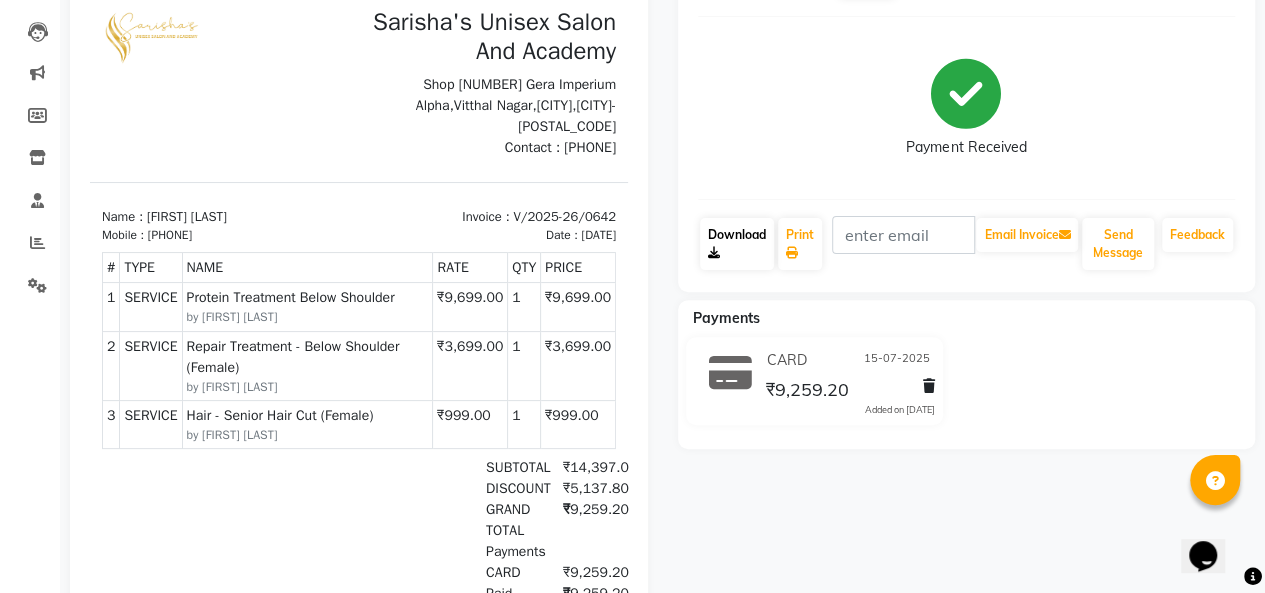 drag, startPoint x: 760, startPoint y: 250, endPoint x: 746, endPoint y: 242, distance: 16.124516 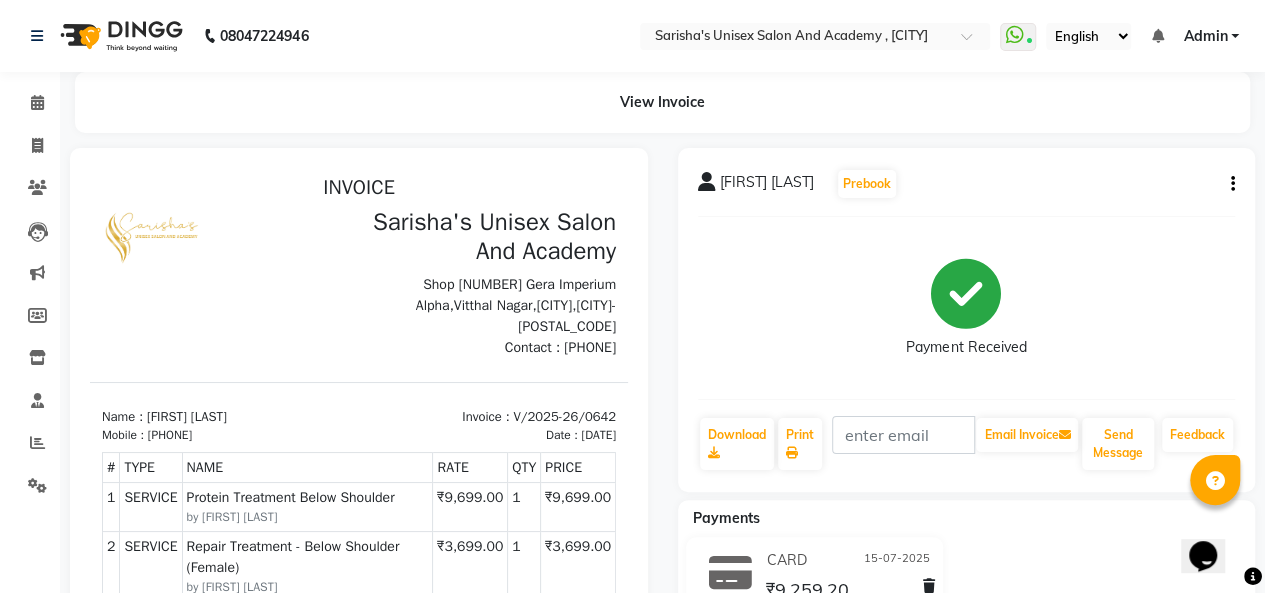 click on "Nidhi Sinha  Prebook   Payment Received  Download  Print   Email Invoice   Send Message Feedback" 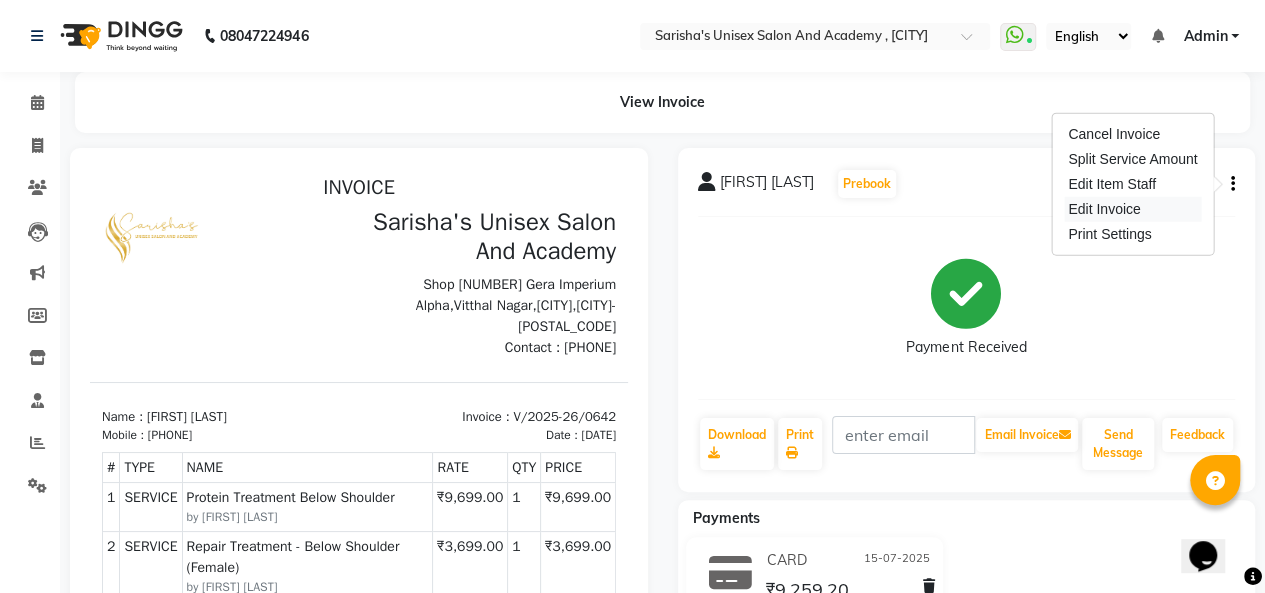 click on "Edit Invoice" at bounding box center (1132, 209) 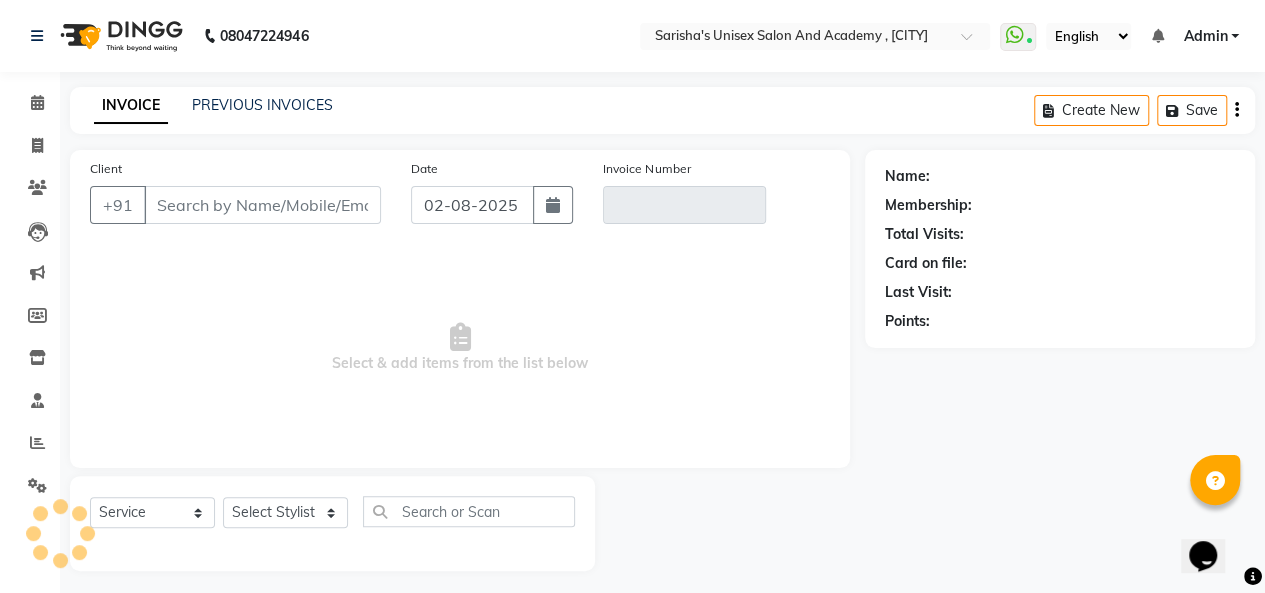 scroll, scrollTop: 7, scrollLeft: 0, axis: vertical 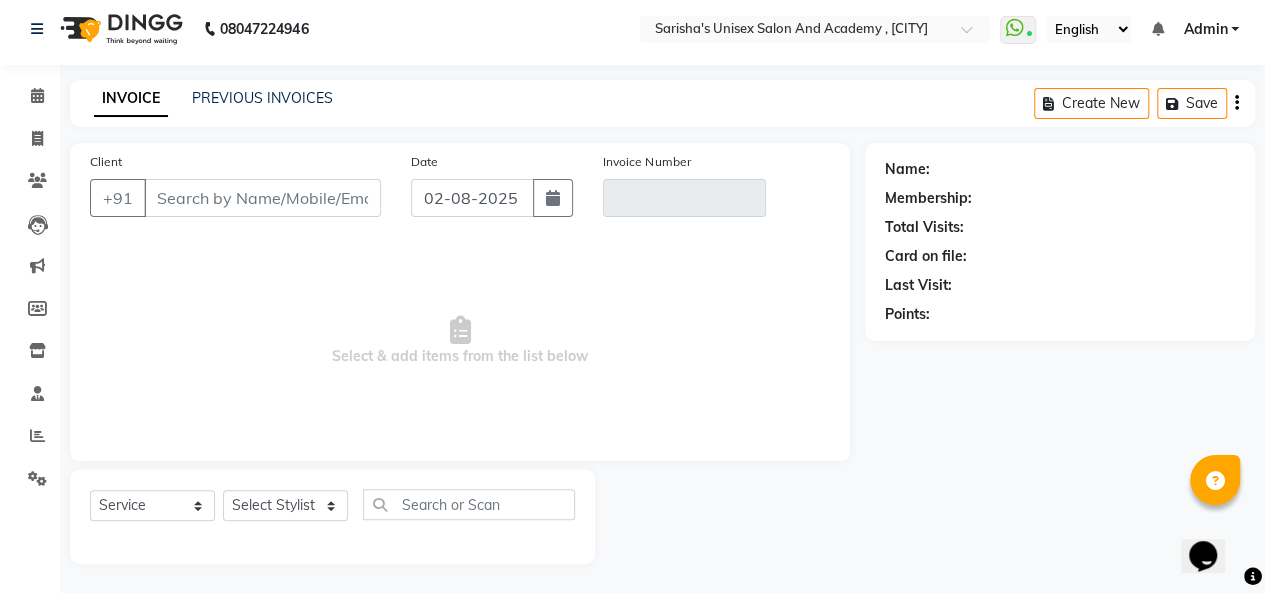 type on "9168050333" 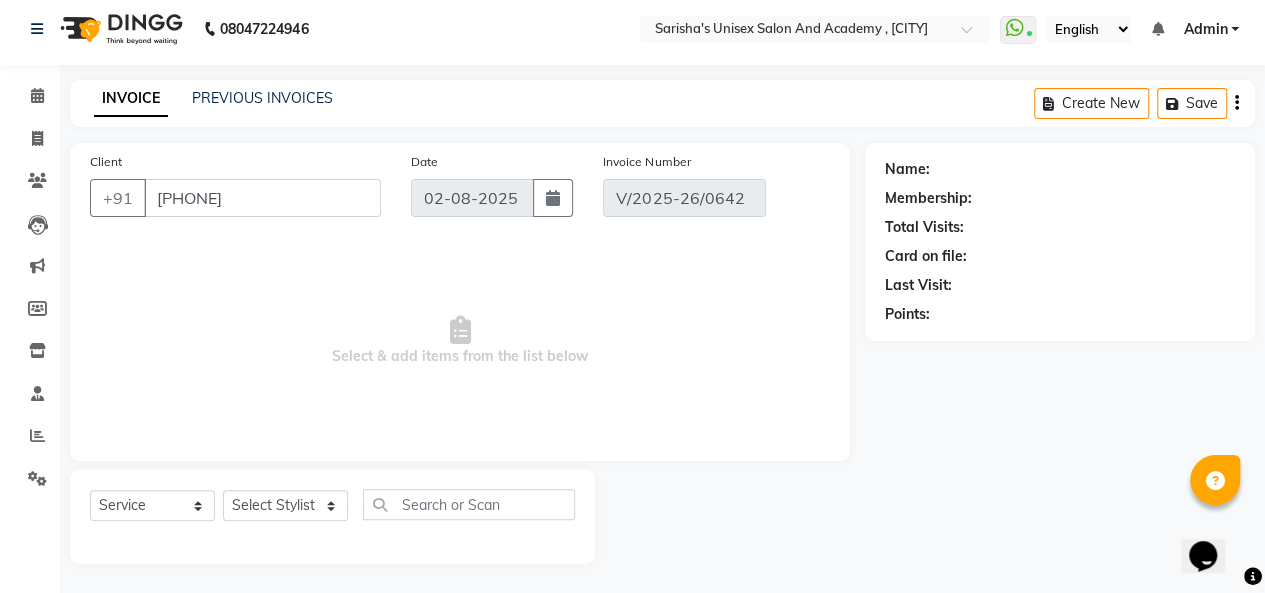 type on "15-07-2025" 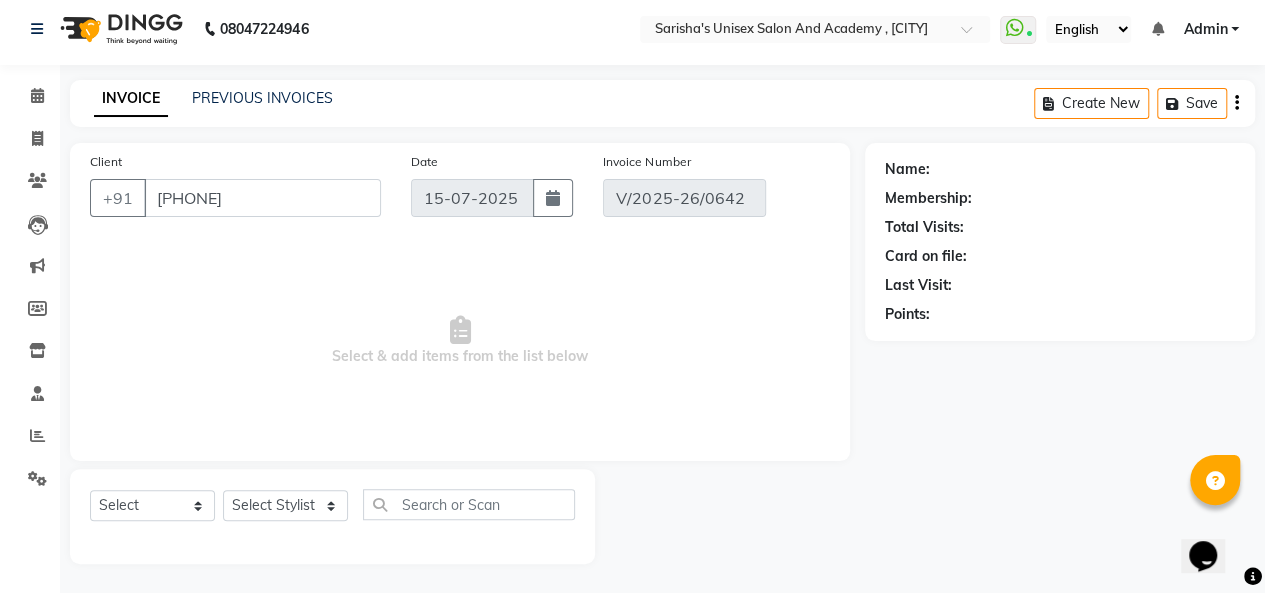 select on "1: Object" 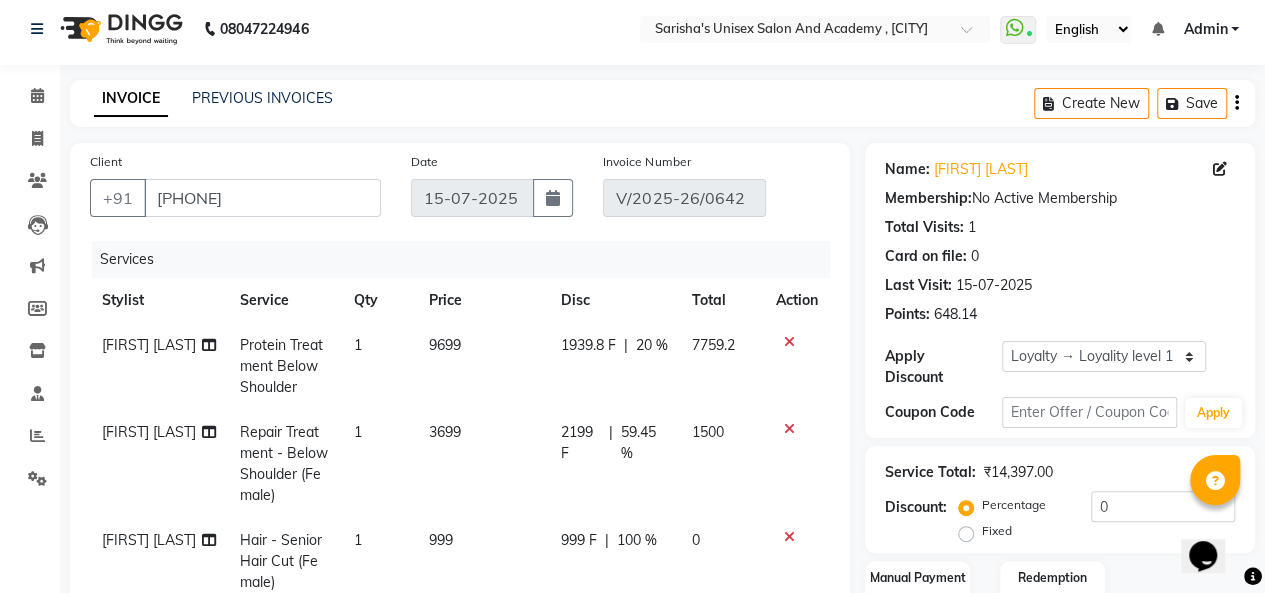 scroll, scrollTop: 407, scrollLeft: 0, axis: vertical 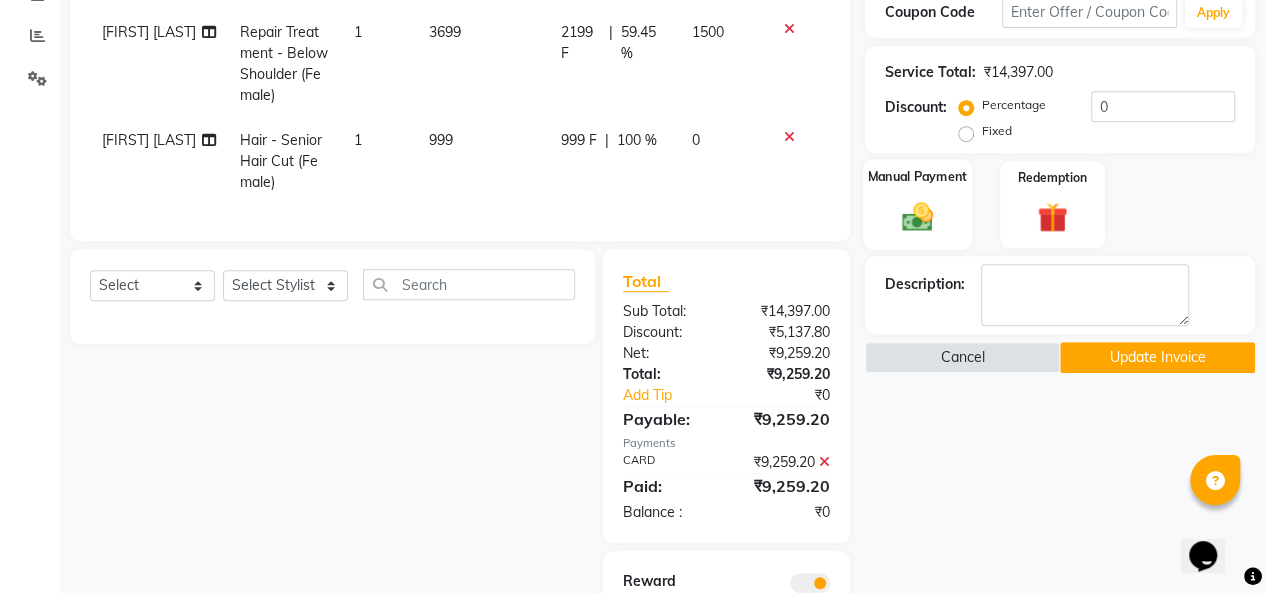 click 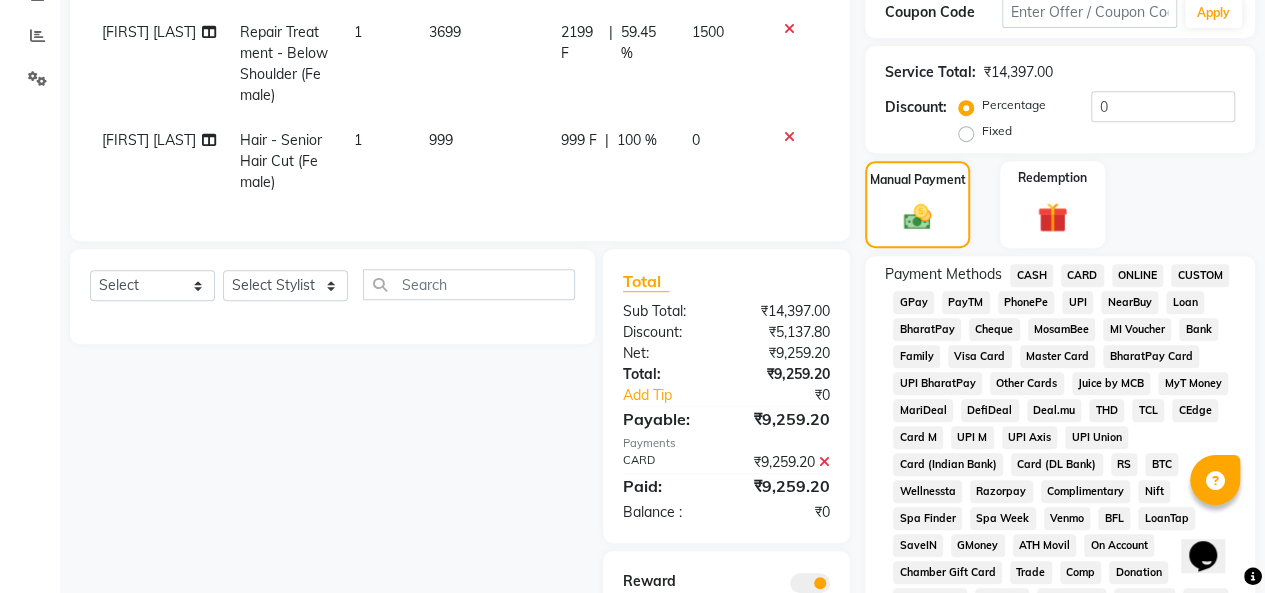 click on "UPI" 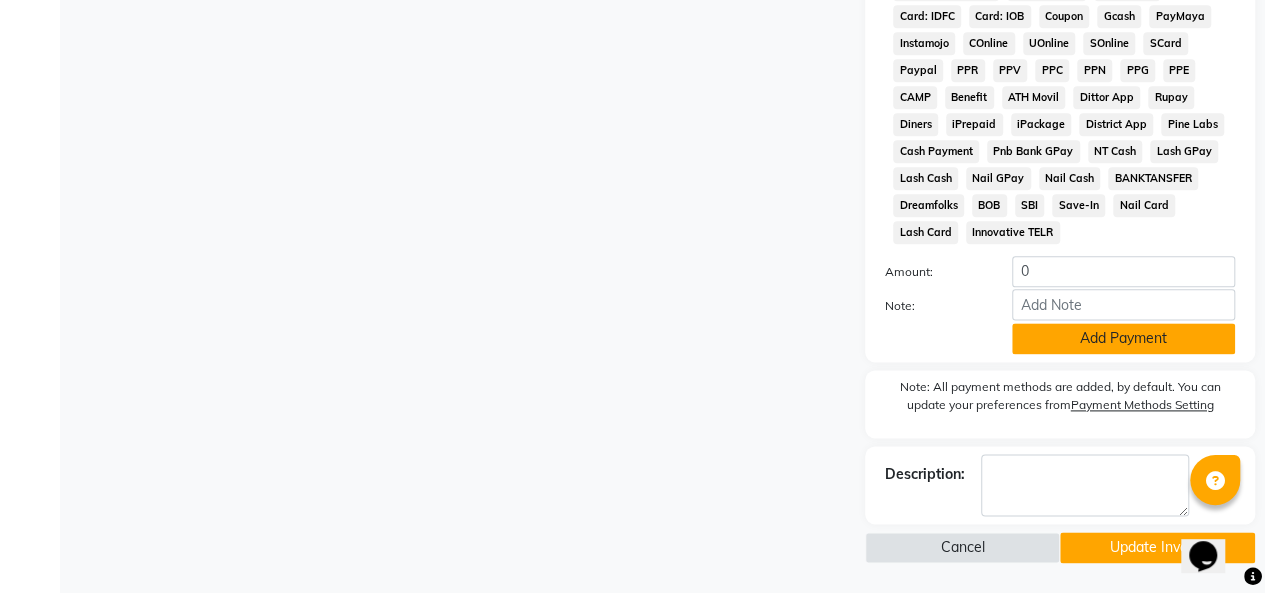 click on "Add Payment" 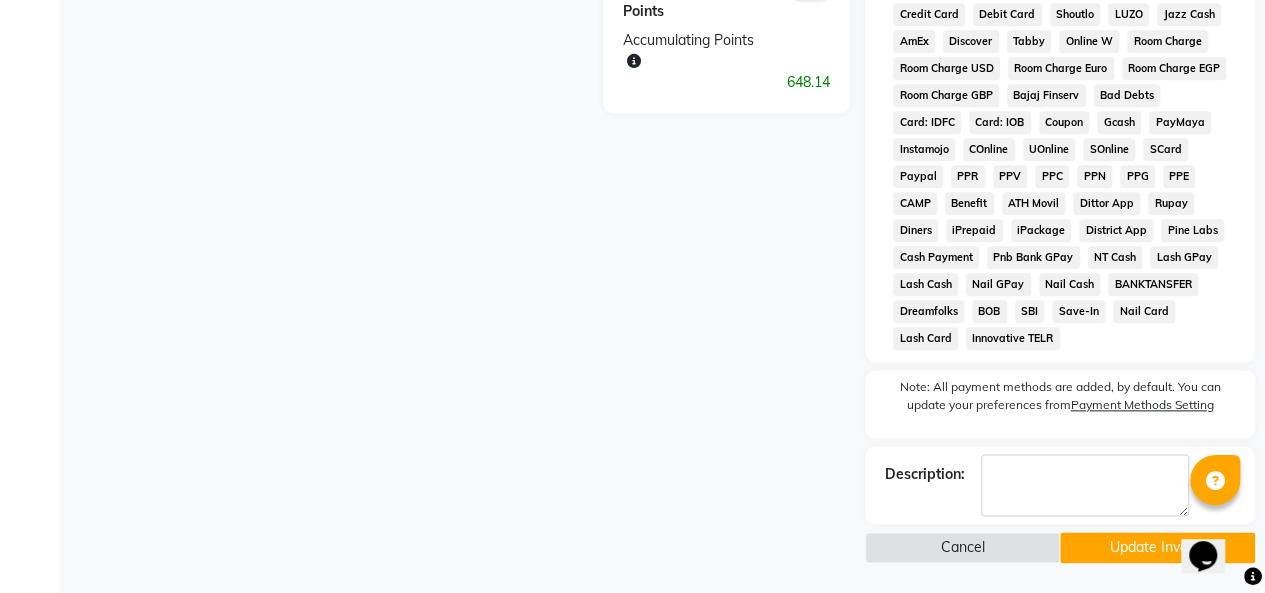 click on "Update Invoice" 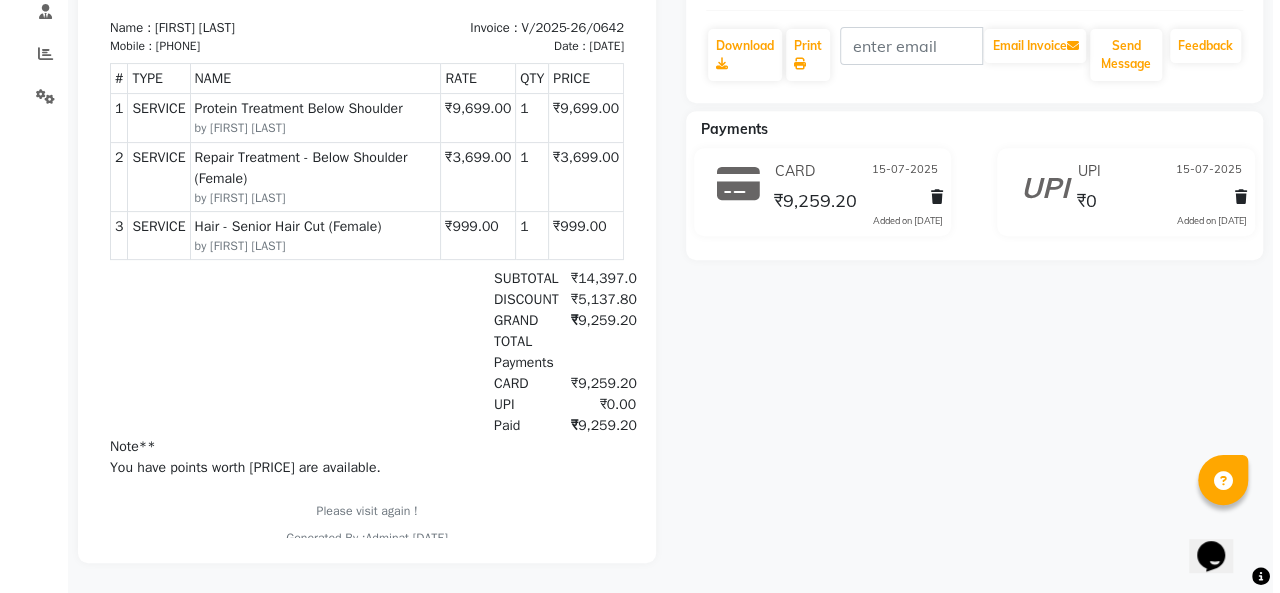 scroll, scrollTop: 0, scrollLeft: 0, axis: both 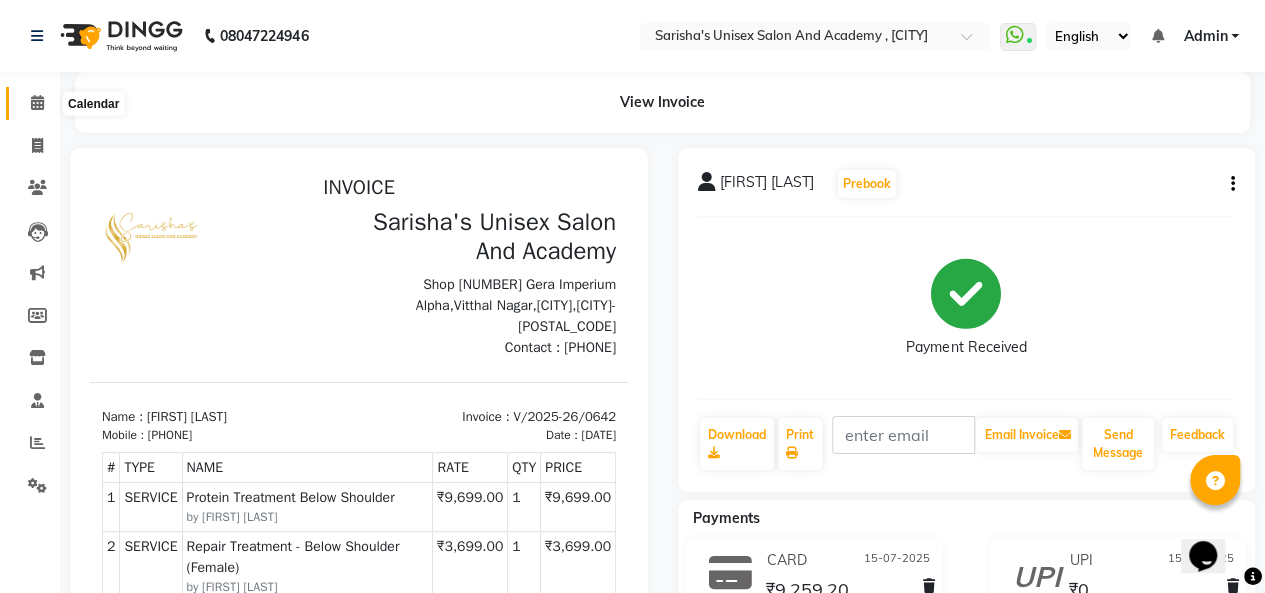click 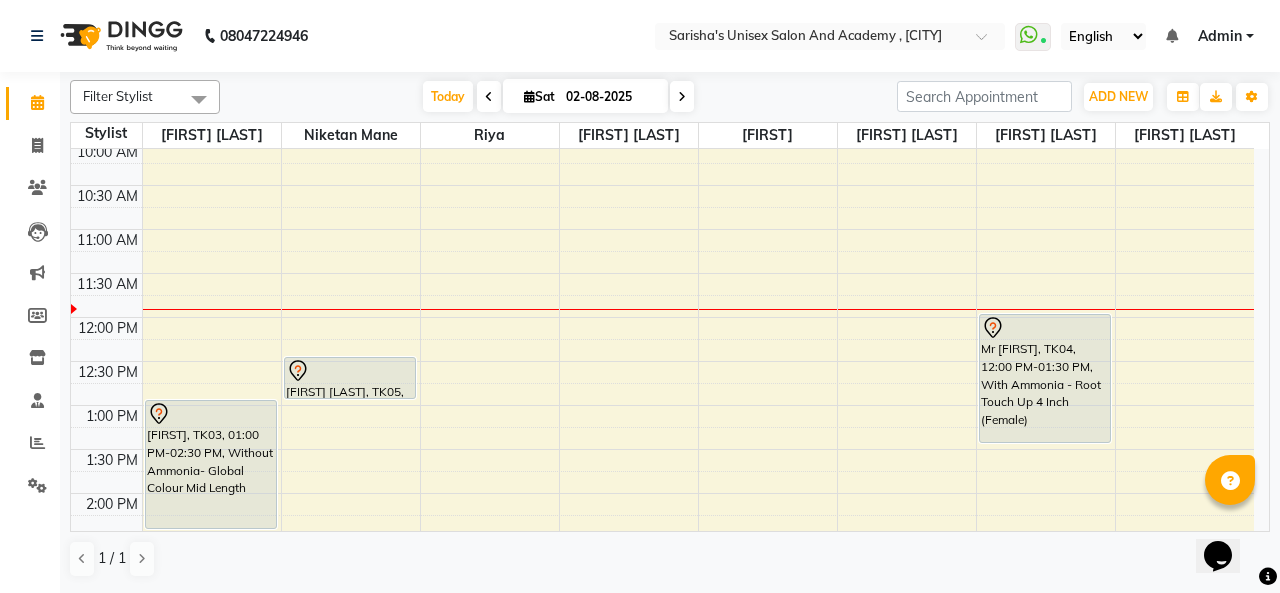 scroll, scrollTop: 200, scrollLeft: 0, axis: vertical 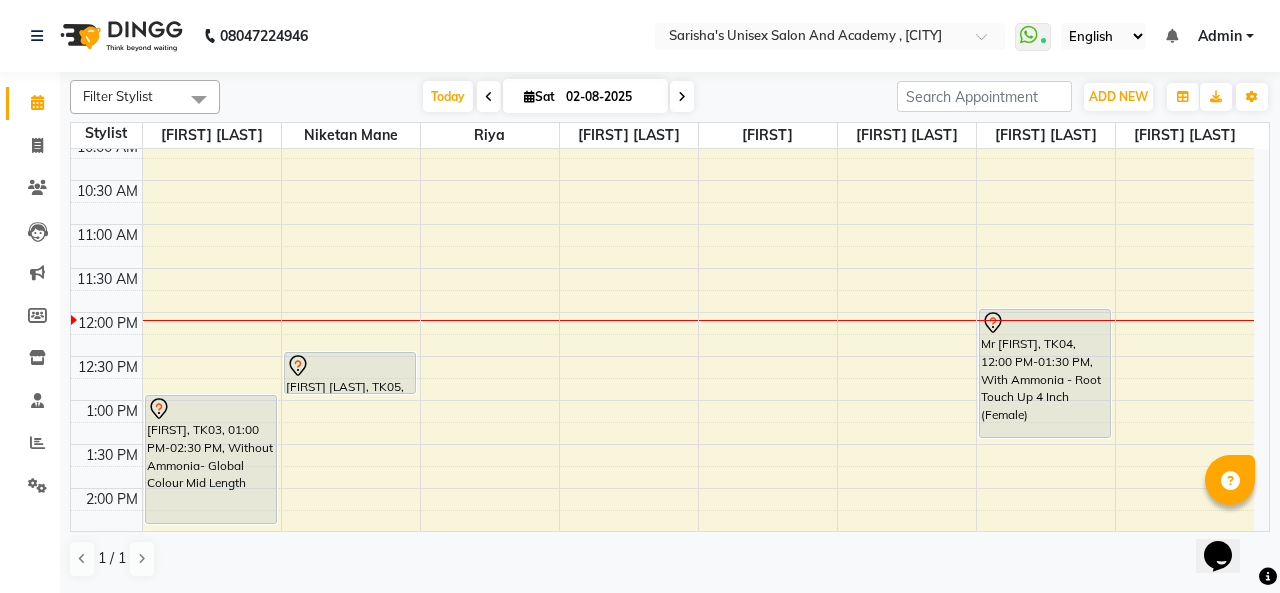 click at bounding box center [350, 393] 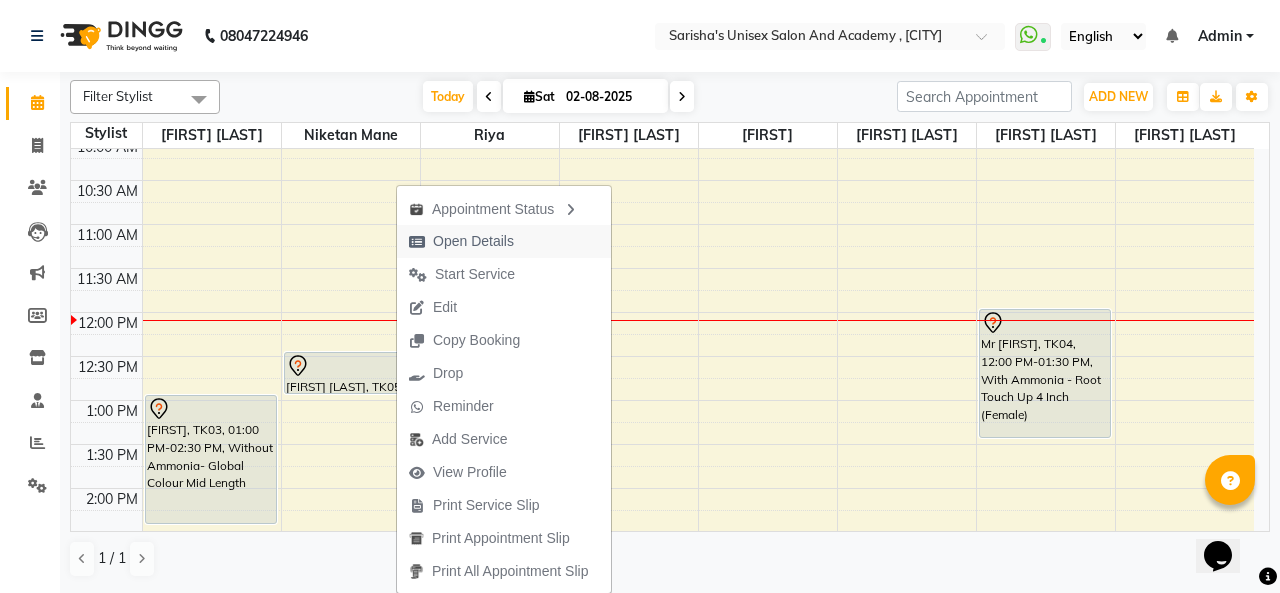click on "Open Details" at bounding box center [473, 241] 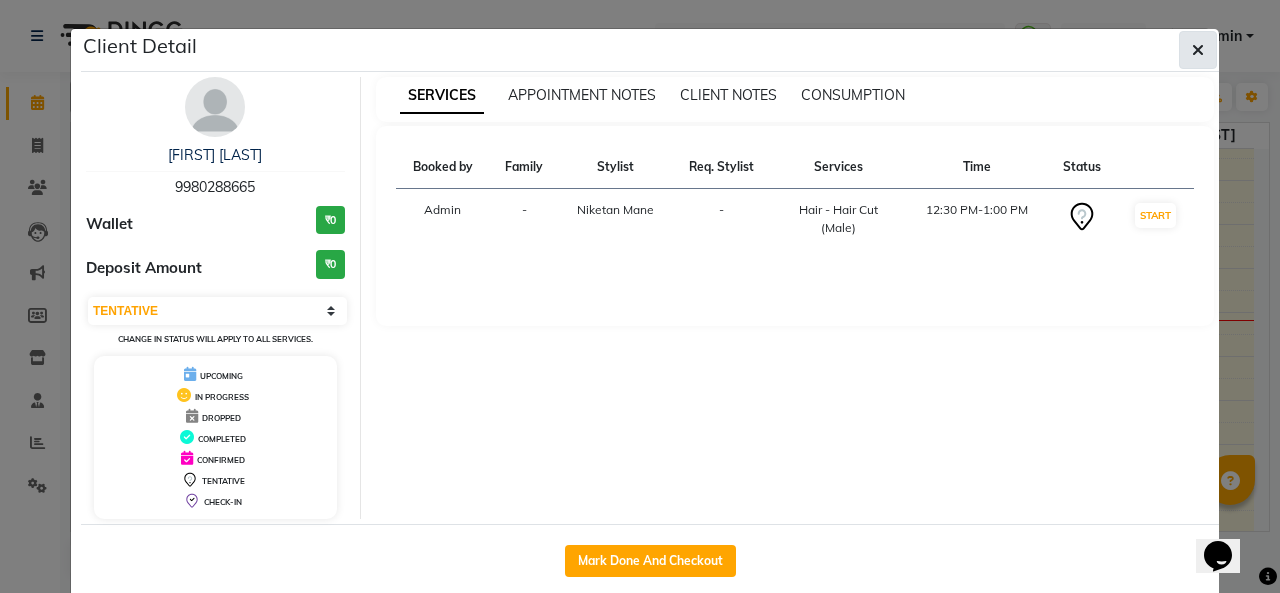 click 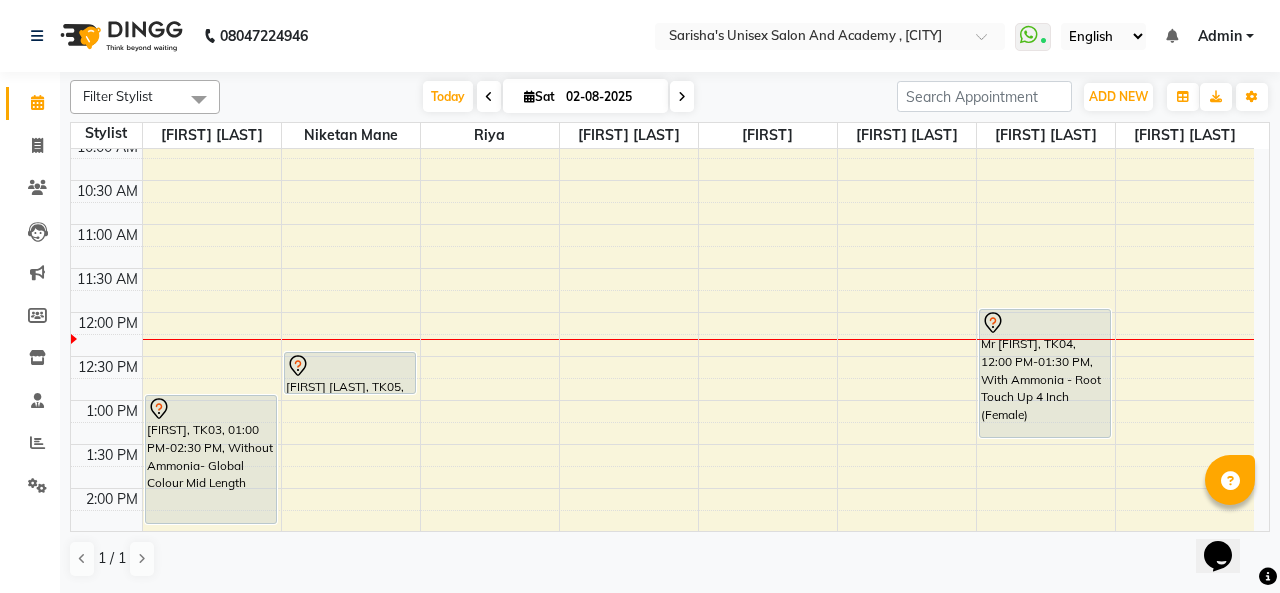 click on "[FIRST], [CODE], [TIME], [SERVICE] - [SERVICE] ([GENDER])" at bounding box center [350, 373] 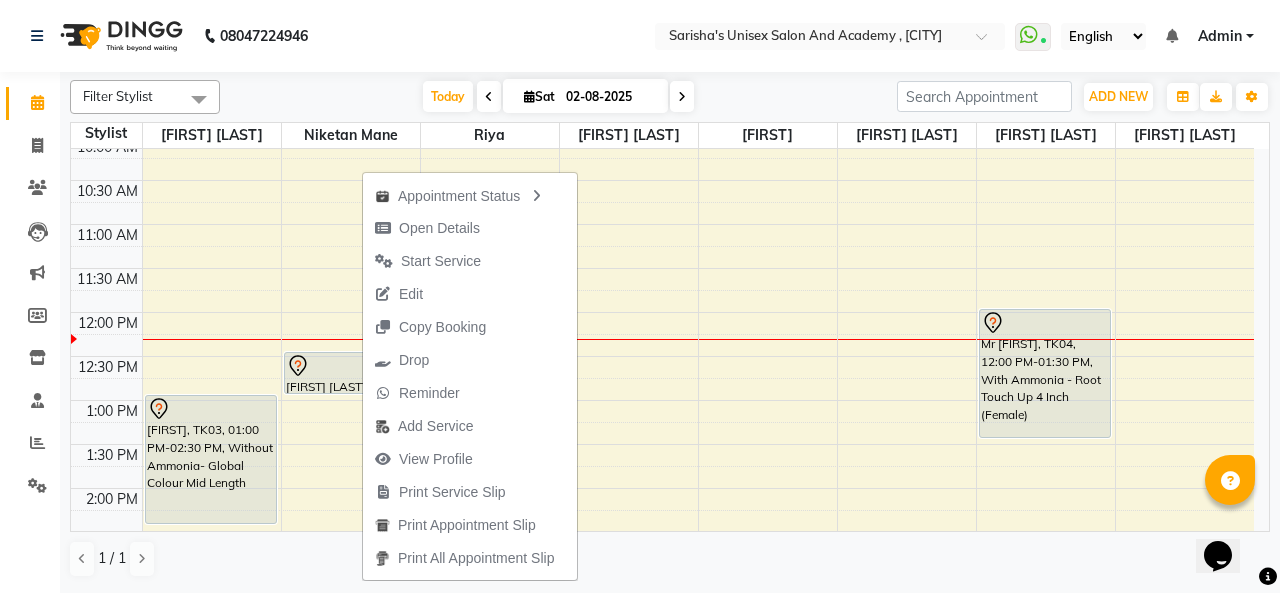 click on "Today  Sat 02-08-2025" at bounding box center [558, 97] 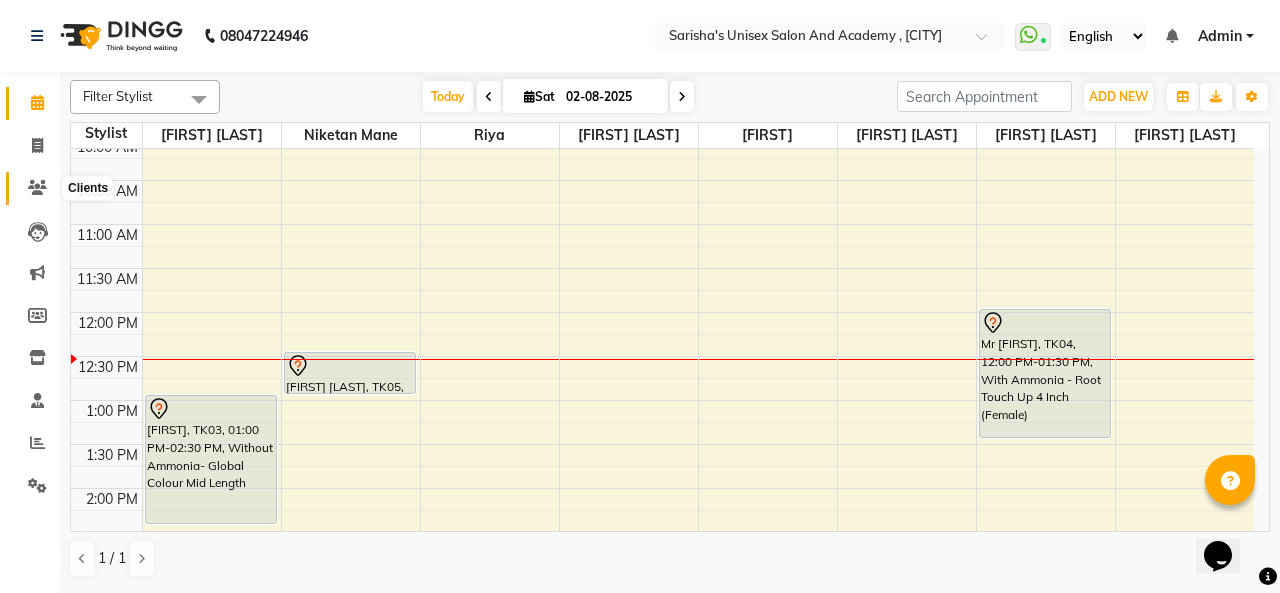 click 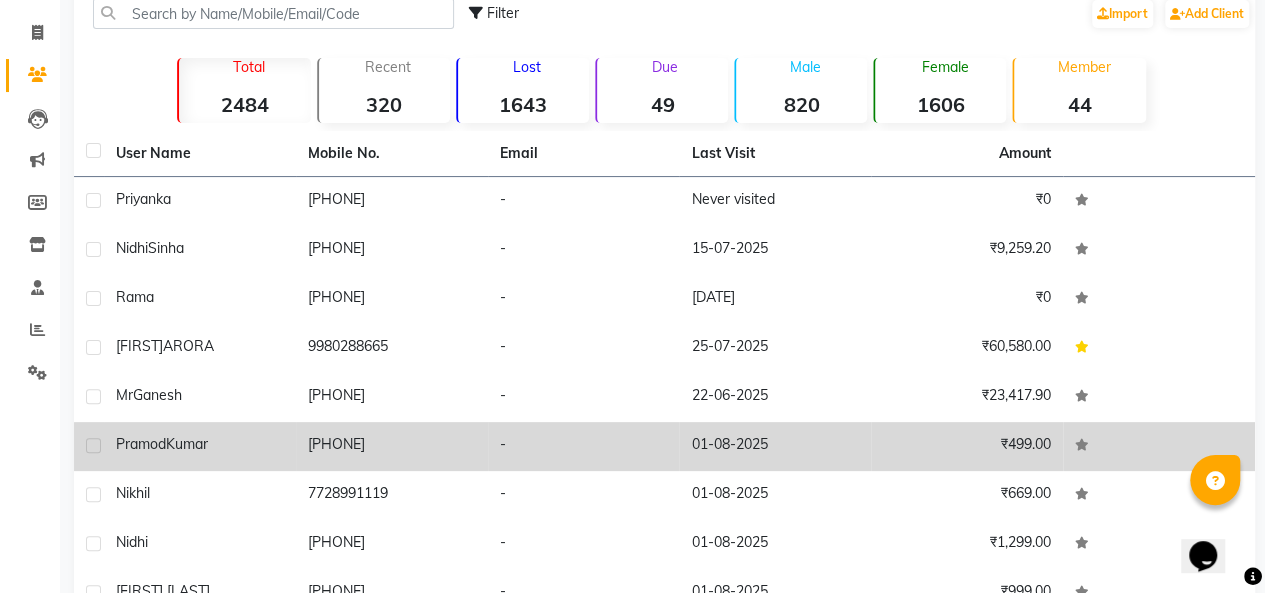 scroll, scrollTop: 200, scrollLeft: 0, axis: vertical 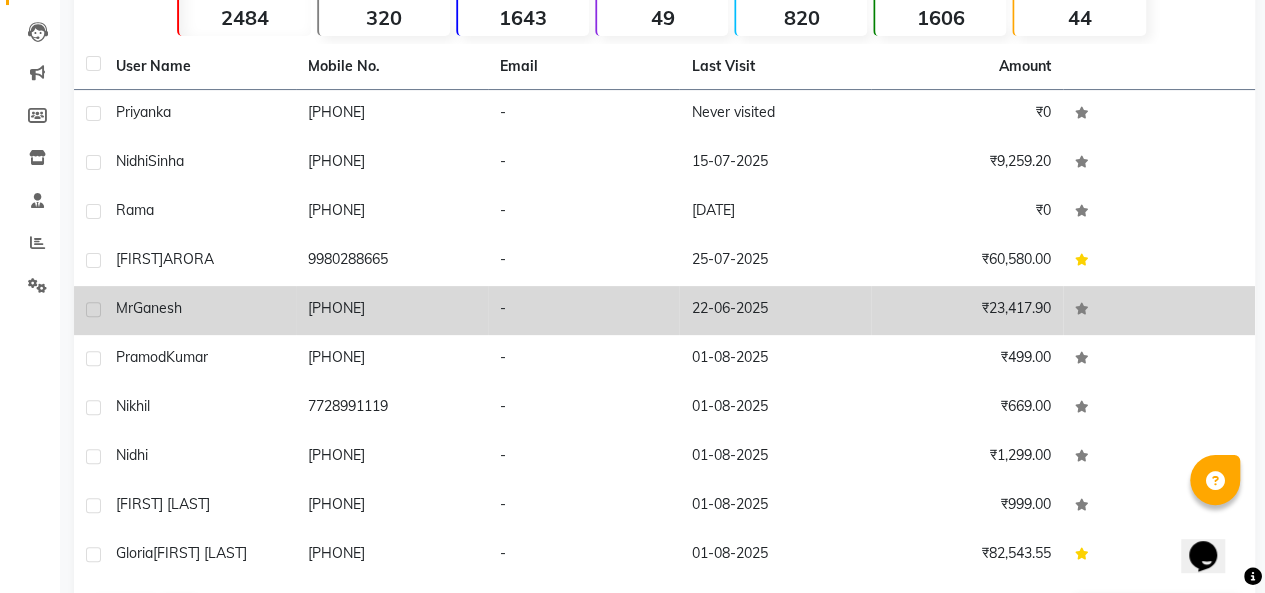 click on "7387999642" 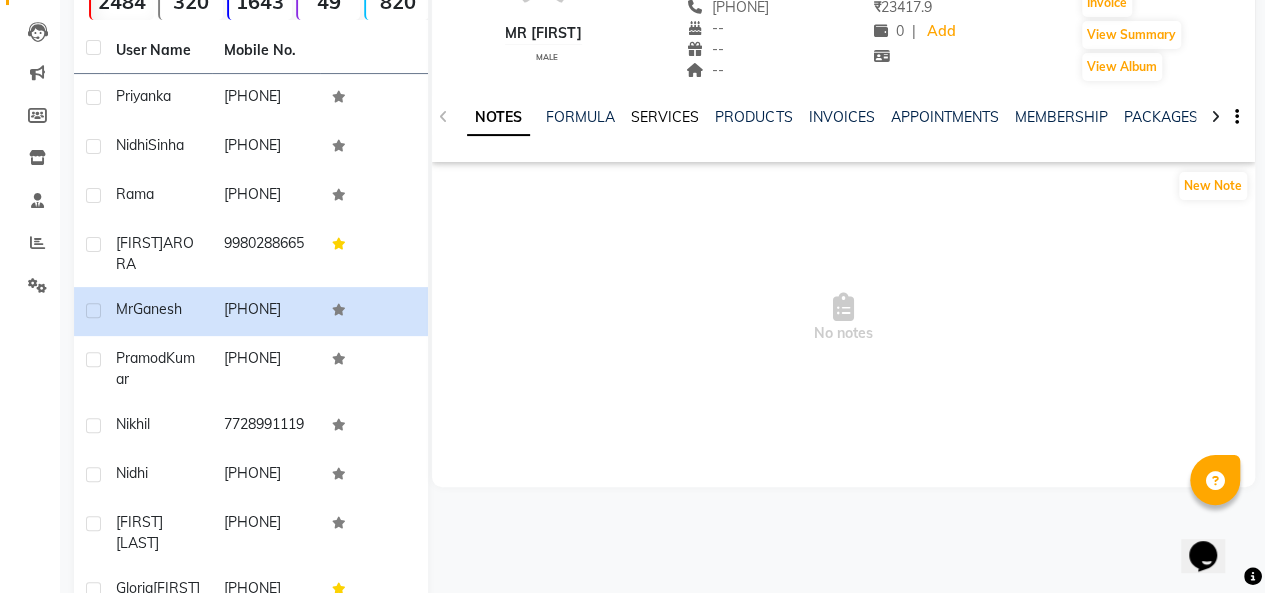 click on "SERVICES" 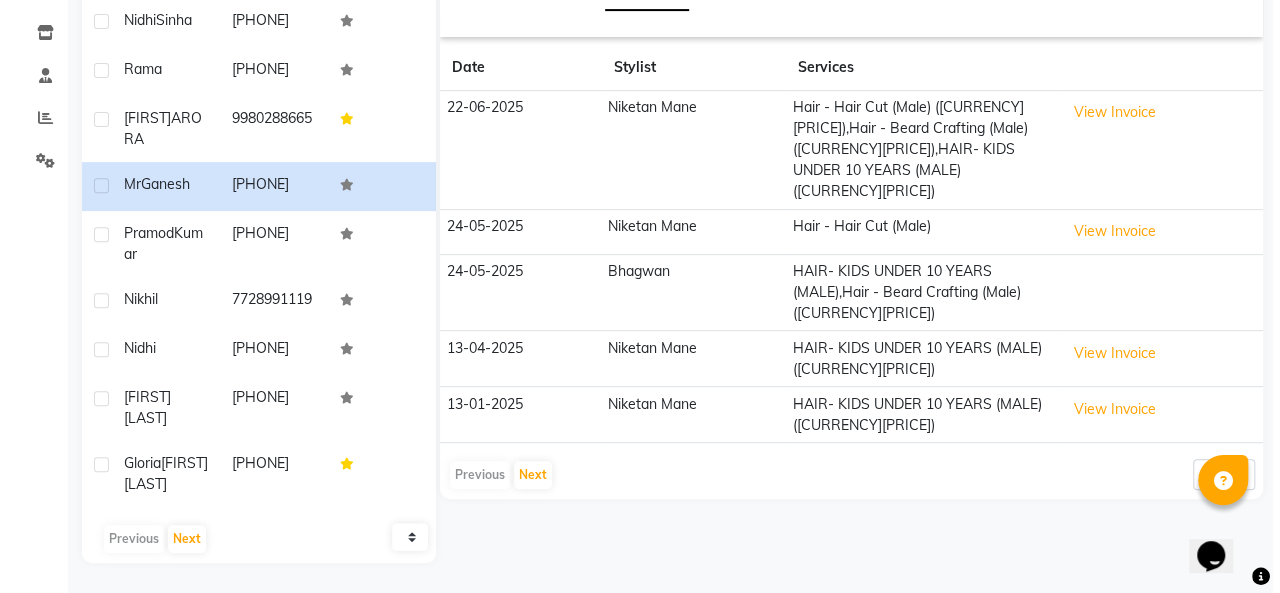 scroll, scrollTop: 0, scrollLeft: 0, axis: both 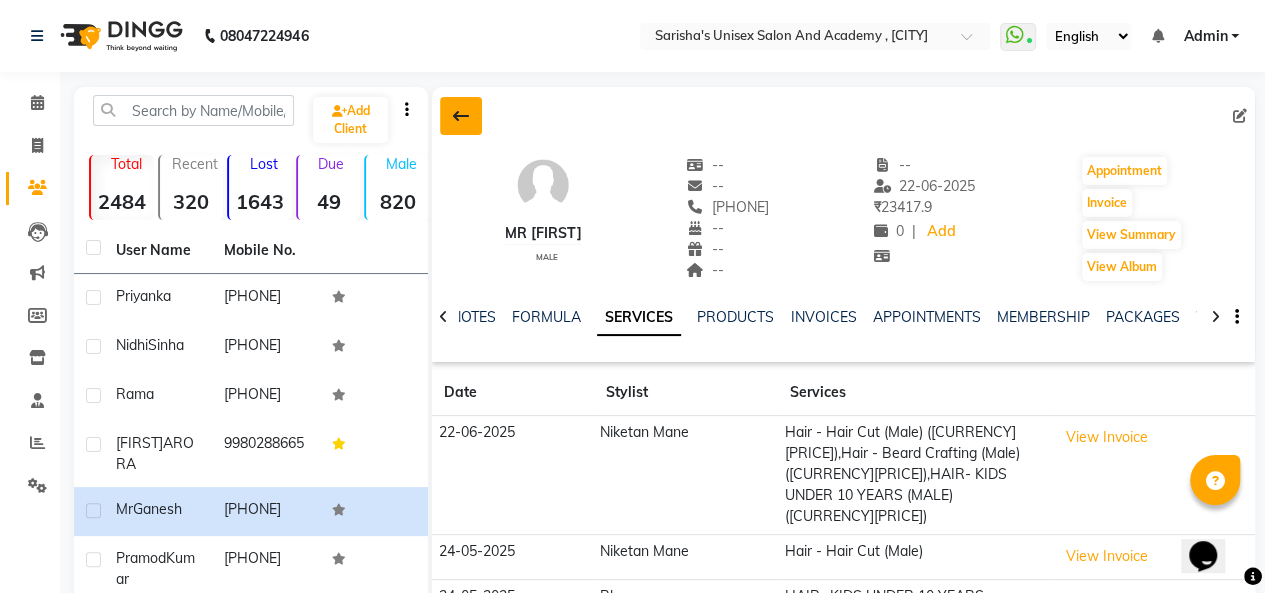 click 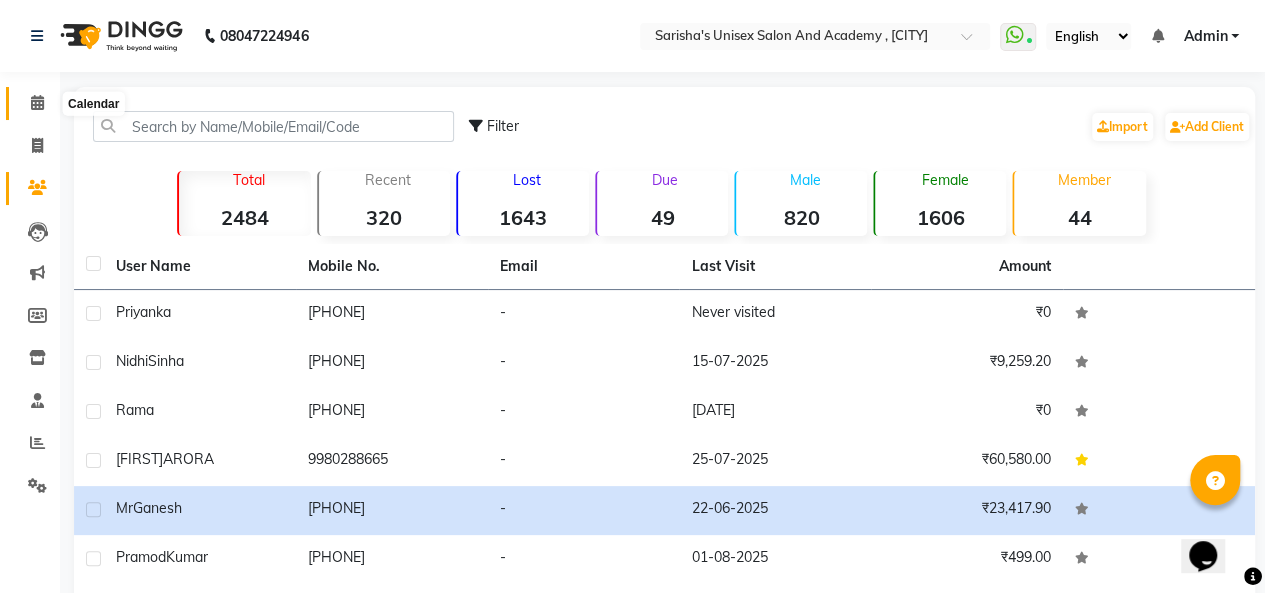 click 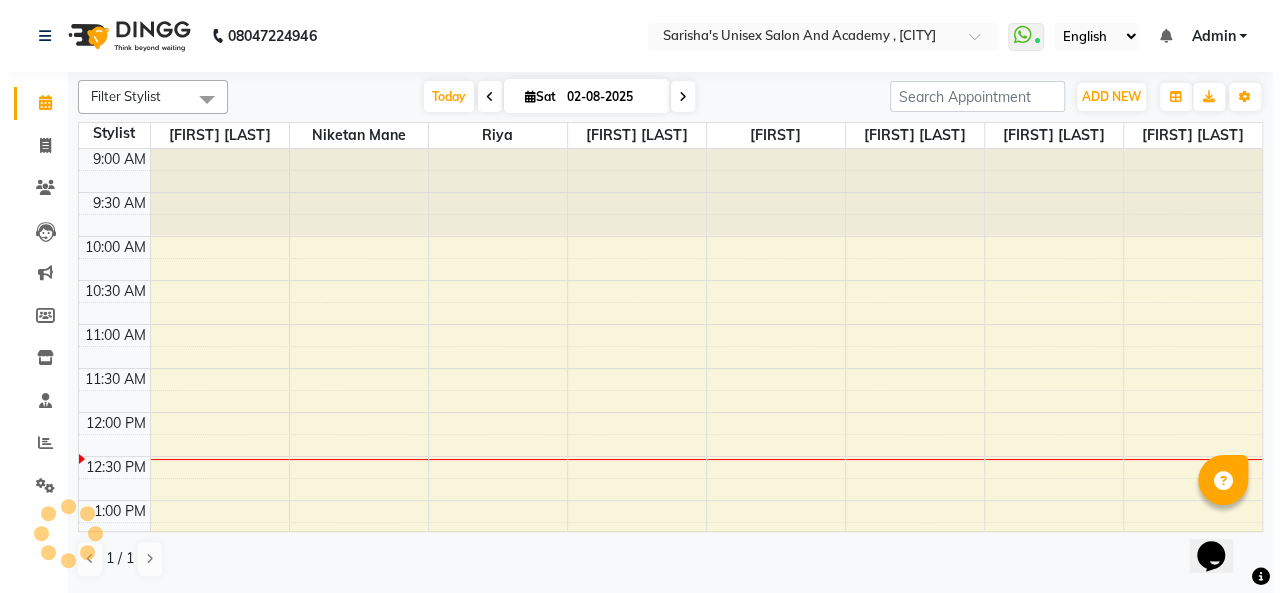 scroll, scrollTop: 0, scrollLeft: 0, axis: both 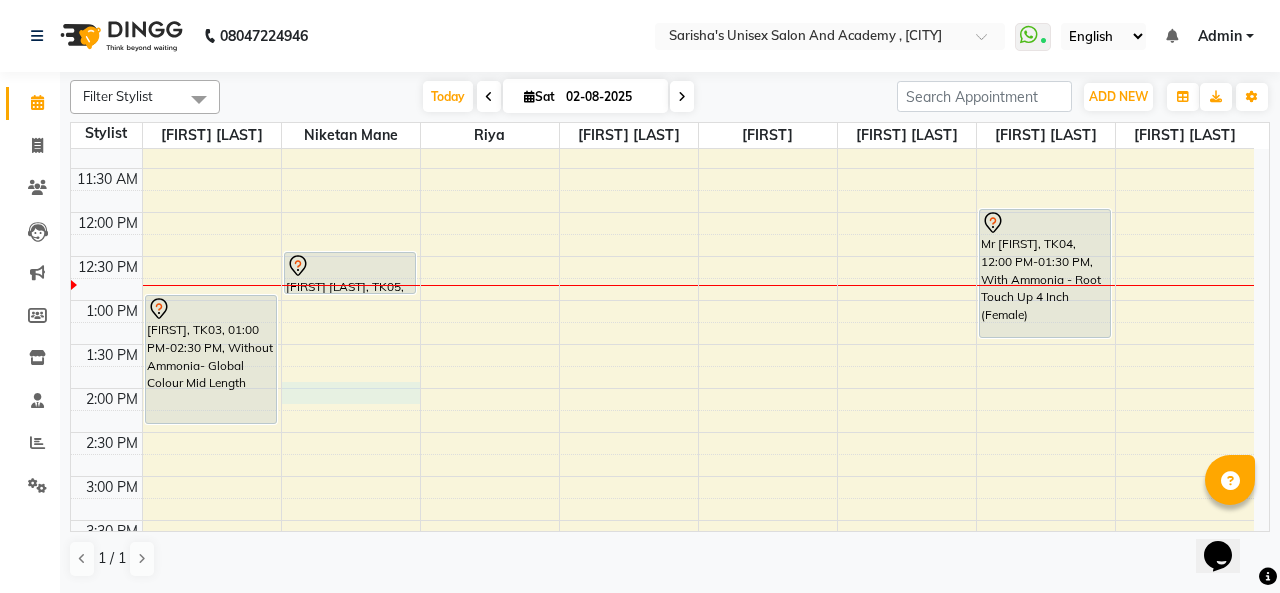 click on "9:00 AM 9:30 AM 10:00 AM 10:30 AM 11:00 AM 11:30 AM 12:00 PM 12:30 PM 1:00 PM 1:30 PM 2:00 PM 2:30 PM 3:00 PM 3:30 PM 4:00 PM 4:30 PM 5:00 PM 5:30 PM 6:00 PM 6:30 PM 7:00 PM 7:30 PM 8:00 PM 8:30 PM 9:00 PM 9:30 PM 10:00 PM 10:30 PM             Priyanka, TK03, 01:00 PM-02:30 PM, Without Ammonia- Global Colour Mid Length             Sujala ARORA, TK05, 12:30 PM-01:00 PM, Hair - Hair Cut (Male)             shashi, TK02, 06:00 PM-07:00 PM, Insta Glow Facial              Mr Ganesh, TK04, 12:00 PM-01:30 PM,  With Ammonia  - Root Touch Up 4 Inch (Female)" at bounding box center (662, 564) 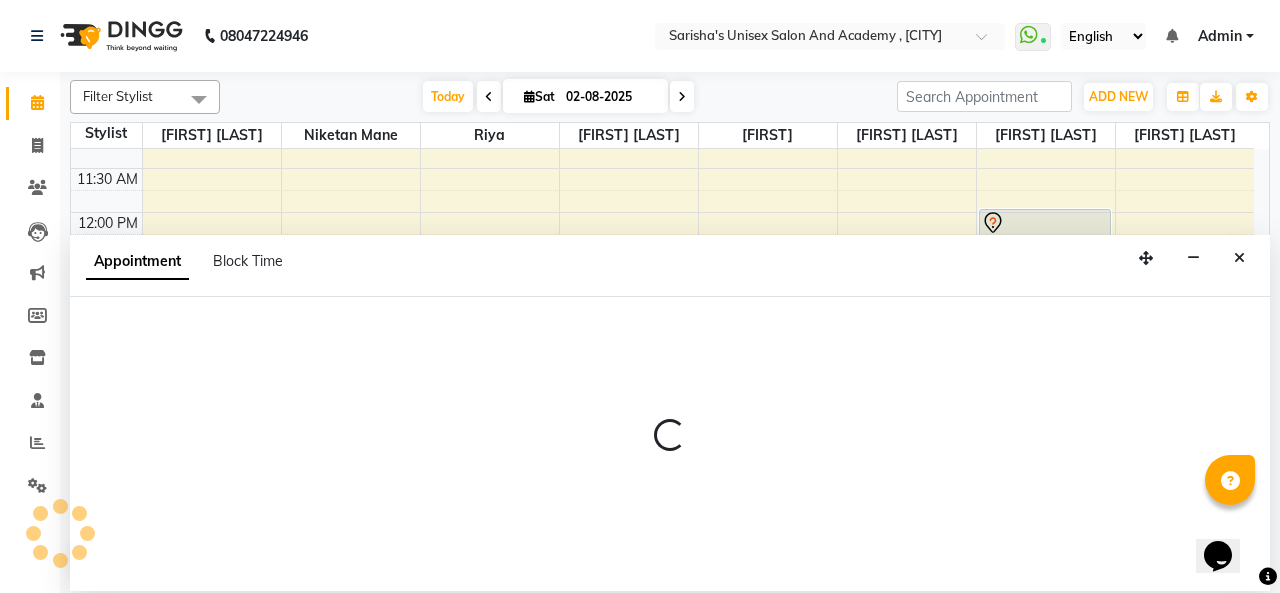 select on "43907" 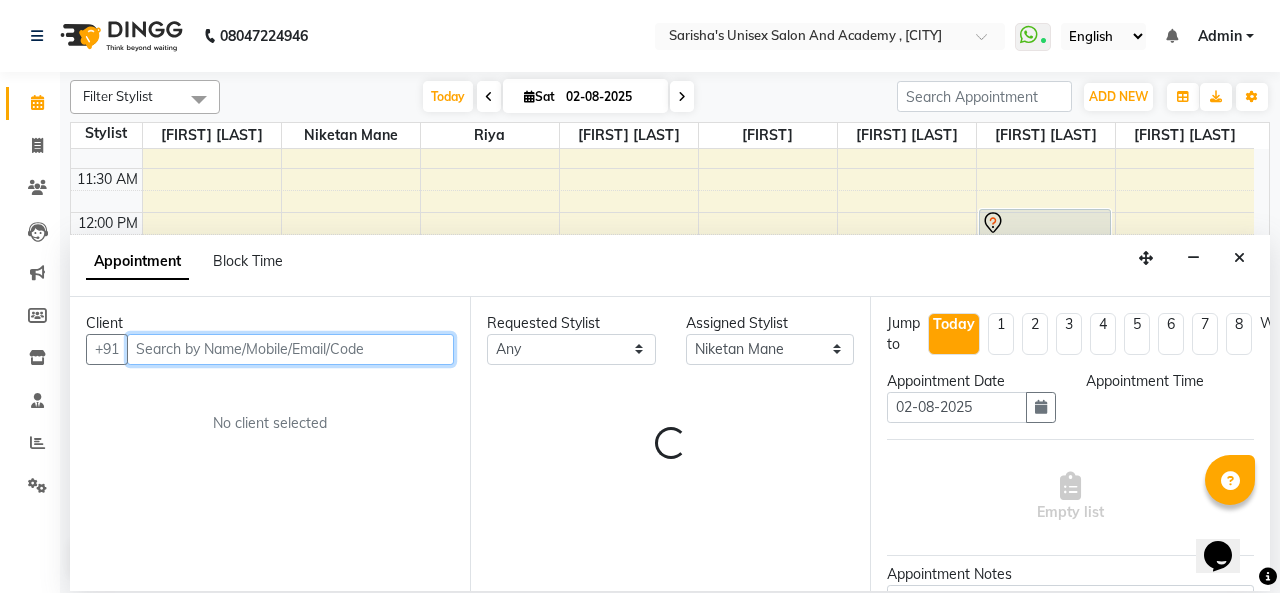select on "840" 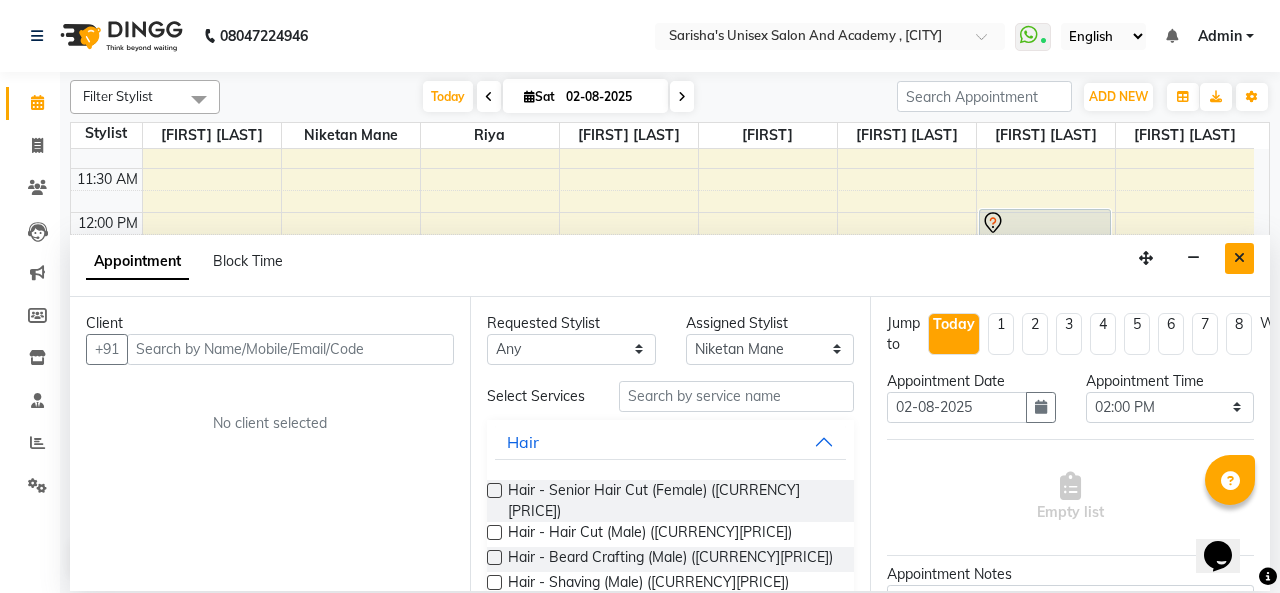 click at bounding box center (1239, 258) 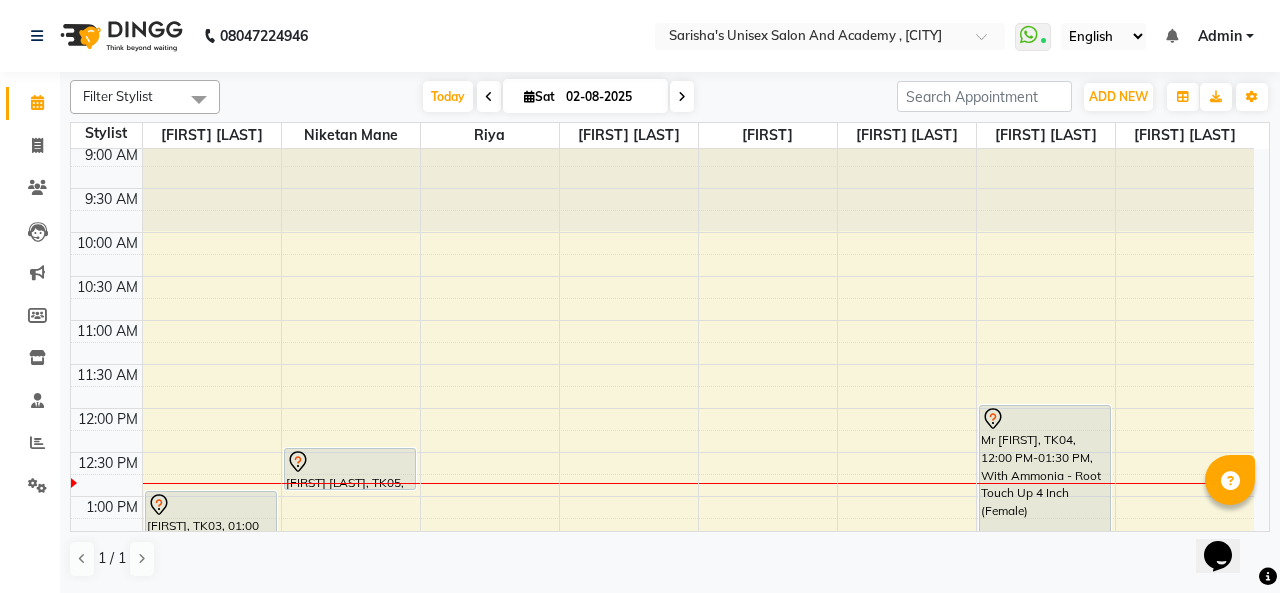 scroll, scrollTop: 0, scrollLeft: 0, axis: both 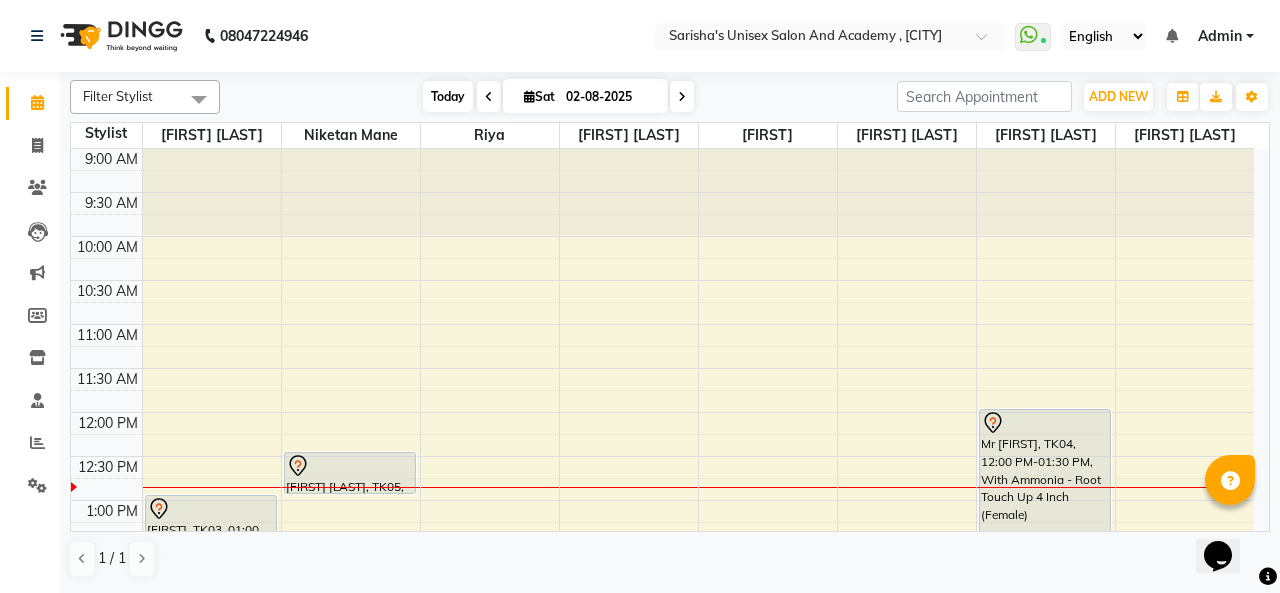 click on "Today" at bounding box center (448, 96) 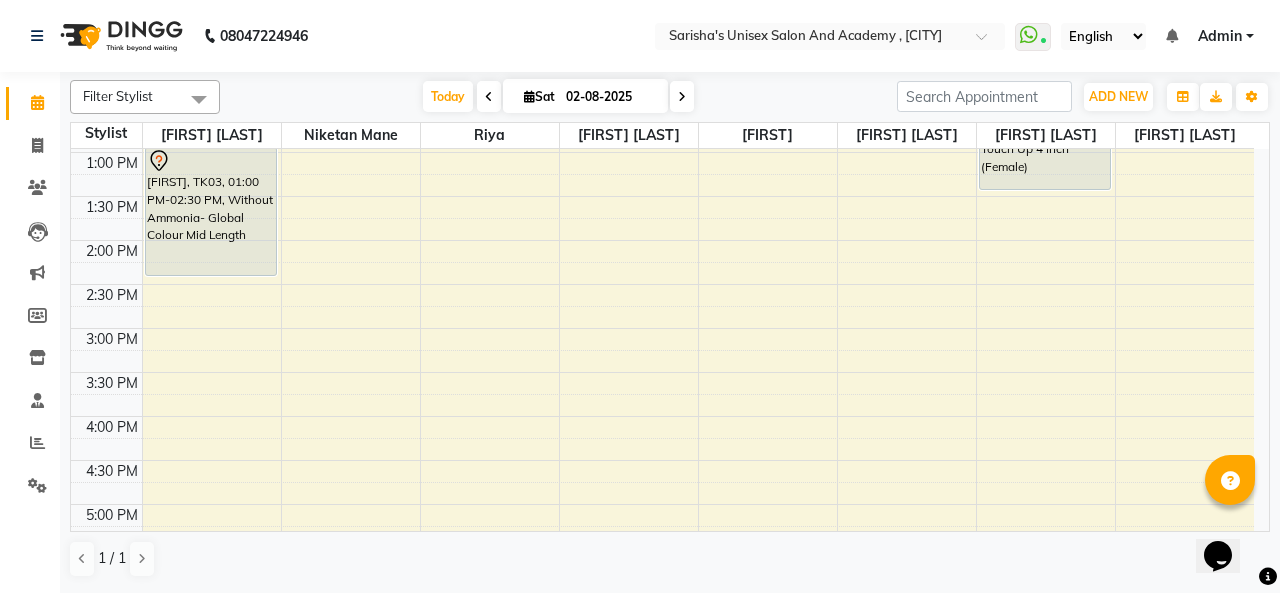 scroll, scrollTop: 200, scrollLeft: 0, axis: vertical 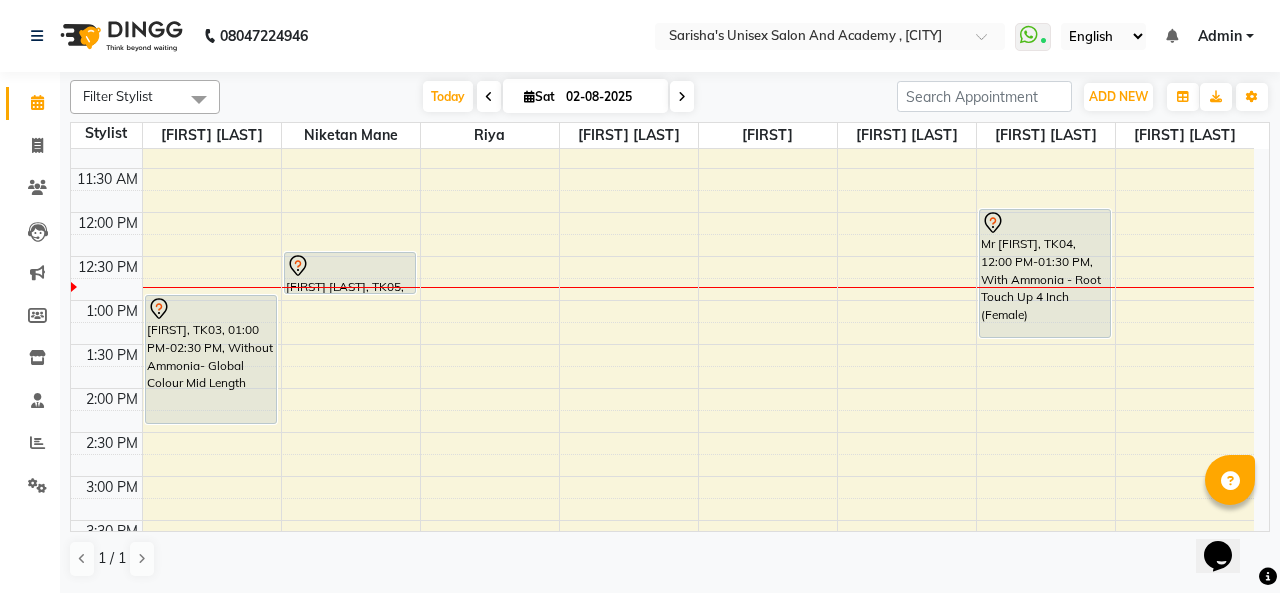click at bounding box center (350, 266) 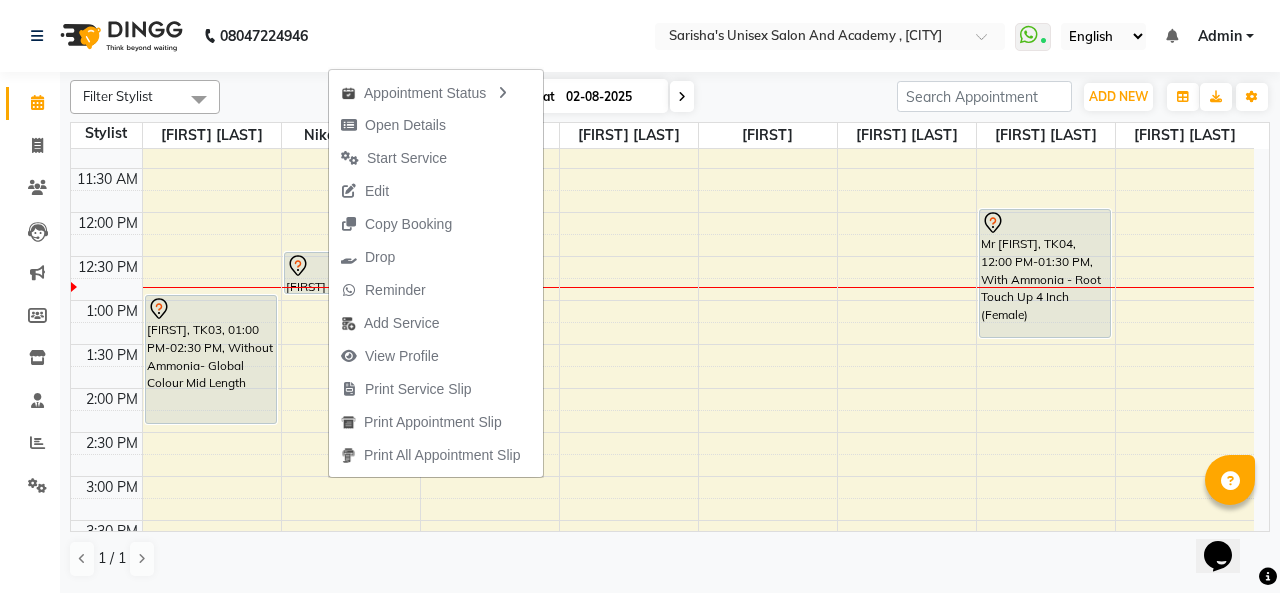 click on "08047224946 Select Location × Sarisha's Unisex Salon And Academy , Kharadi  WhatsApp Status  ✕ Status:  Connected Most Recent Message: 01-08-2025     10:00 PM Recent Service Activity: 02-08-2025     10:12 AM English ENGLISH Español العربية मराठी हिंदी ગુજરાતી தமிழ் 中文 Notifications nothing to show Admin Manage Profile Change Password Sign out  Version:3.15.11" 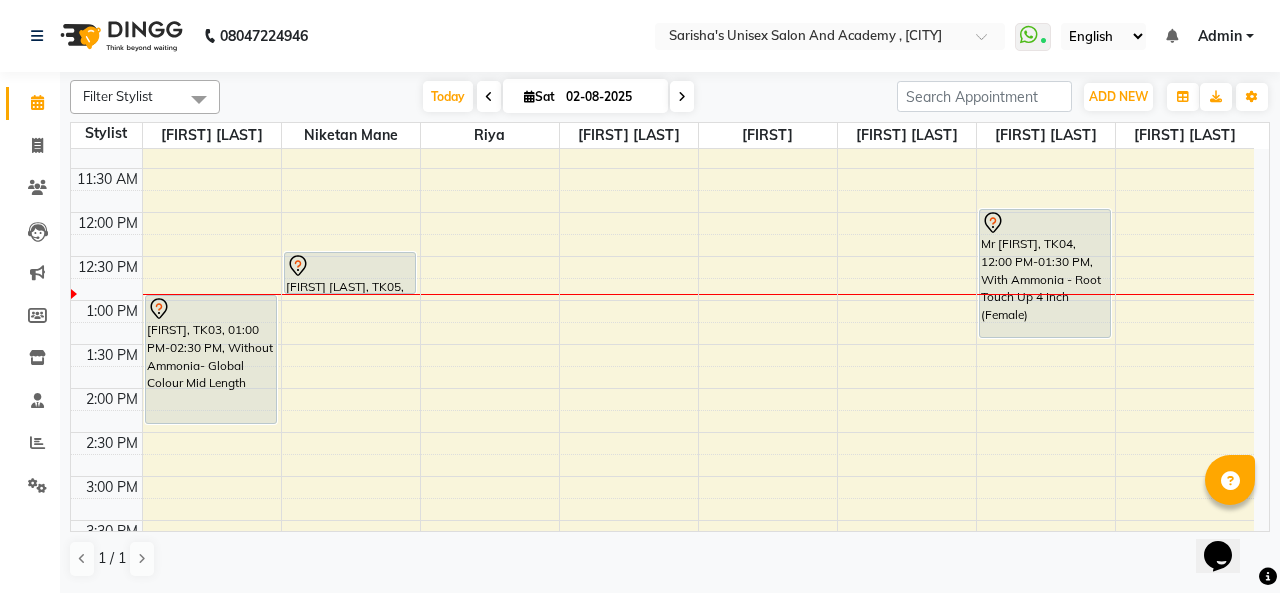 click on "Today  Sat 02-08-2025" at bounding box center [558, 97] 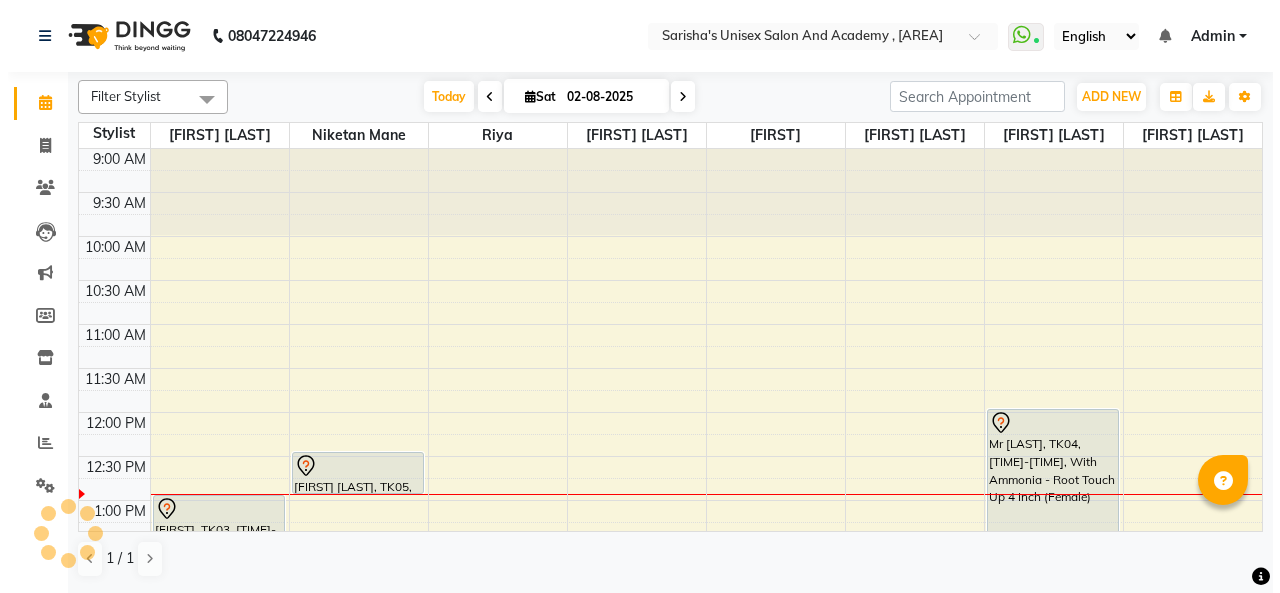 scroll, scrollTop: 0, scrollLeft: 0, axis: both 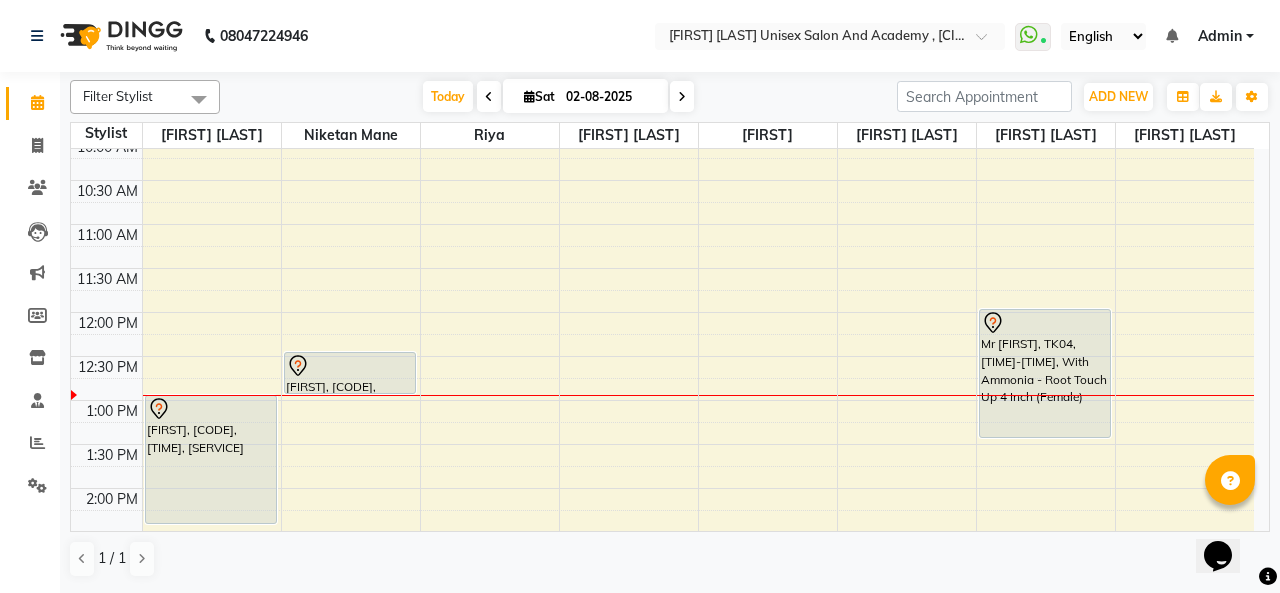 click at bounding box center [350, 366] 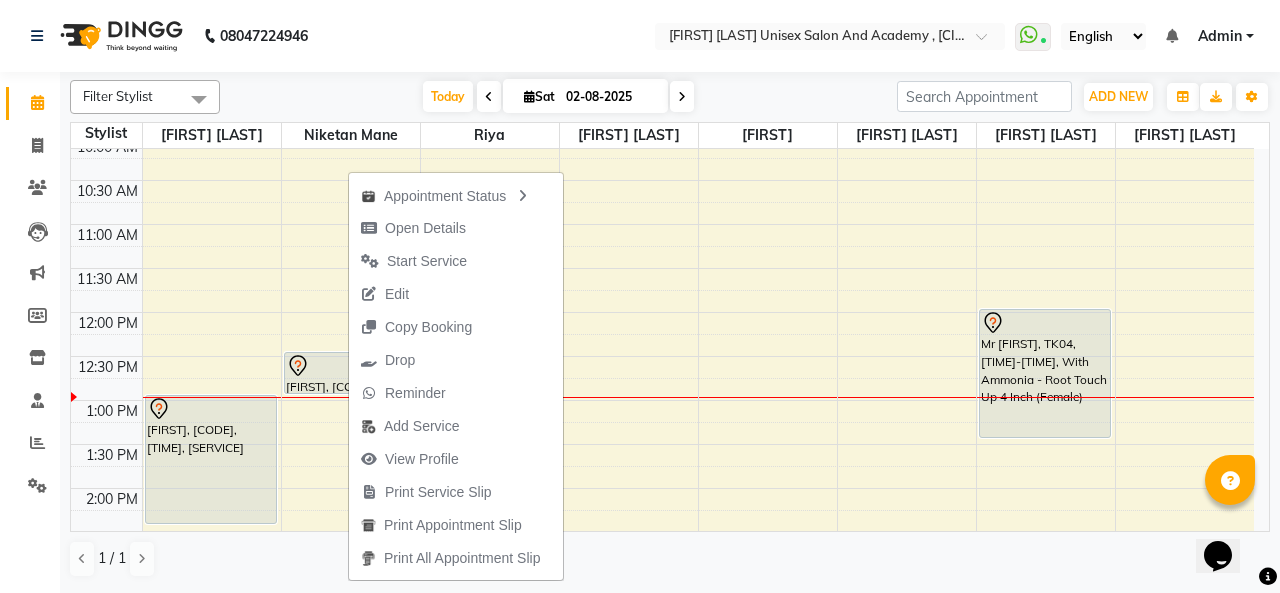 drag, startPoint x: 792, startPoint y: 85, endPoint x: 778, endPoint y: 97, distance: 18.439089 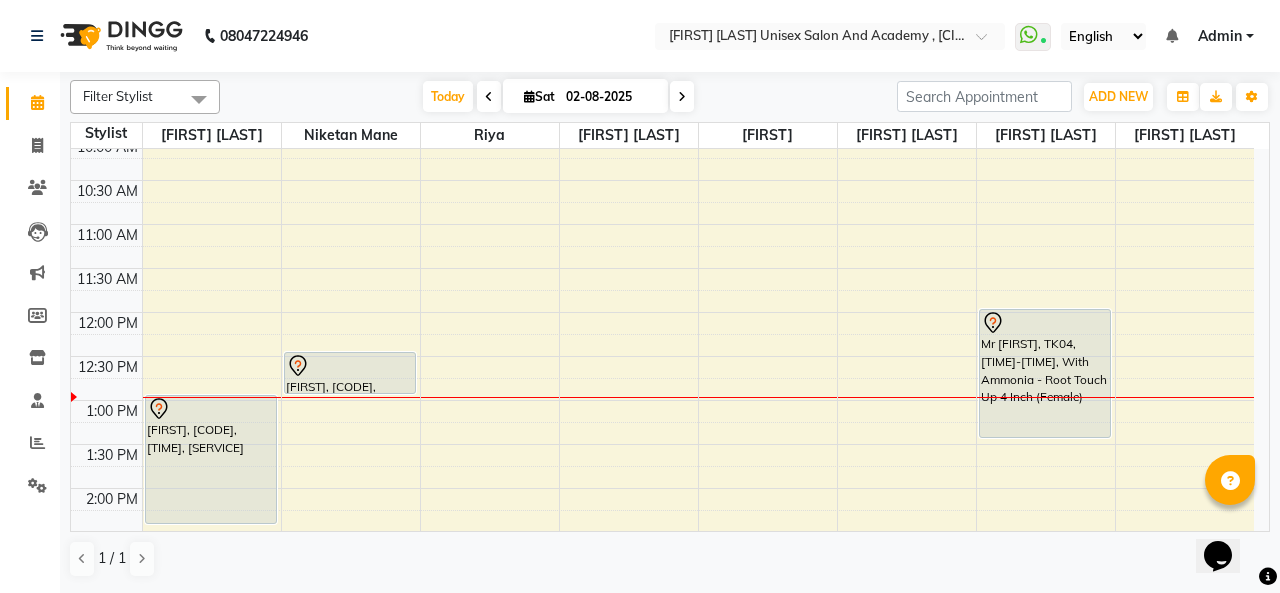 click on "[FIRST], [CODE], [TIME], [SERVICE] - [SERVICE] ([GENDER])" at bounding box center (350, 373) 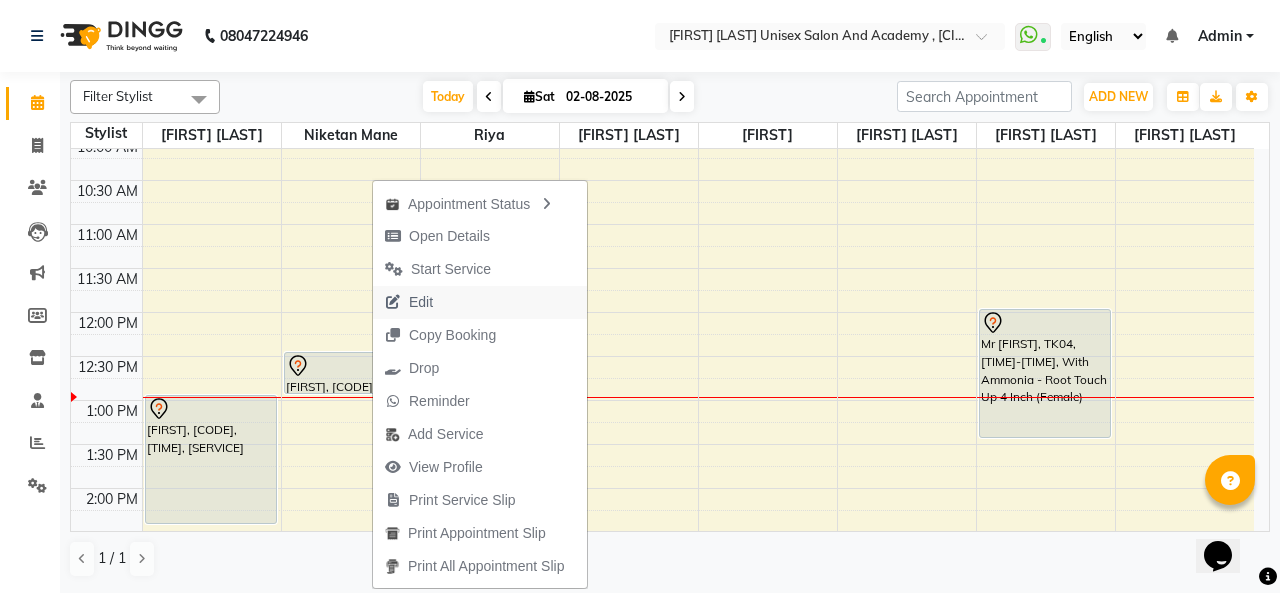 click on "Edit" at bounding box center [421, 302] 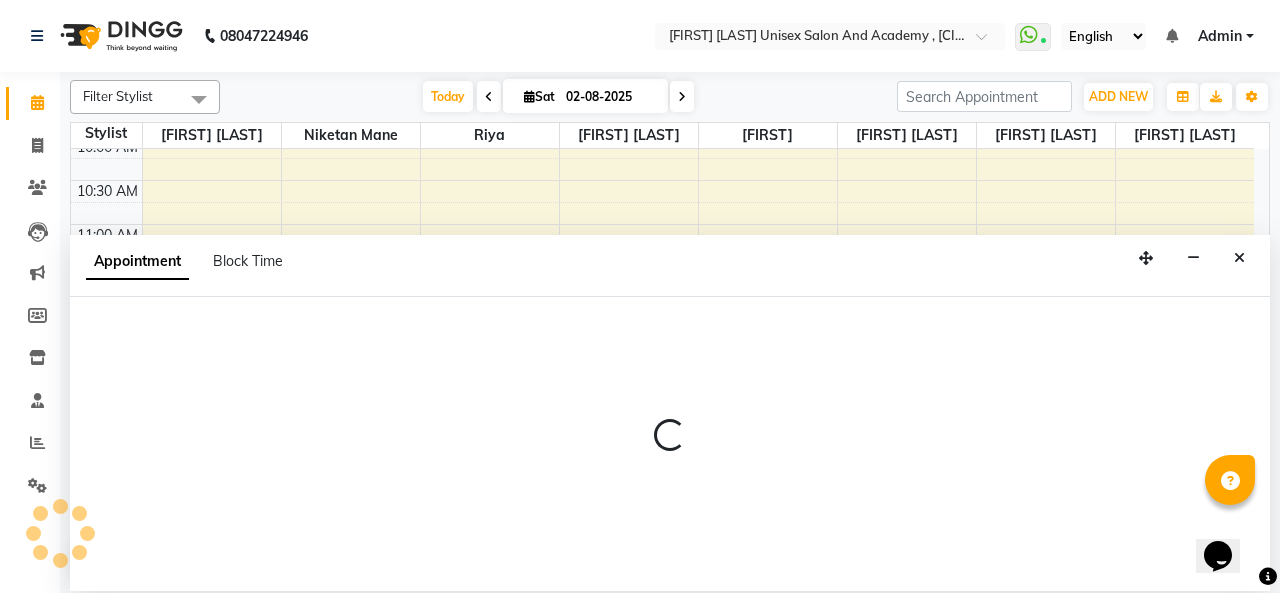select on "tentative" 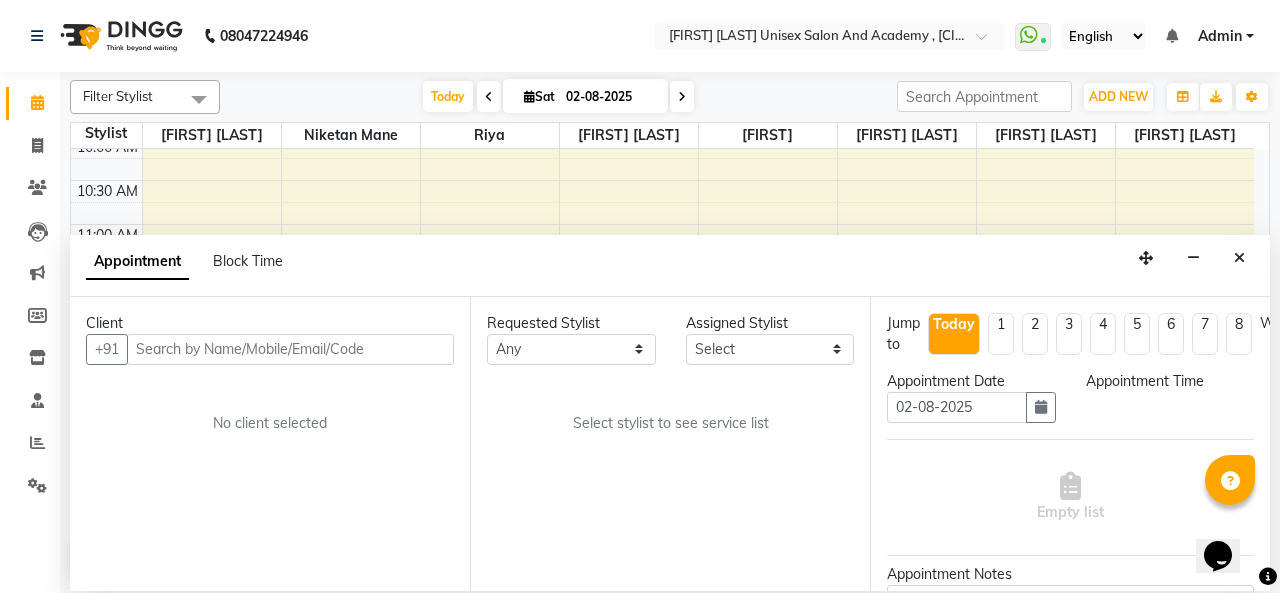 scroll, scrollTop: 0, scrollLeft: 0, axis: both 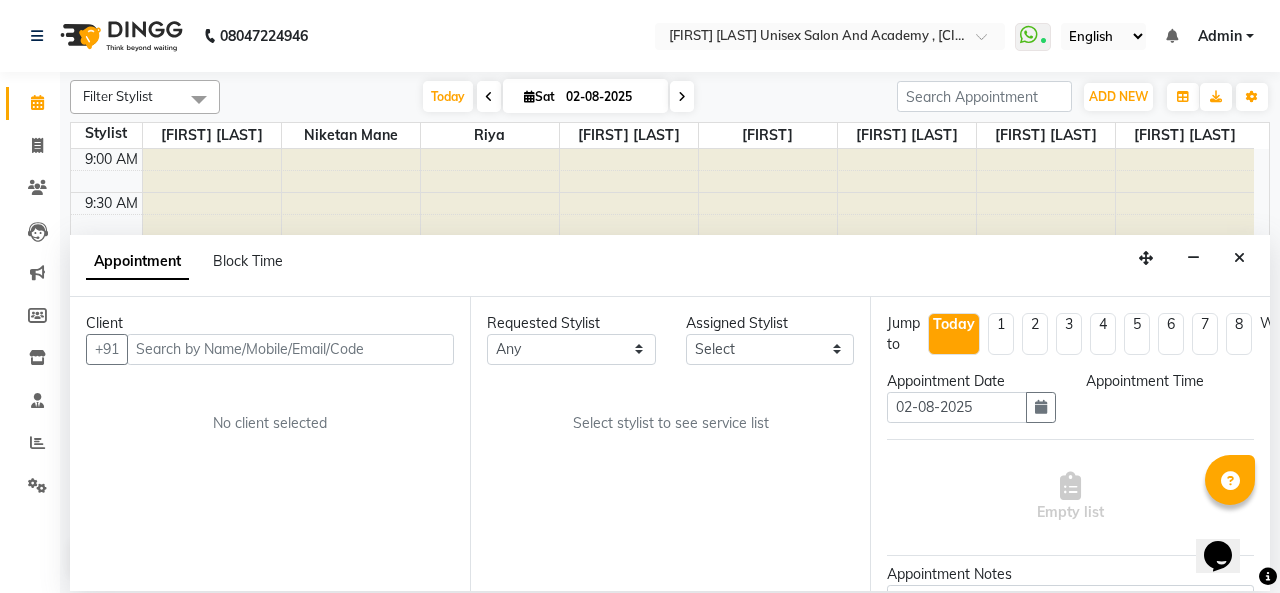 select on "750" 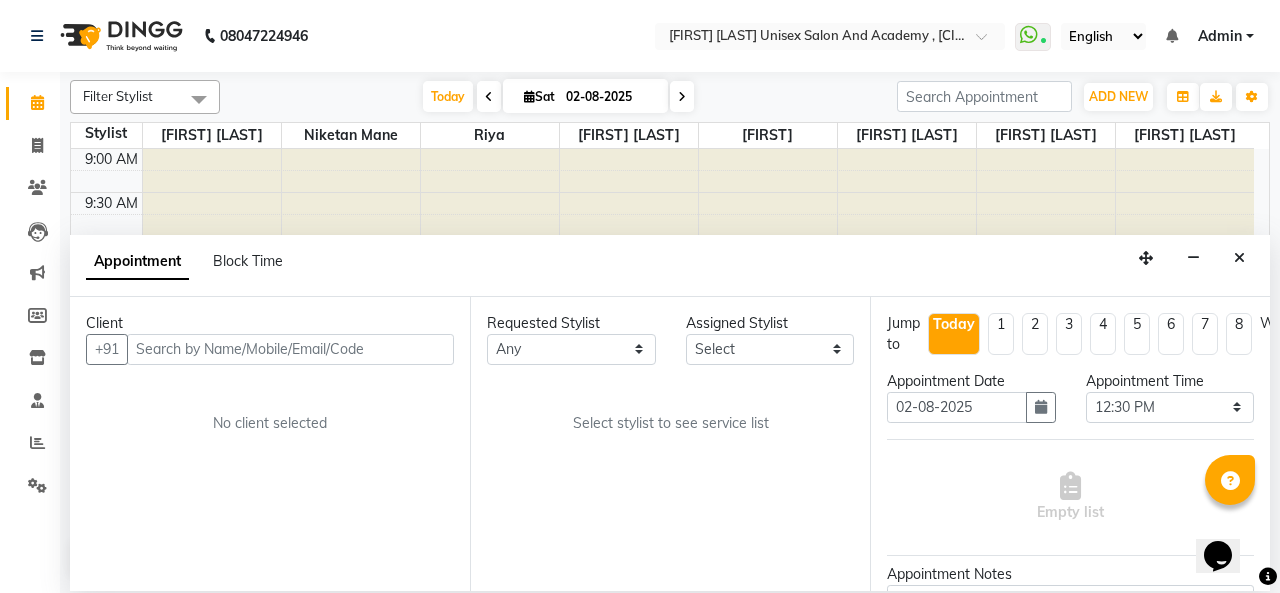 select on "43907" 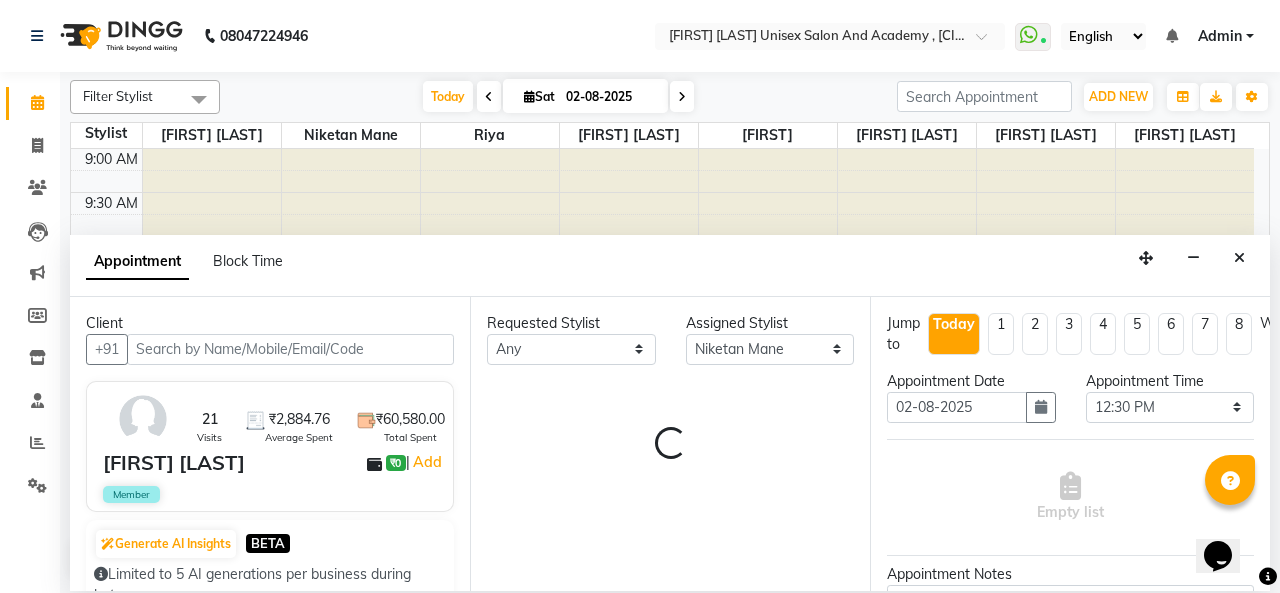 select on "59" 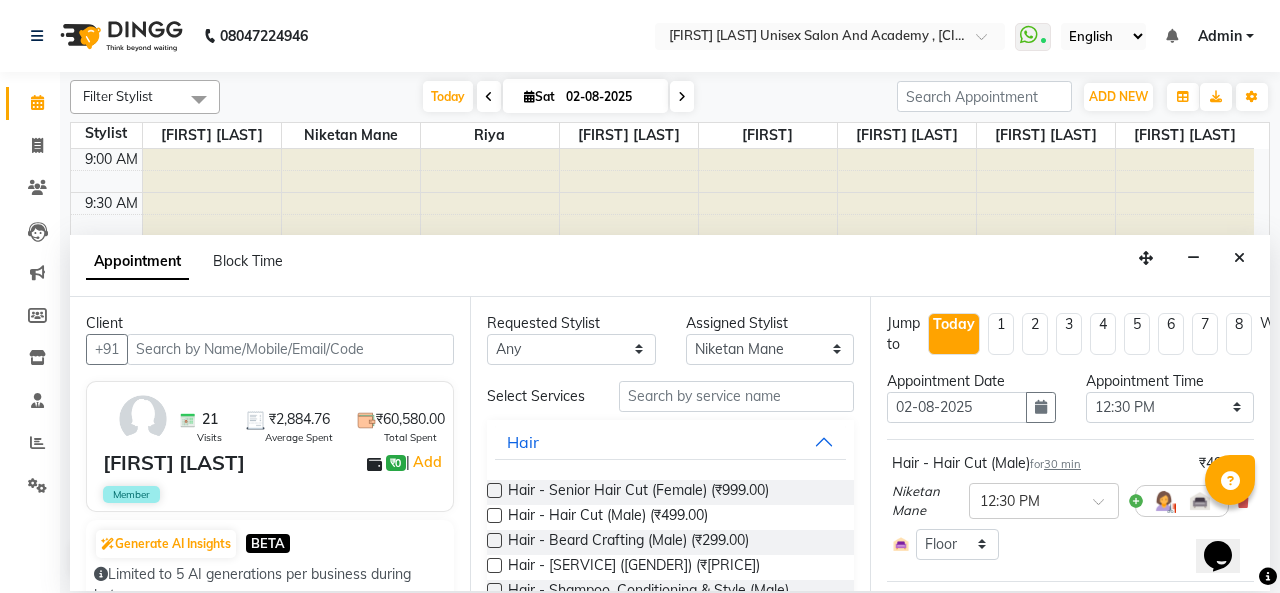 scroll, scrollTop: 348, scrollLeft: 0, axis: vertical 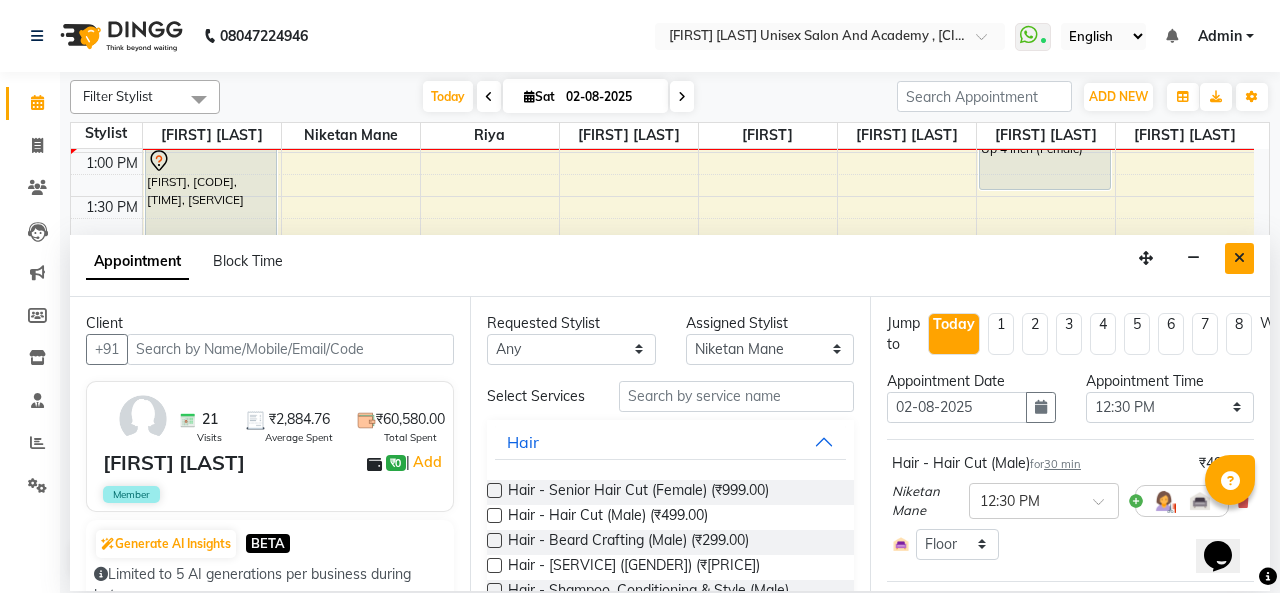 click at bounding box center [1239, 258] 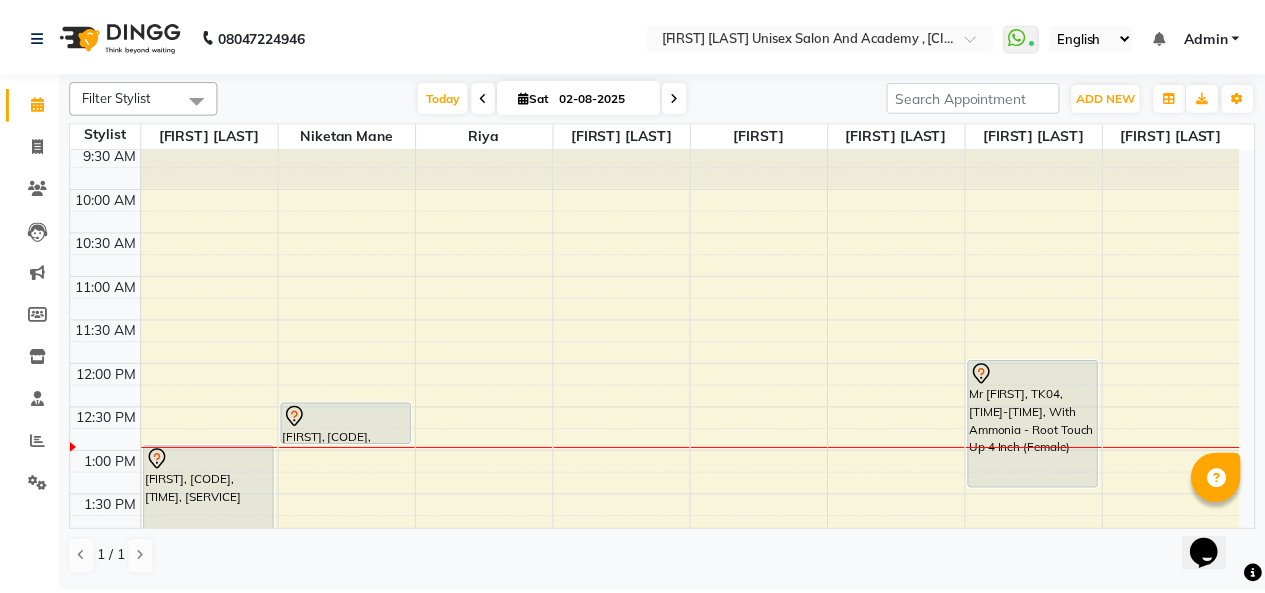 scroll, scrollTop: 0, scrollLeft: 0, axis: both 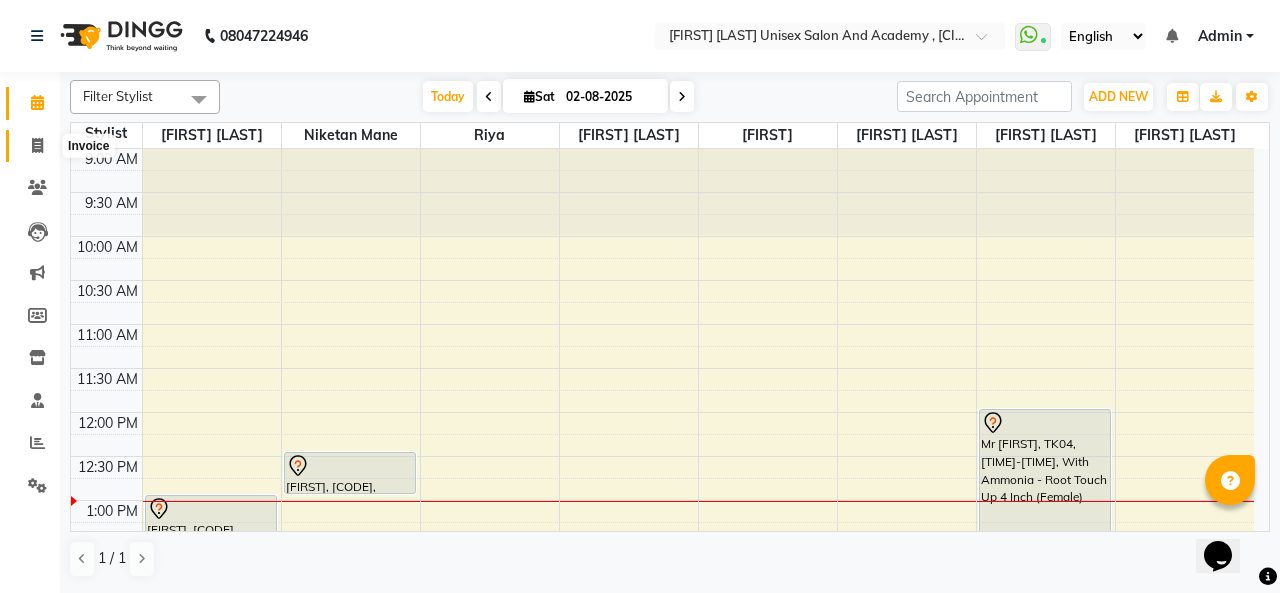 click 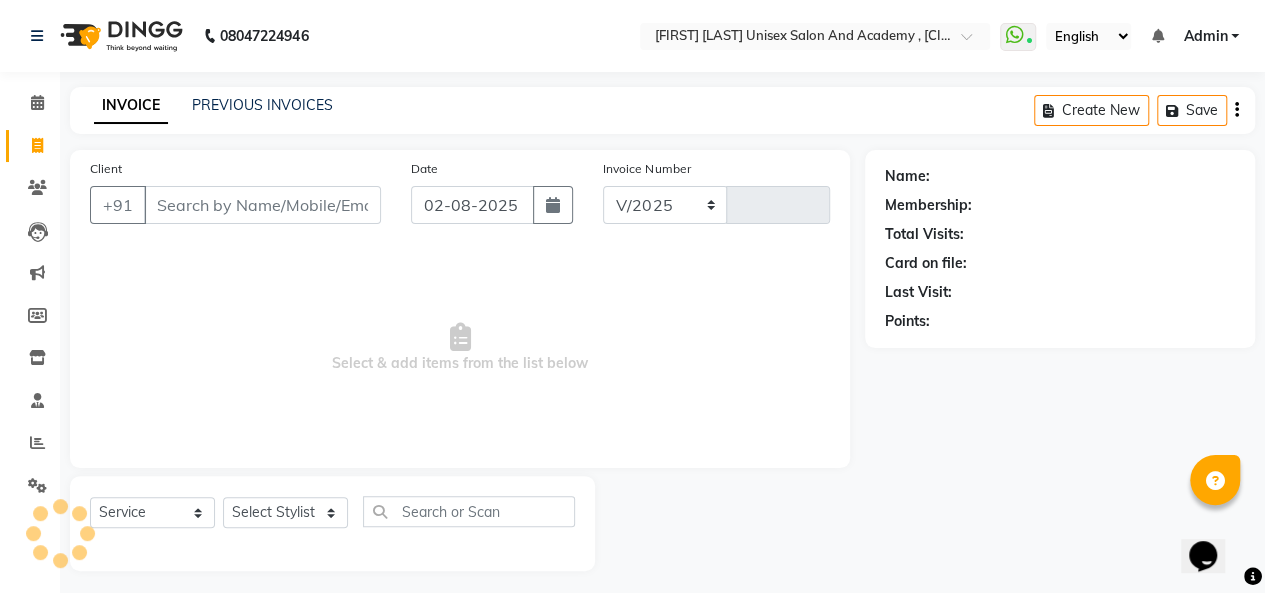 select on "665" 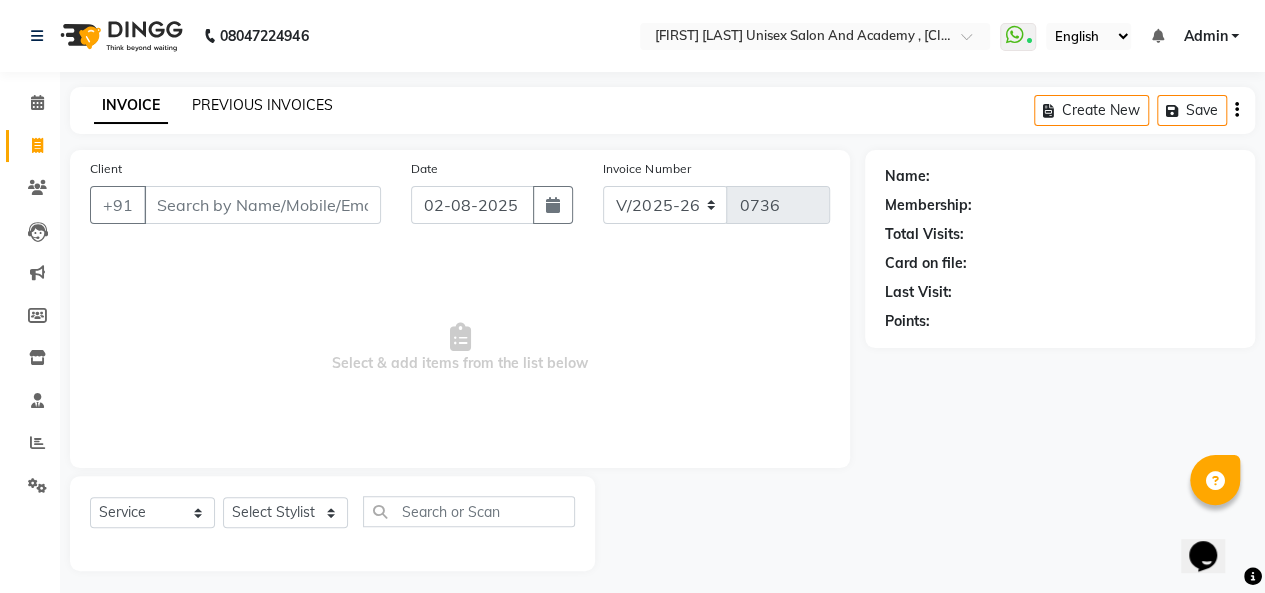 click on "PREVIOUS INVOICES" 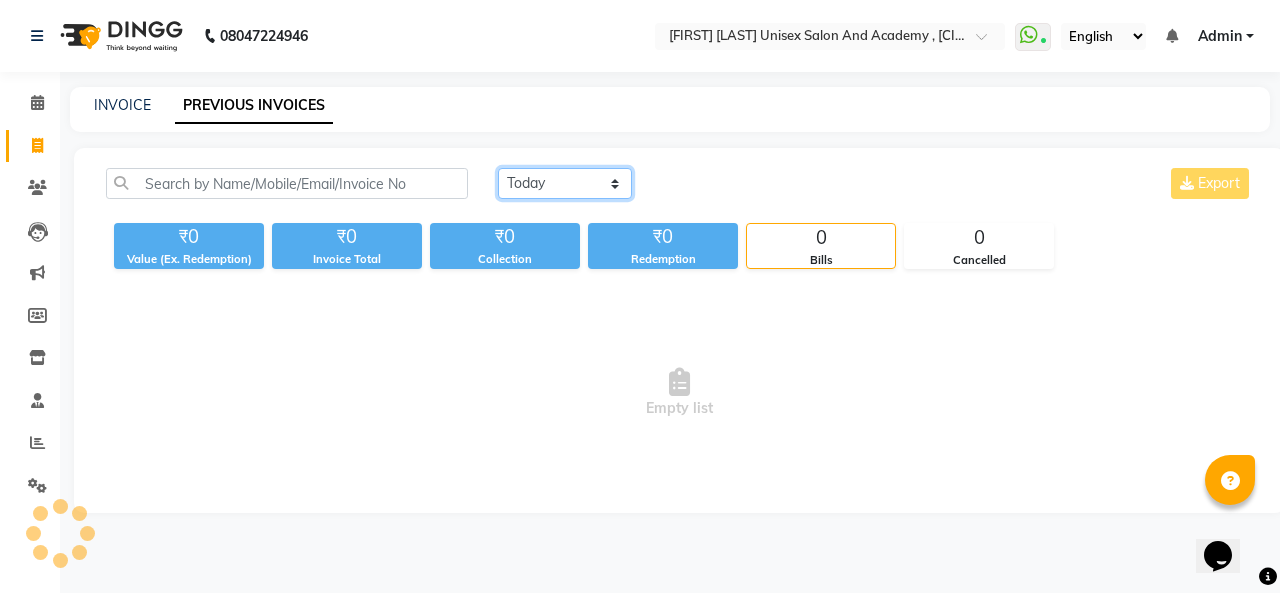 click on "Today Yesterday Custom Range" 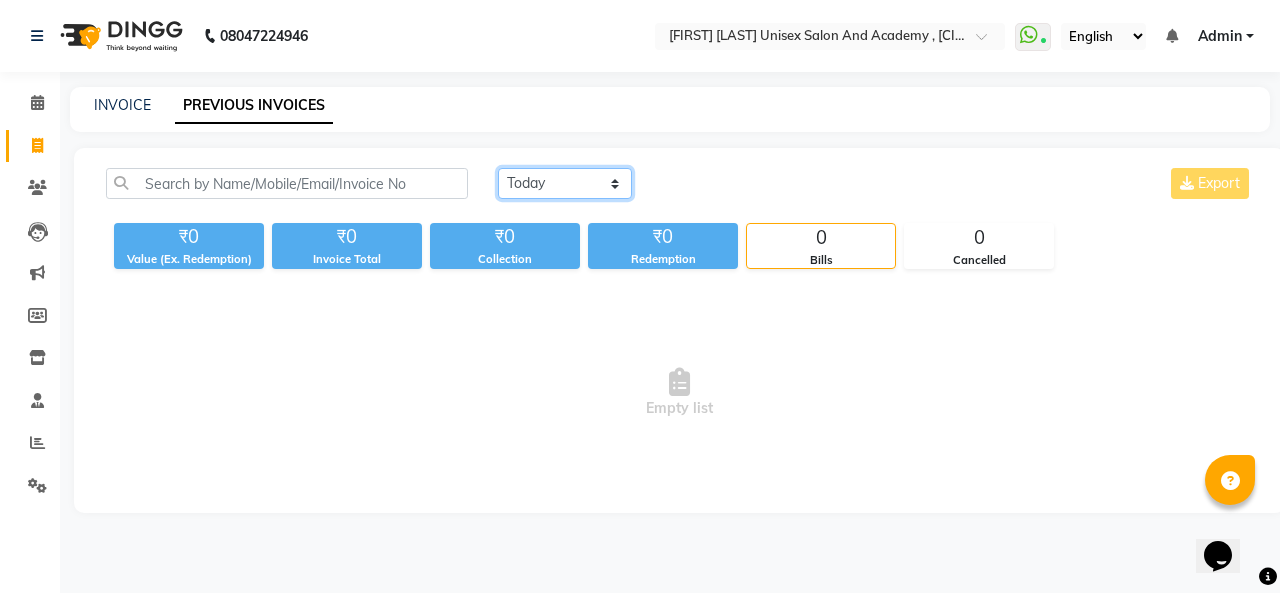 select on "yesterday" 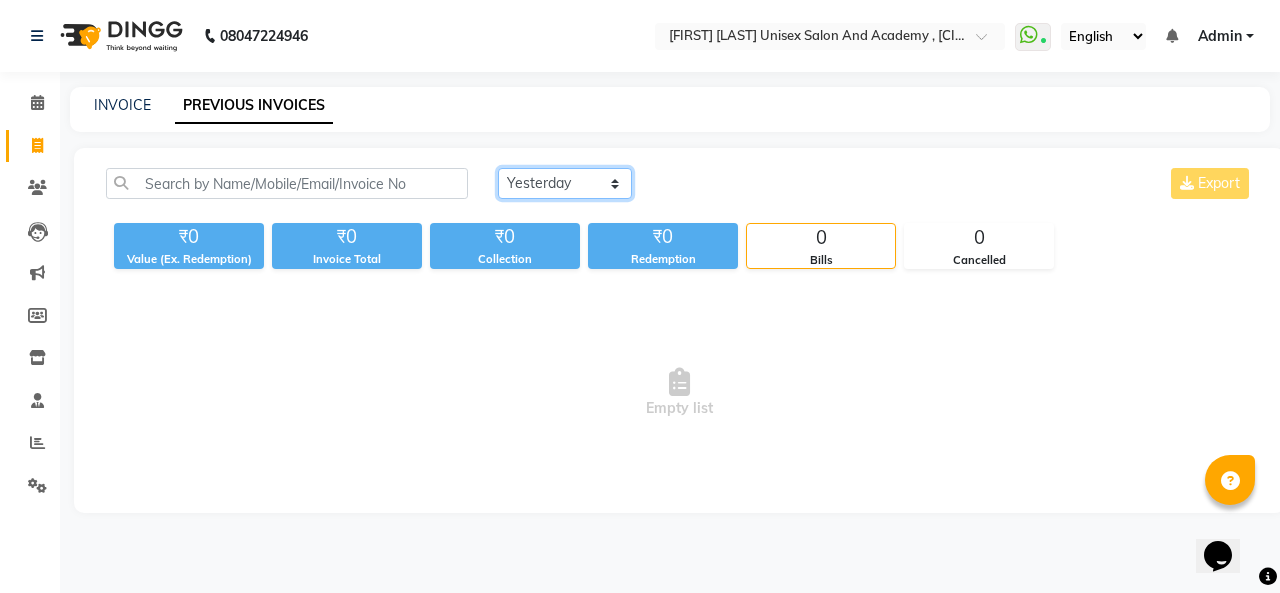 click on "Today Yesterday Custom Range" 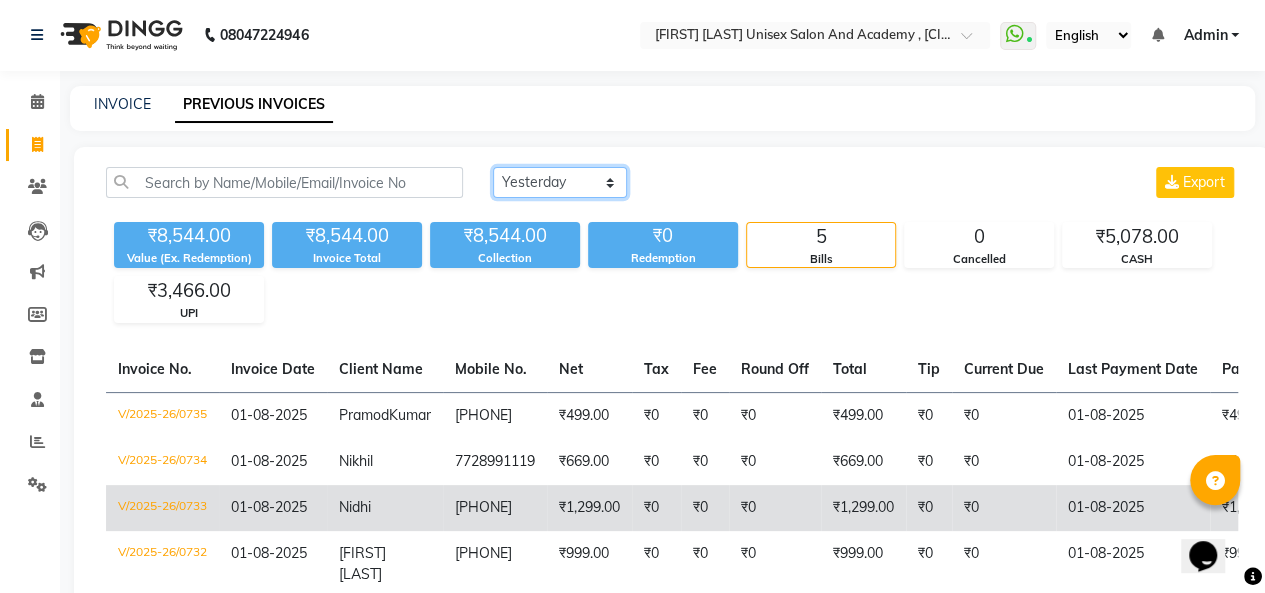 scroll, scrollTop: 0, scrollLeft: 0, axis: both 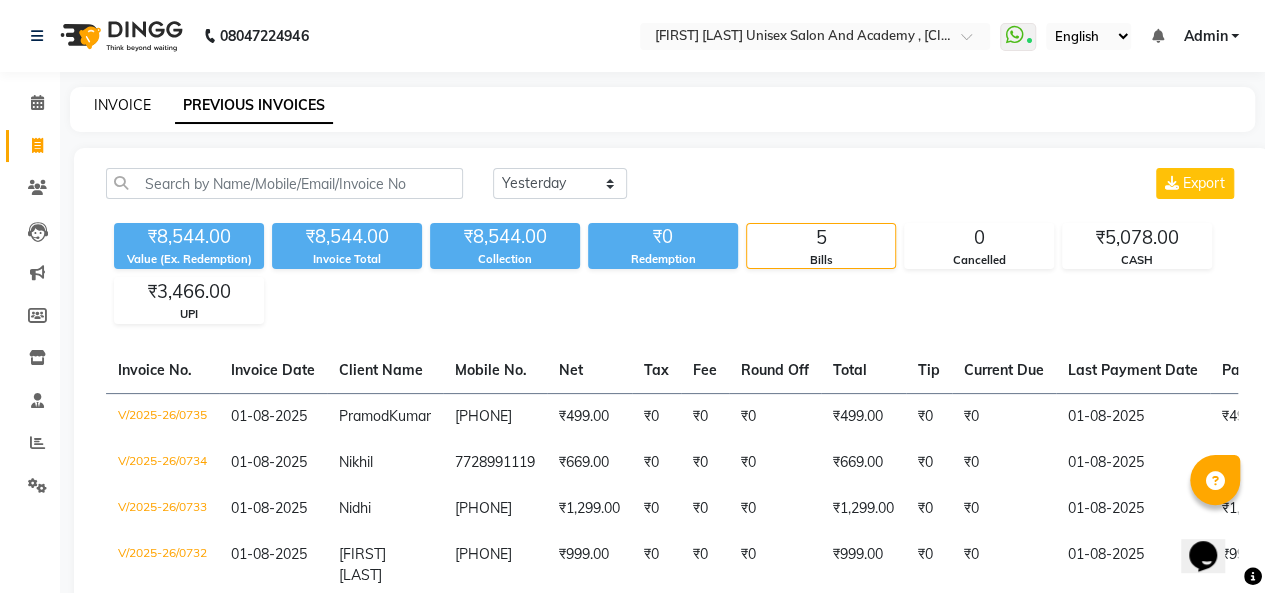 click on "INVOICE" 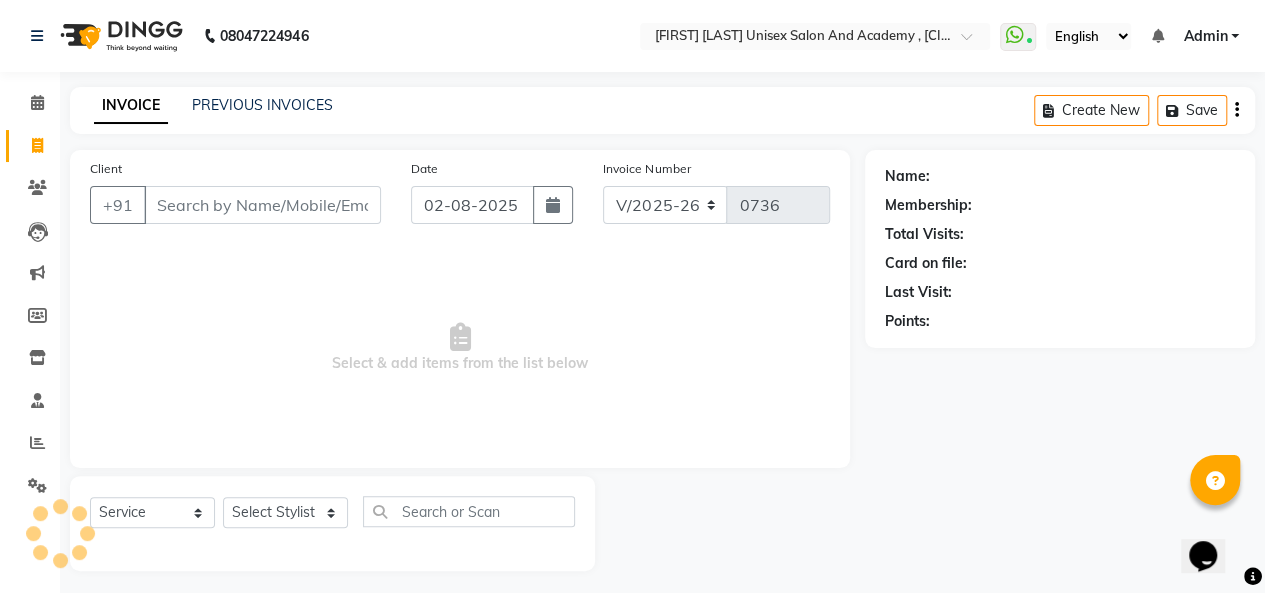 scroll, scrollTop: 7, scrollLeft: 0, axis: vertical 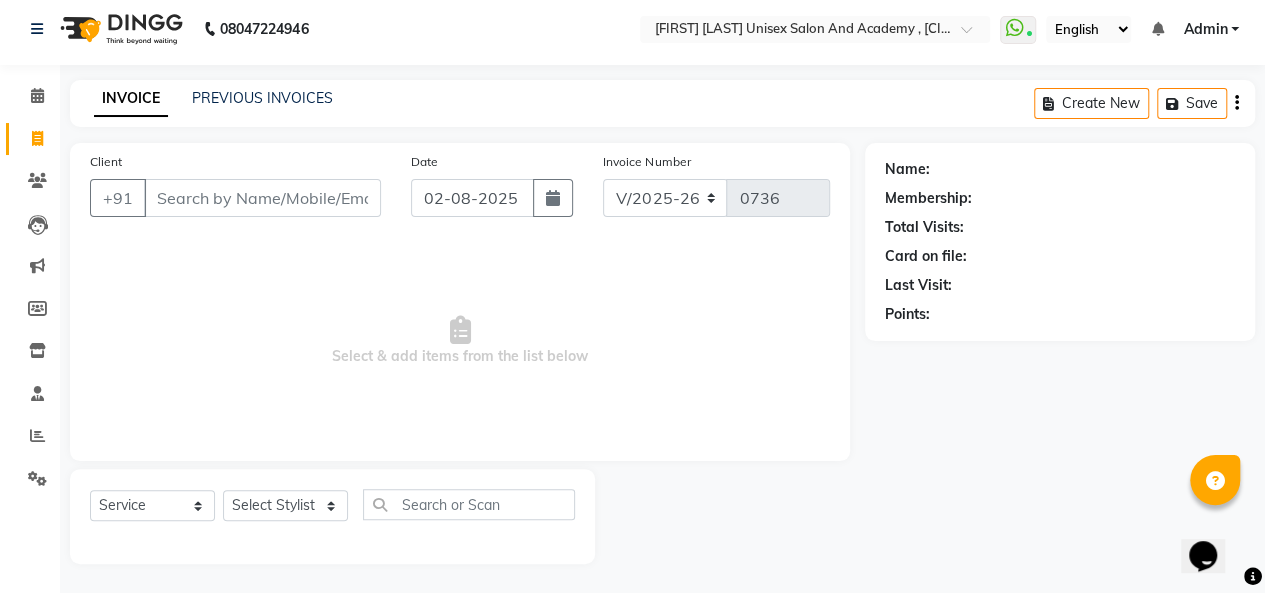 click on "Client" at bounding box center [262, 198] 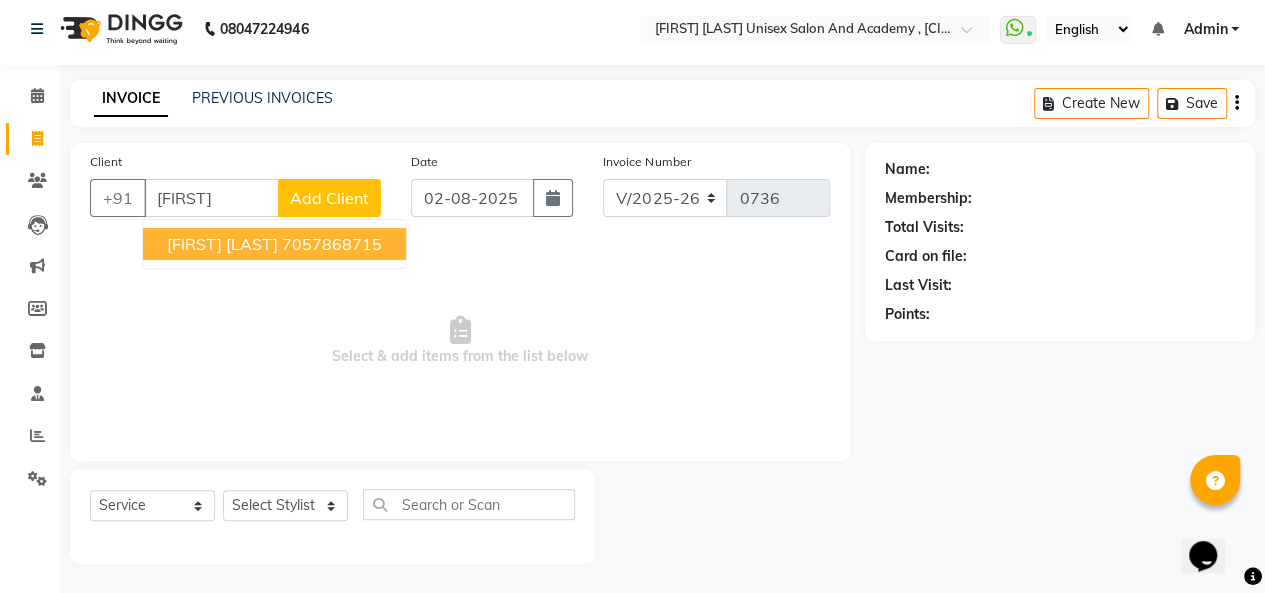 click on "[FIRST] [LAST]" at bounding box center (222, 244) 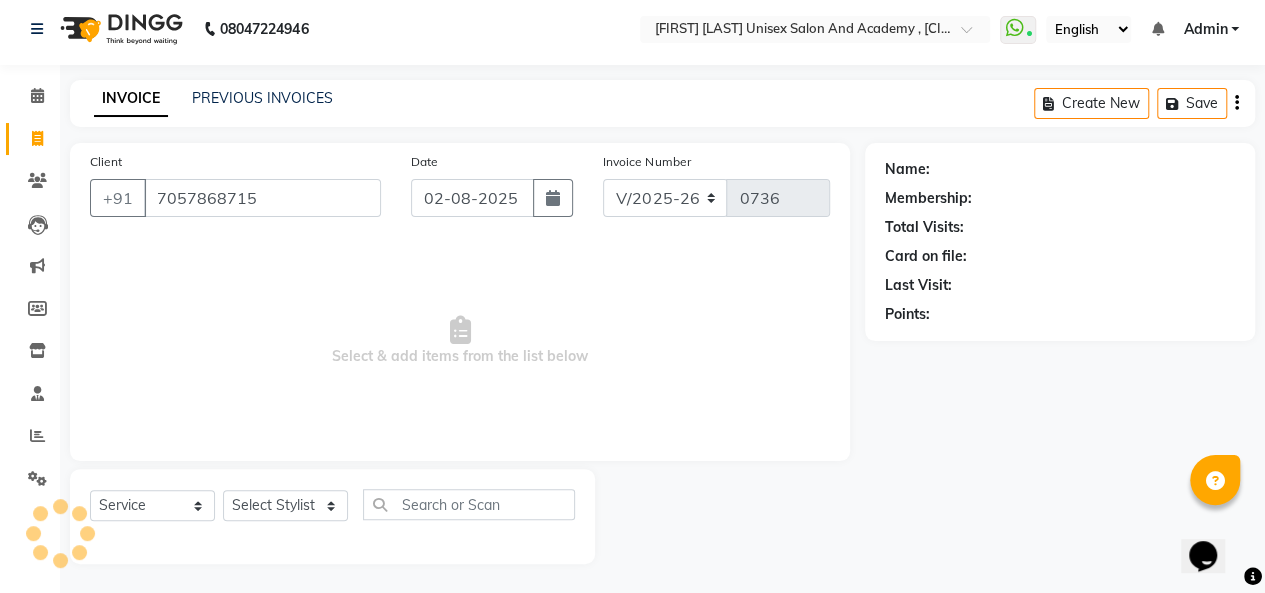 type on "7057868715" 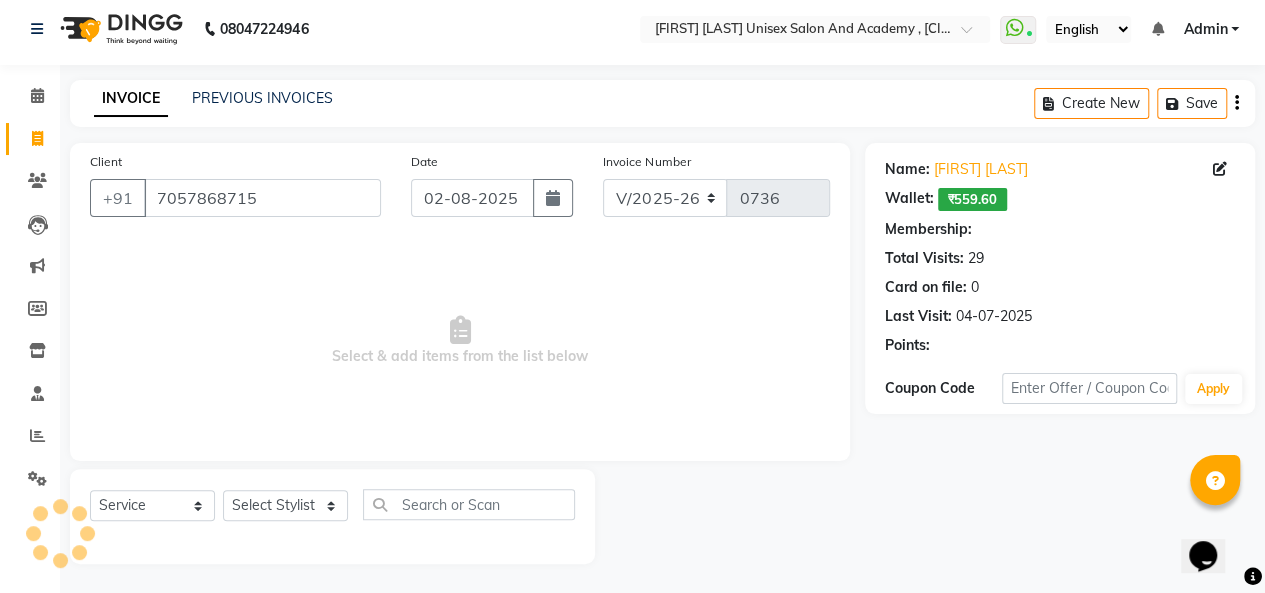 select on "1: Object" 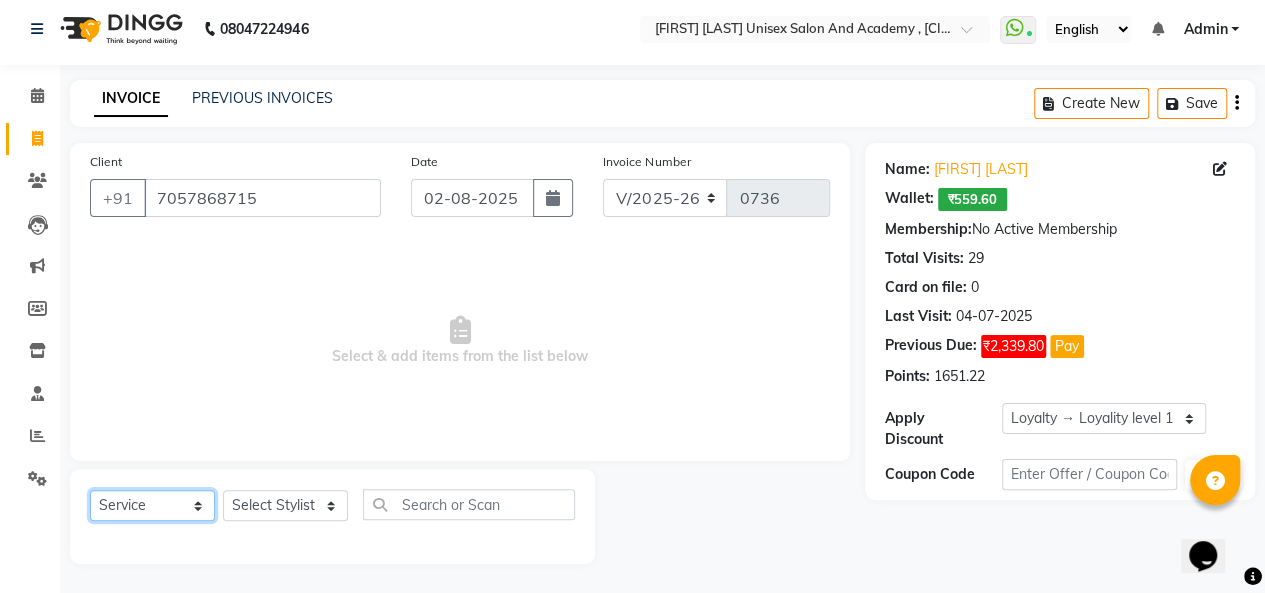 click on "Select  Service  Product  Membership  Package Voucher Prepaid Gift Card" 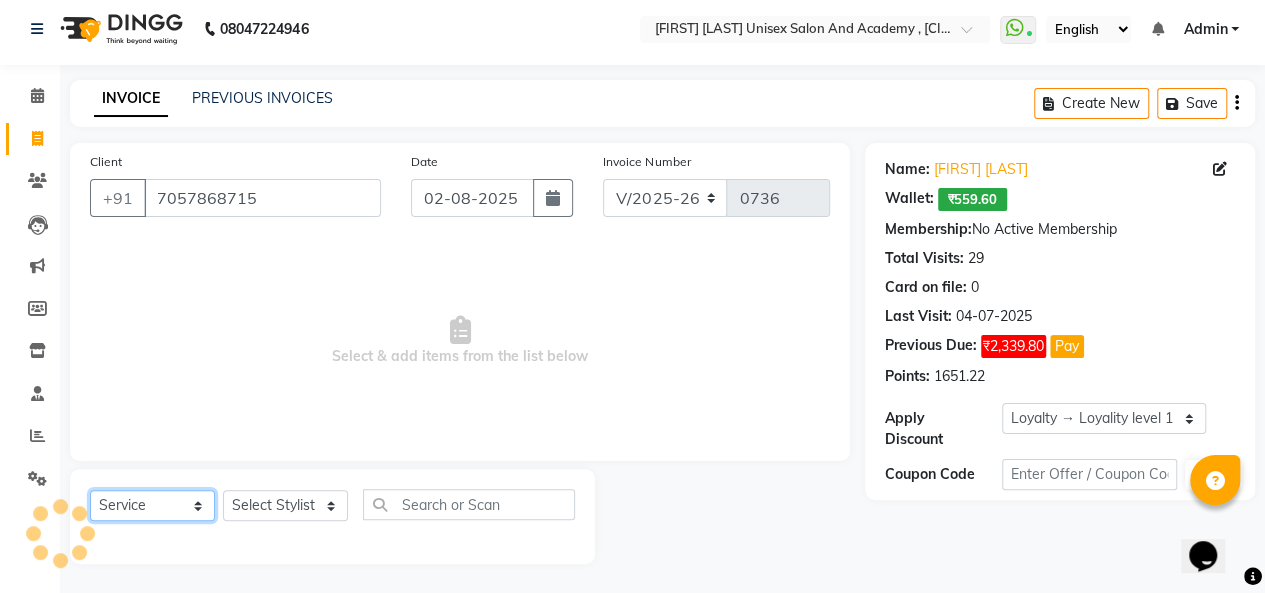 select on "P" 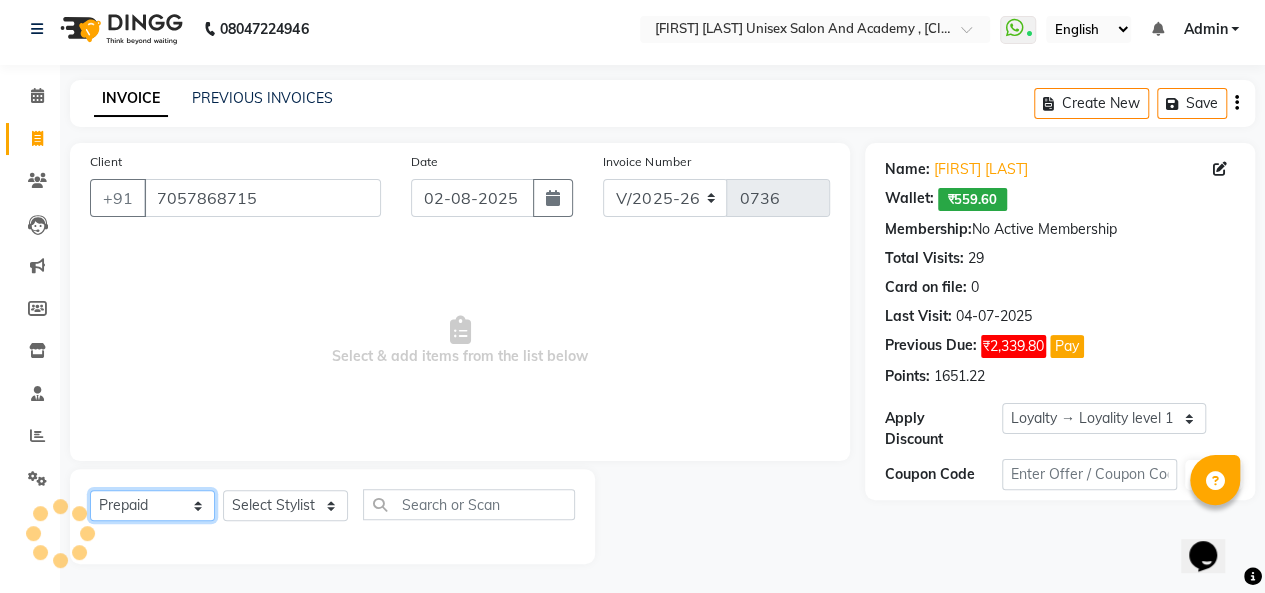 click on "Select  Service  Product  Membership  Package Voucher Prepaid Gift Card" 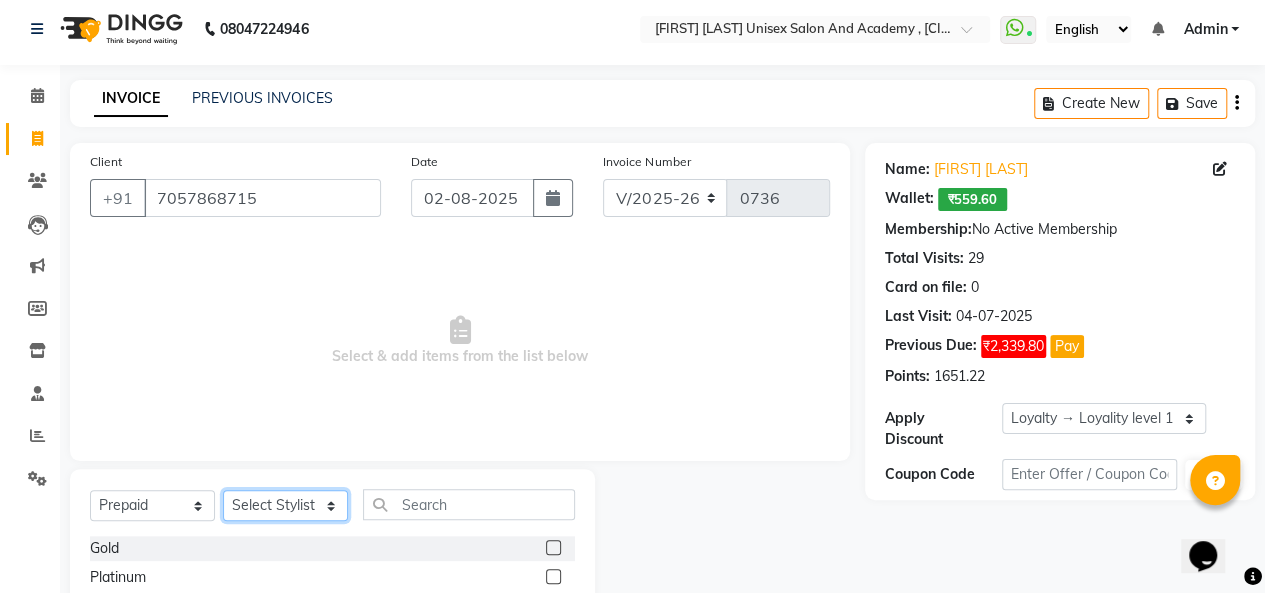 click on "Select Stylist [FIRST] [LAST] [FIRST] [LAST] [FIRST] [LAST] [FIRST] [LAST] [FIRST] [LAST] [FIRST] [LAST] [FIRST] [LAST]" 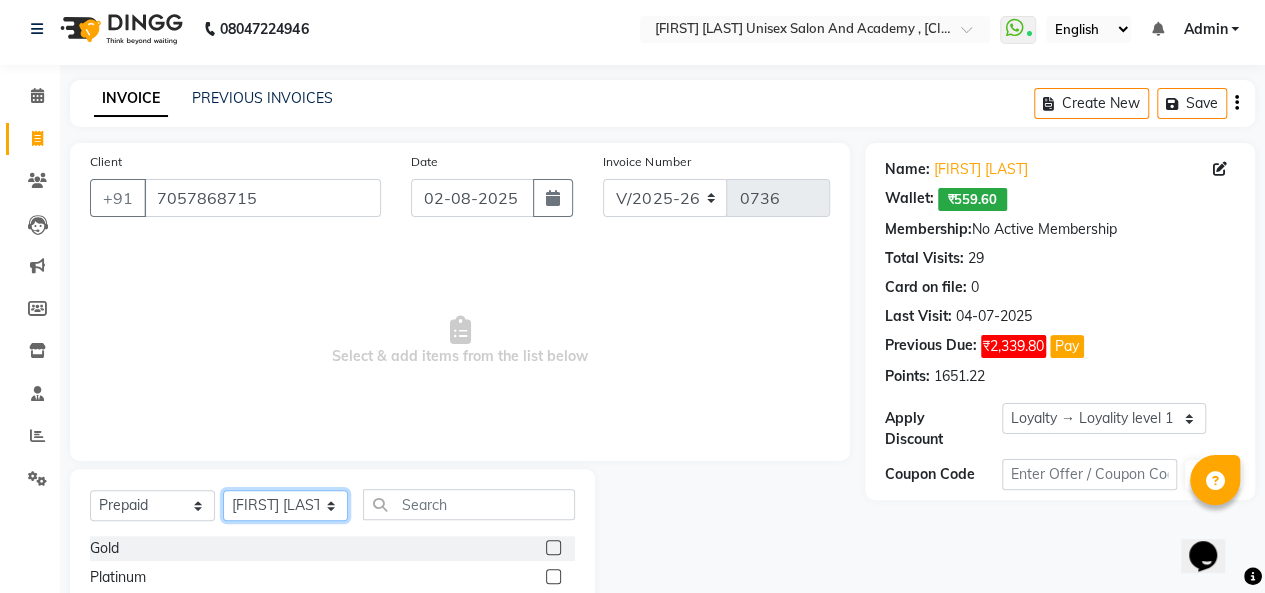 click on "Select Stylist [FIRST] [LAST] [FIRST] [LAST] [FIRST] [LAST] [FIRST] [LAST] [FIRST] [LAST] [FIRST] [LAST] [FIRST] [LAST]" 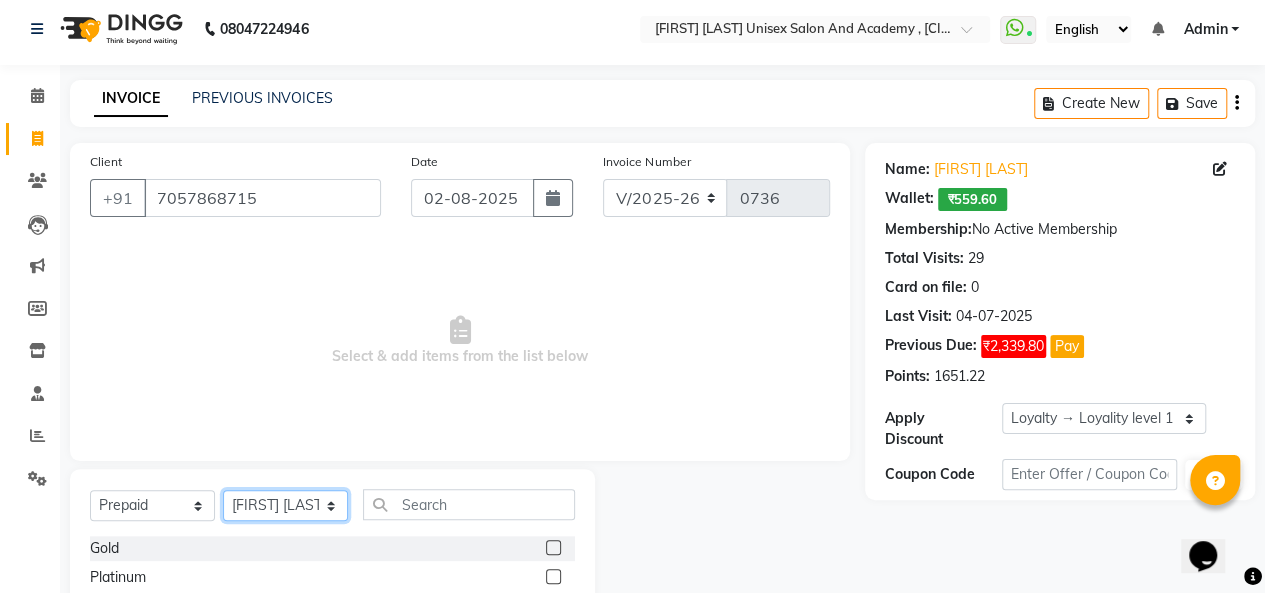 scroll, scrollTop: 152, scrollLeft: 0, axis: vertical 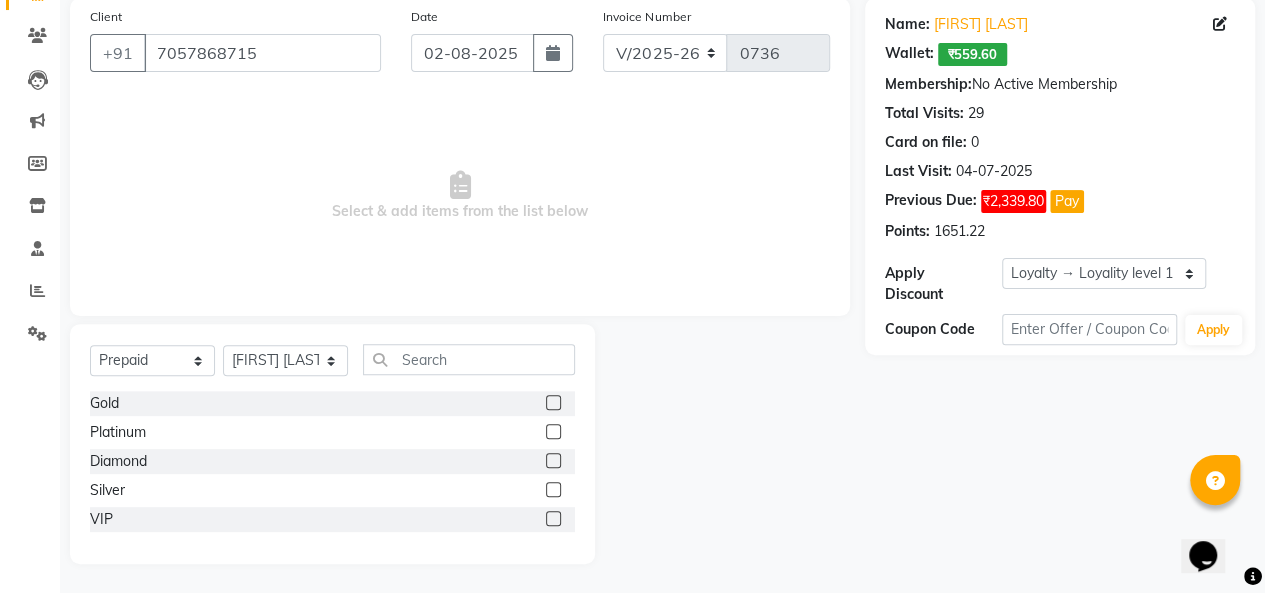 click 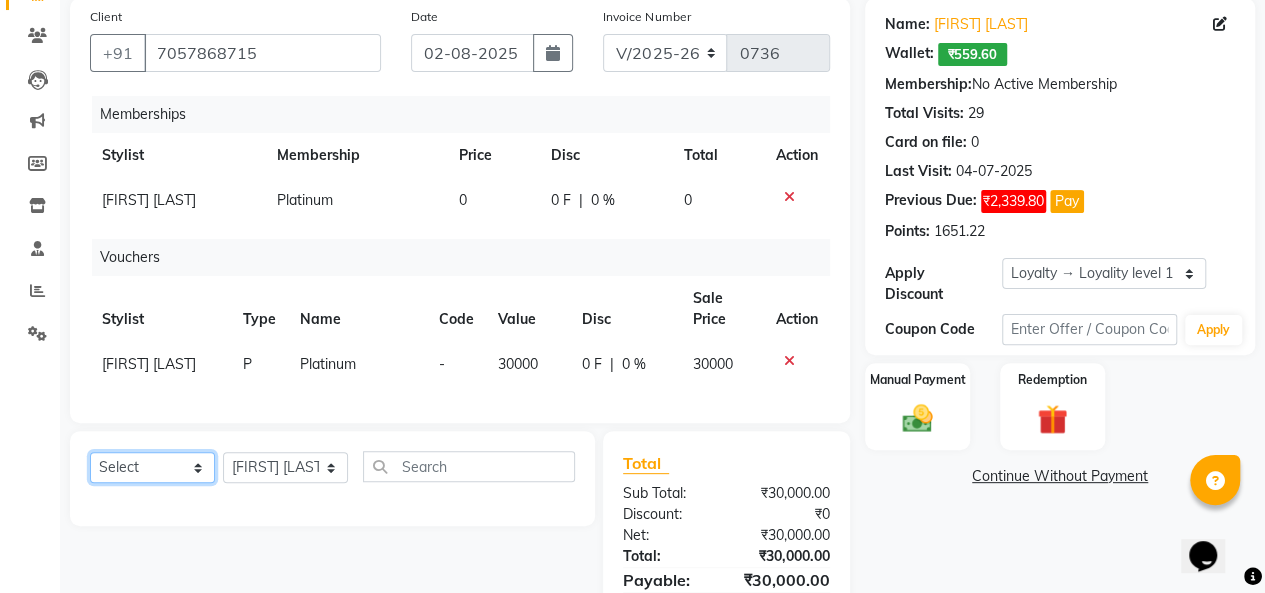 click on "Select  Service  Product  Package Voucher Prepaid Gift Card" 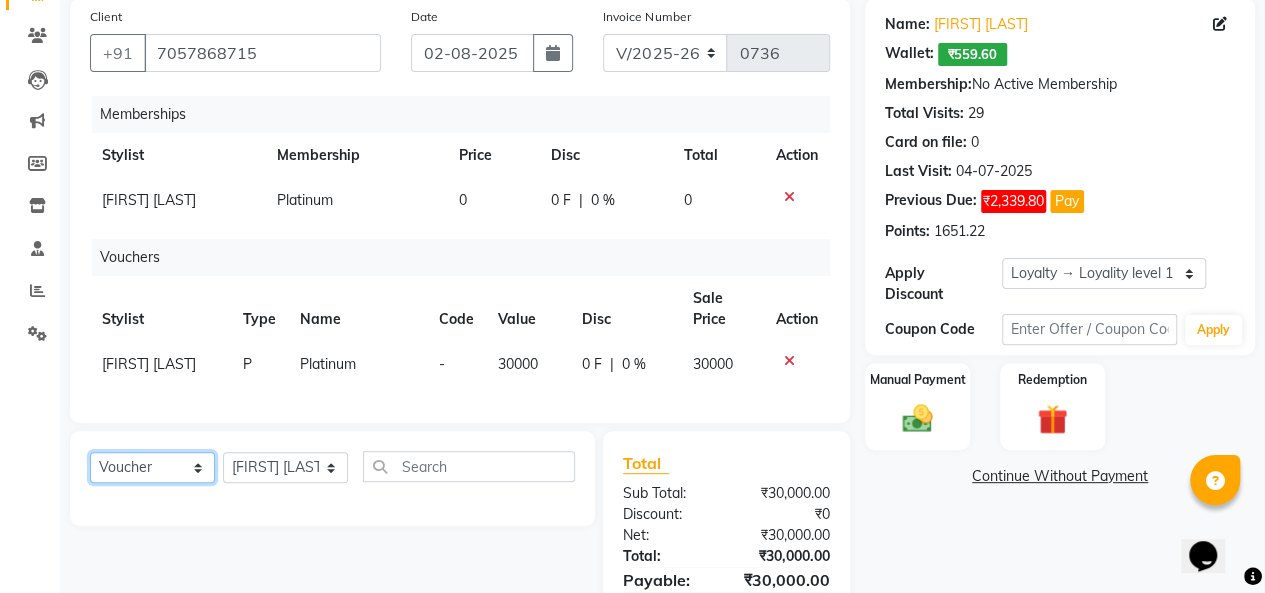 click on "Select  Service  Product  Package Voucher Prepaid Gift Card" 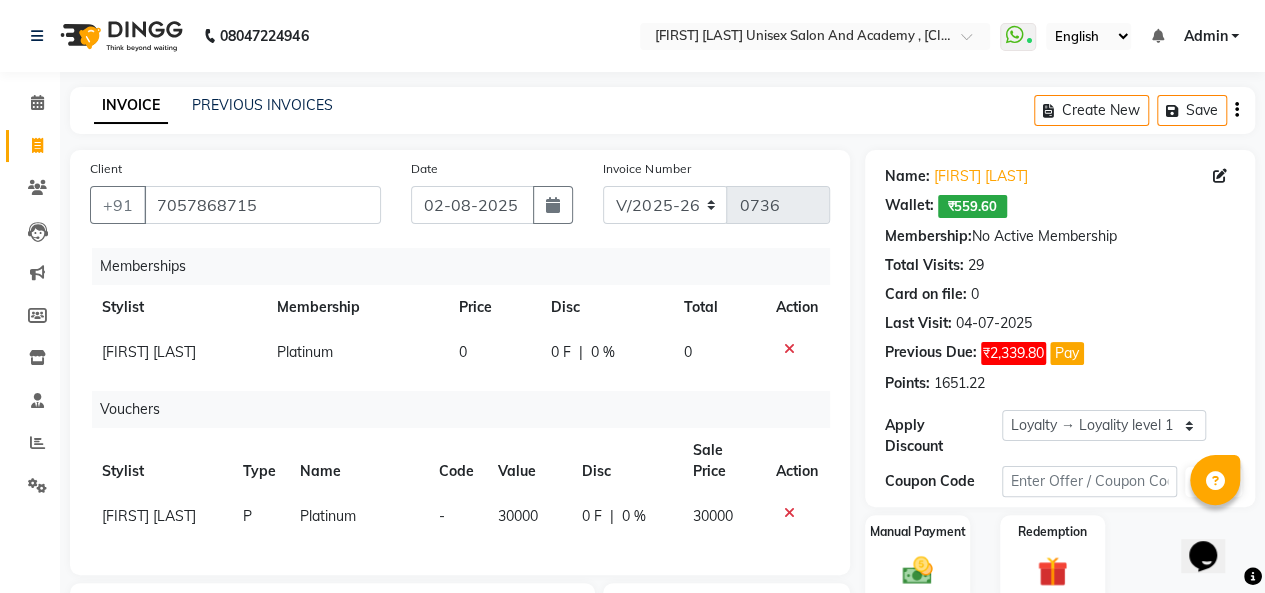 scroll, scrollTop: 200, scrollLeft: 0, axis: vertical 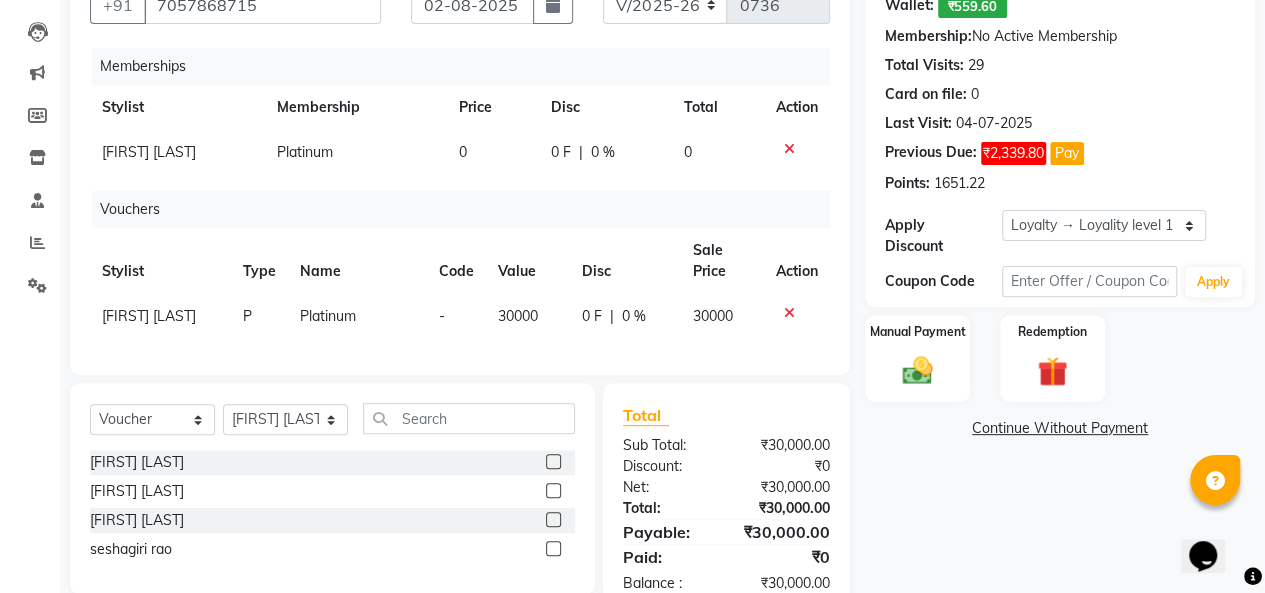 click 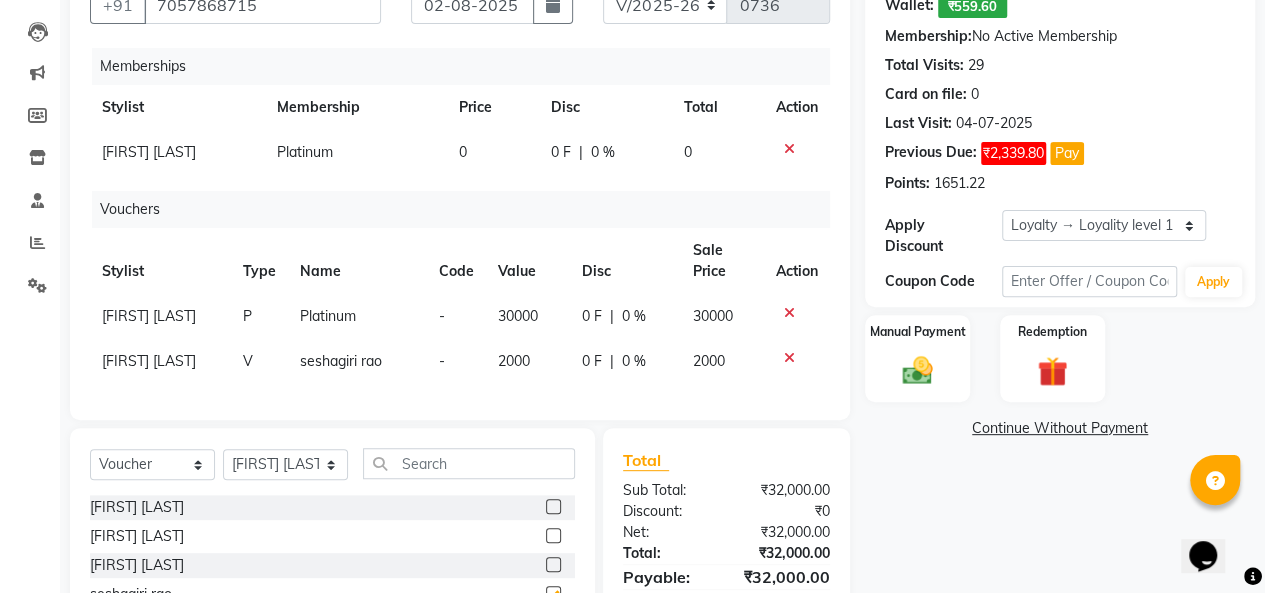 checkbox on "false" 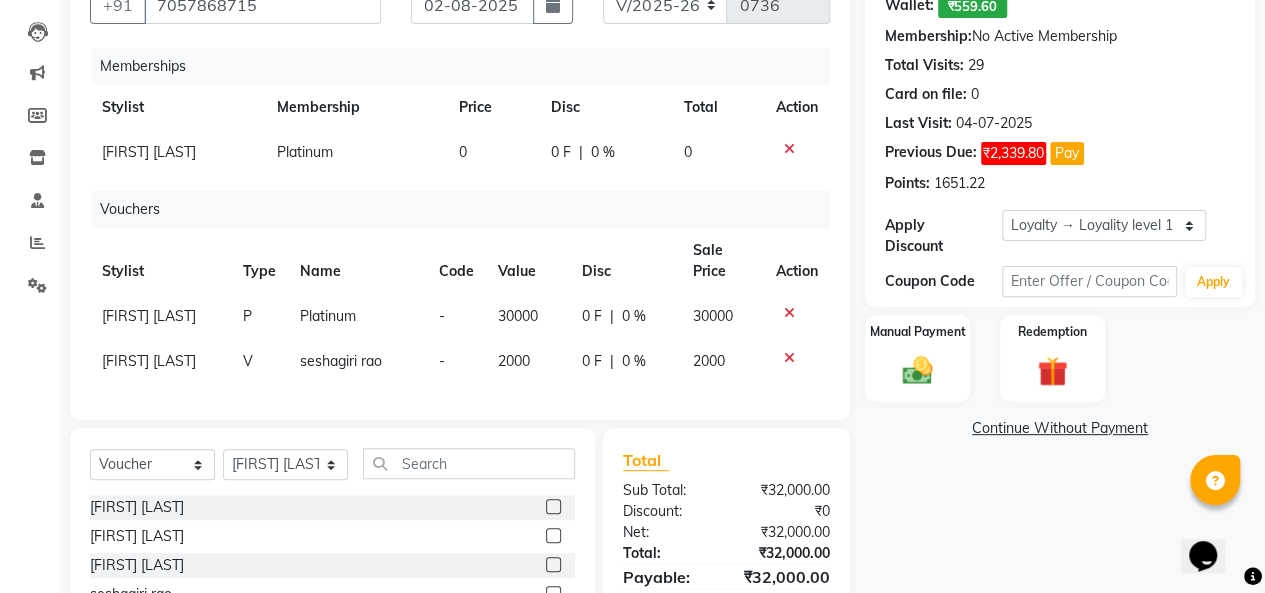 click on "2000" 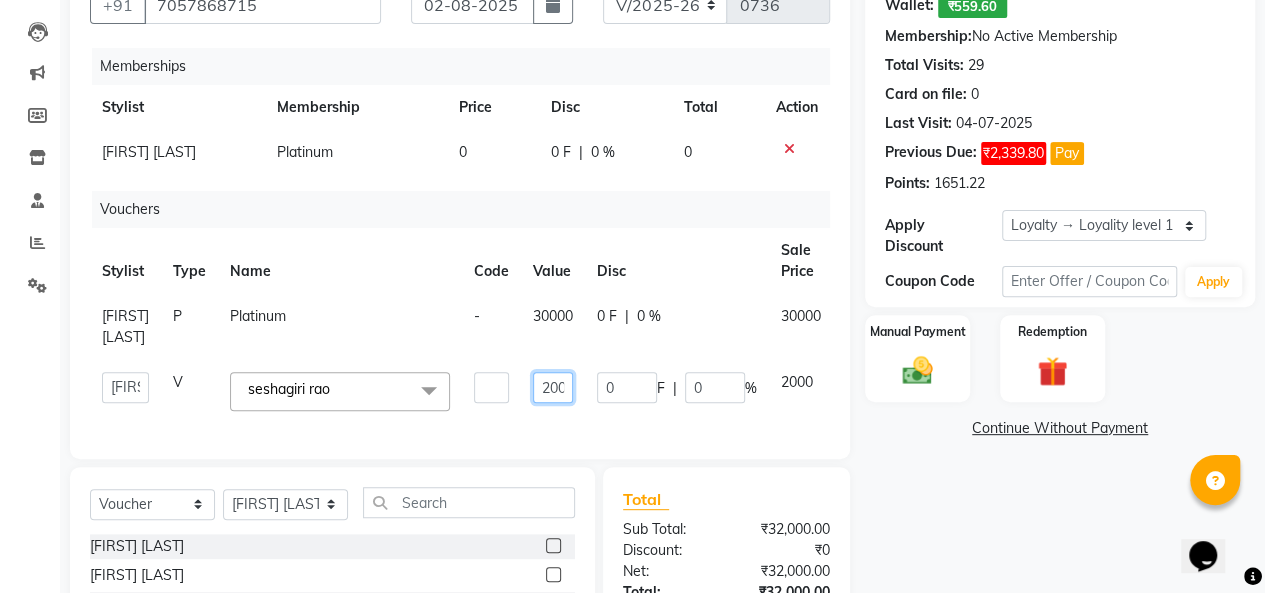 click on "2000" 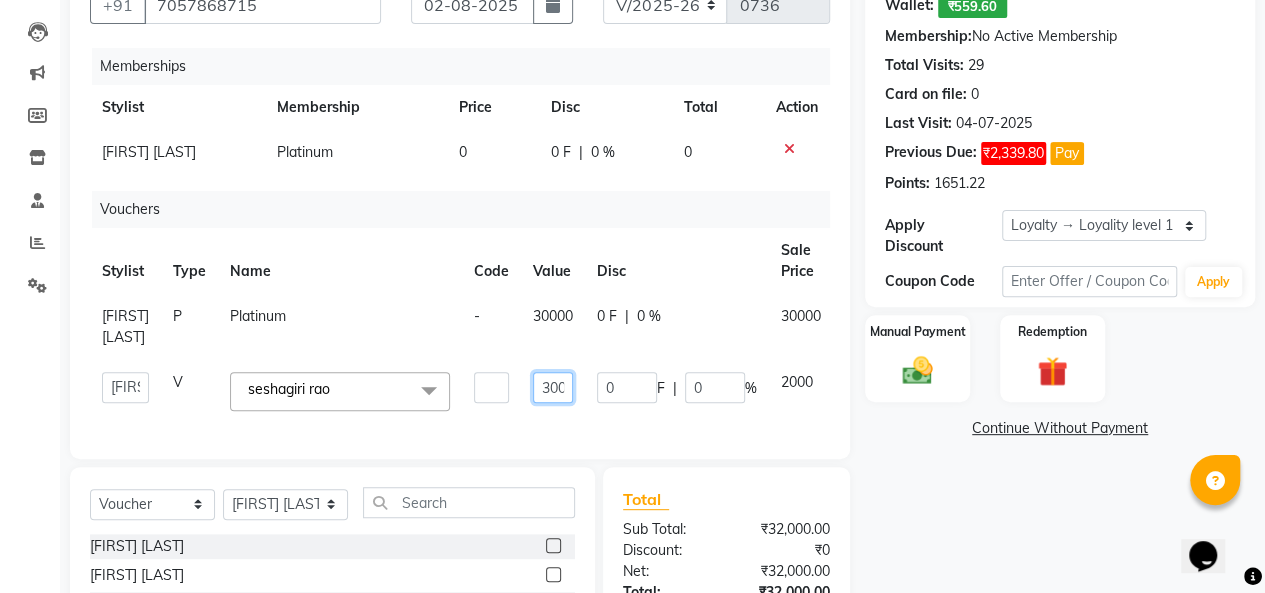type on "30000" 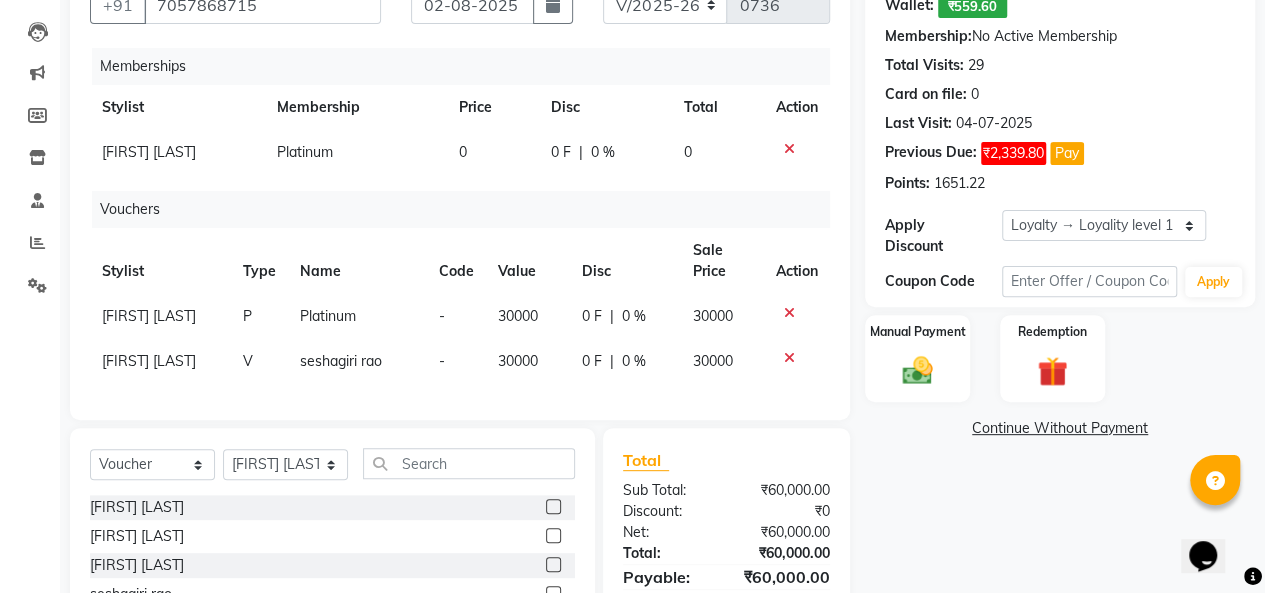 click on "Name: [FIRST] [LAST] Wallet: ₹[PRICE] Membership: No Active Membership Total Visits: [NUMBER] Card on file: [NUMBER] Last Visit: [DATE] Previous Due: ₹[PRICE] Pay Points: ₹[PRICE] Apply Discount Select Loyalty → Loyality level [NUMBER] Coupon Code Apply Manual Payment Redemption Continue Without Payment" 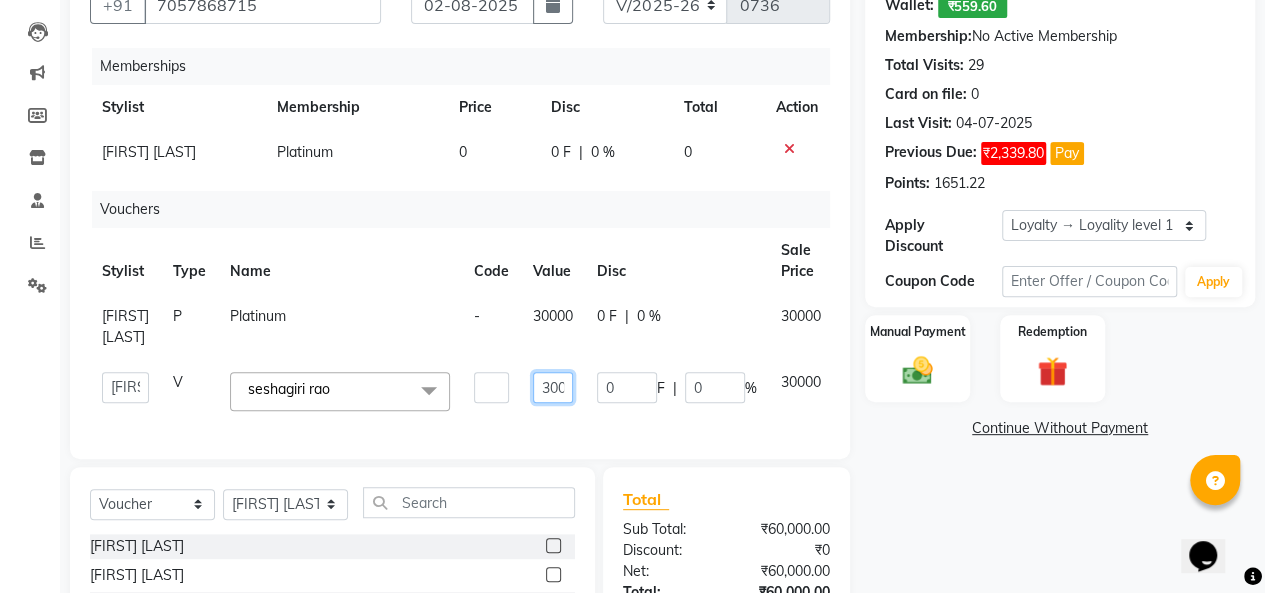 click on "30000" 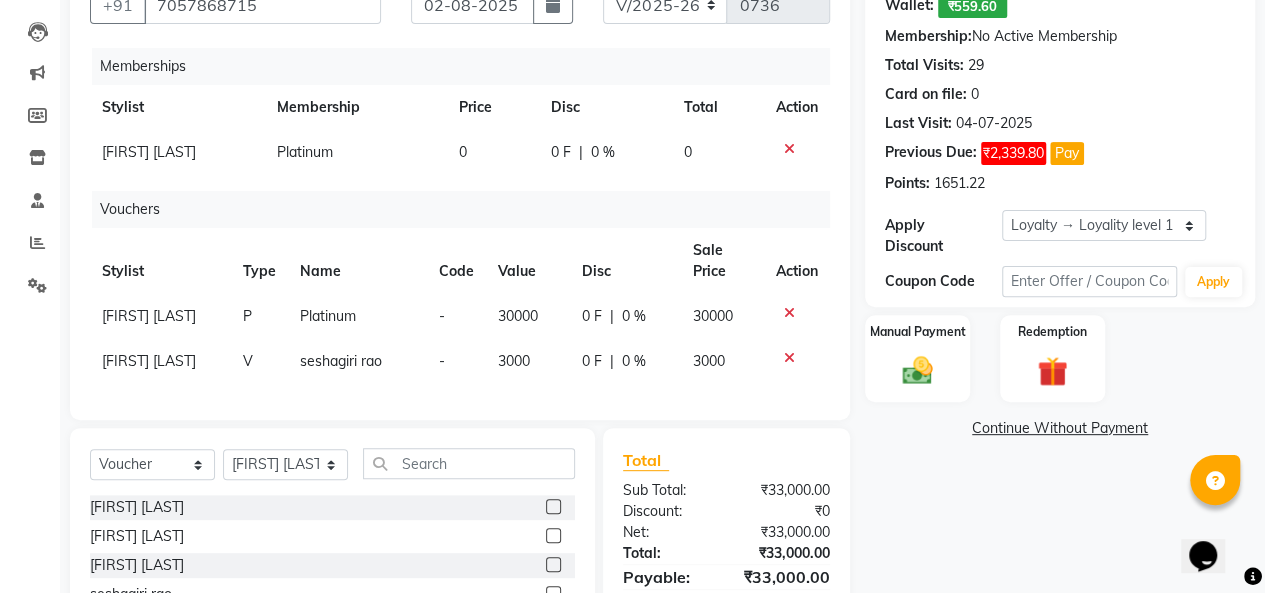 click on "Name: [FIRST] [LAST] Wallet: ₹[PRICE] Membership: No Active Membership Total Visits: [NUMBER] Card on file: [NUMBER] Last Visit: [DATE] Previous Due: ₹[PRICE] Pay Points: ₹[PRICE] Apply Discount Select Loyalty → Loyality level [NUMBER] Coupon Code Apply Manual Payment Redemption Continue Without Payment" 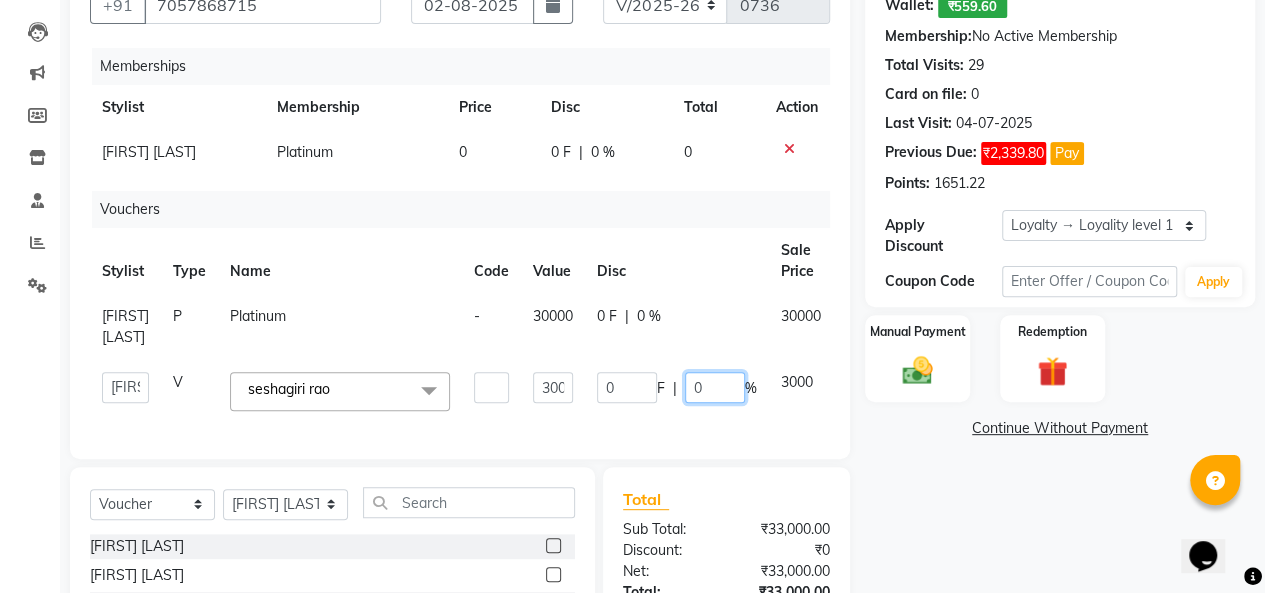 click on "0" 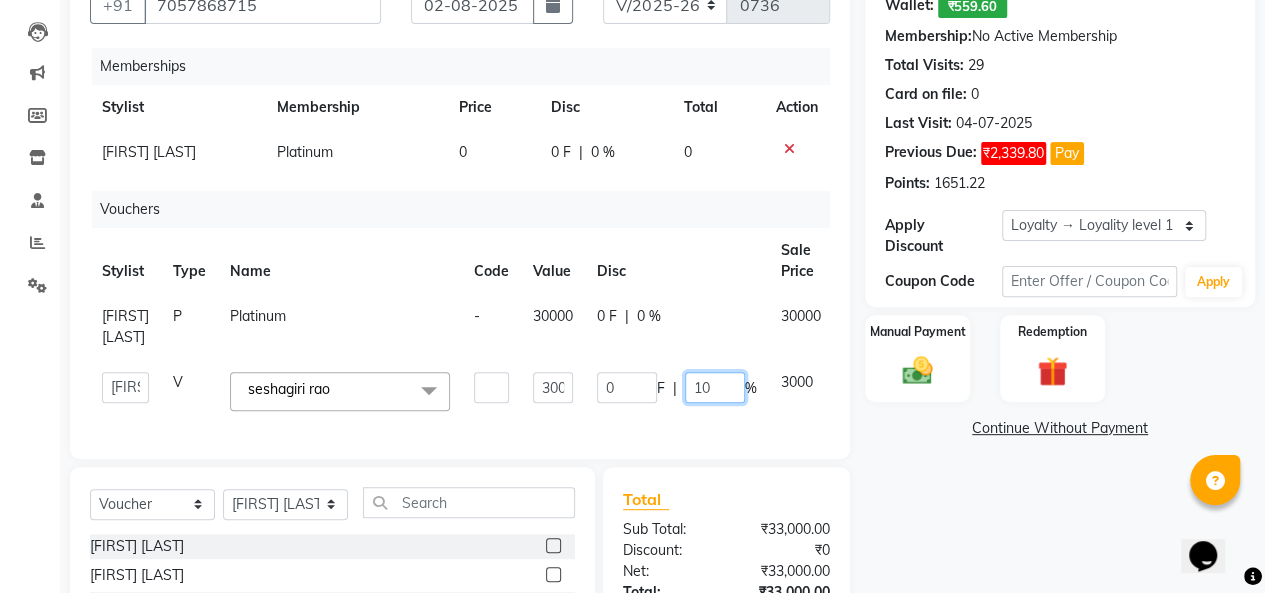 type on "100" 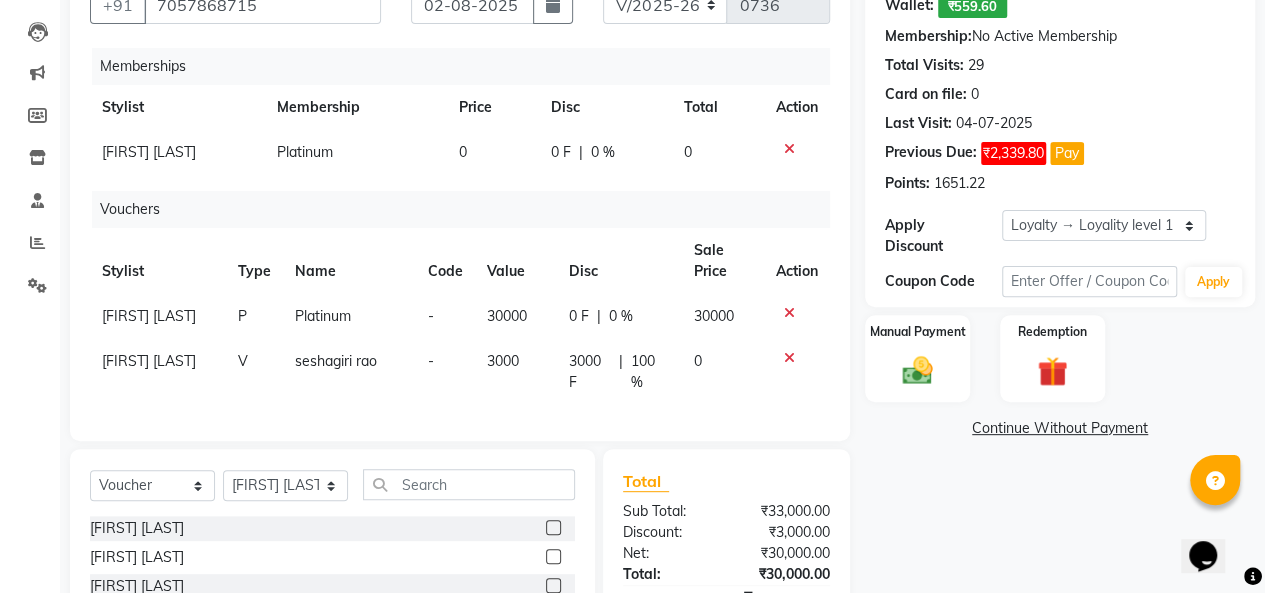 click on "Name: [FIRST] [LAST] Wallet: ₹[PRICE] Membership: No Active Membership Total Visits: [NUMBER] Card on file: [NUMBER] Last Visit: [DATE] Previous Due: ₹[PRICE] Pay Points: ₹[PRICE] Apply Discount Select Loyalty → Loyality level [NUMBER] Coupon Code Apply Manual Payment Redemption Continue Without Payment" 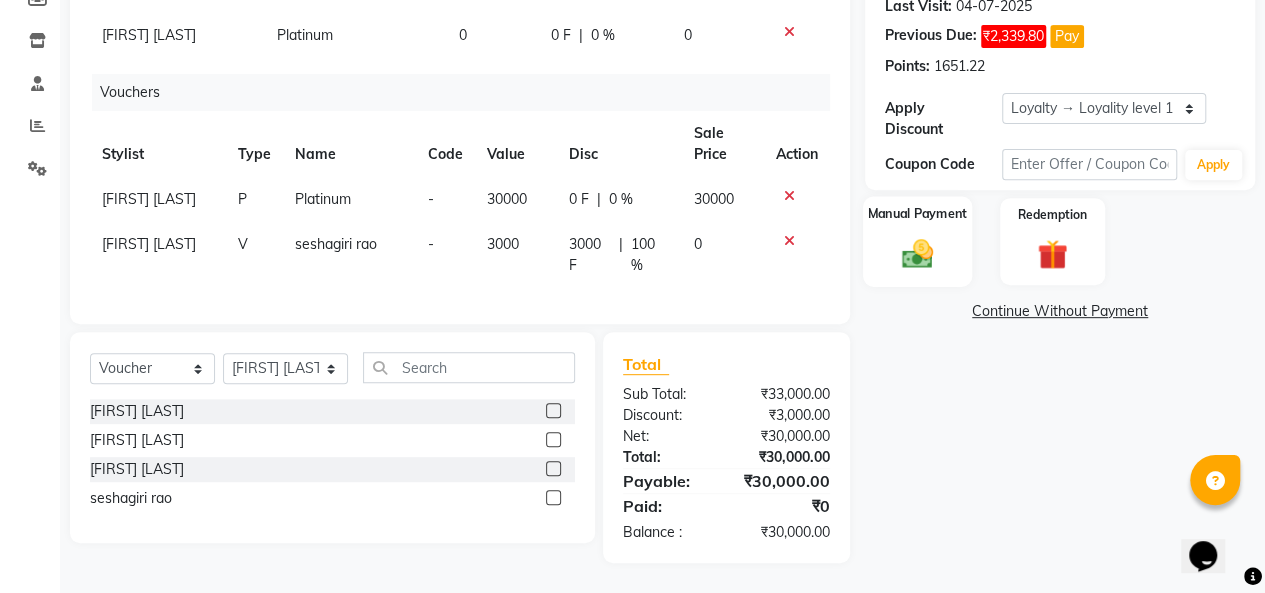 click 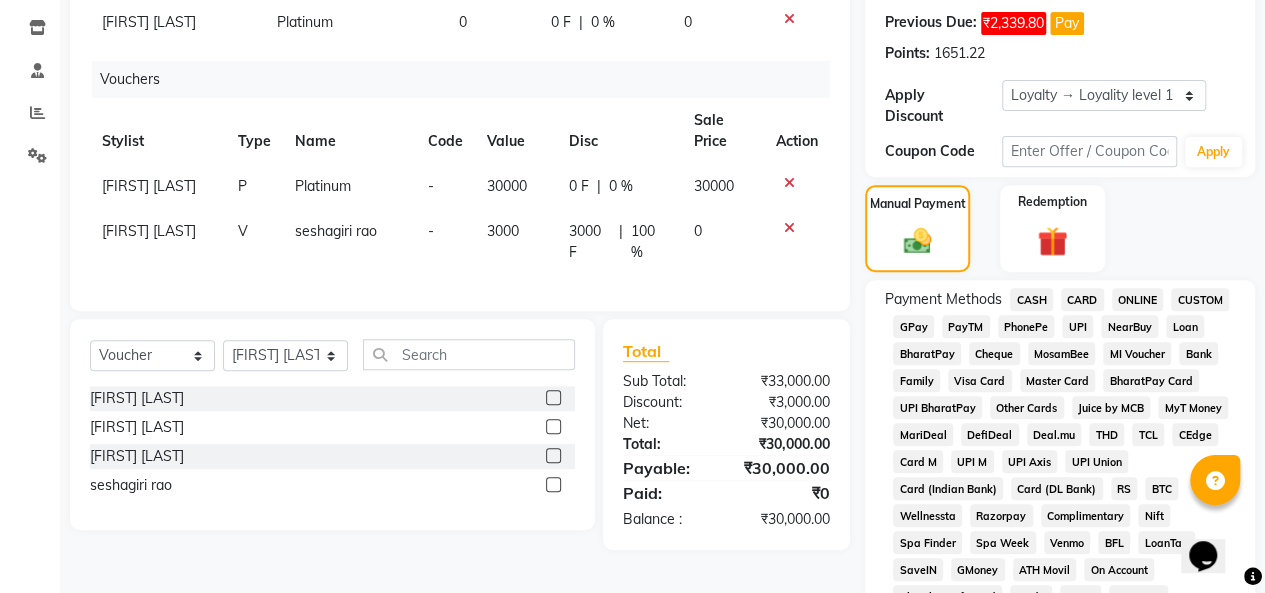 click on "UPI" 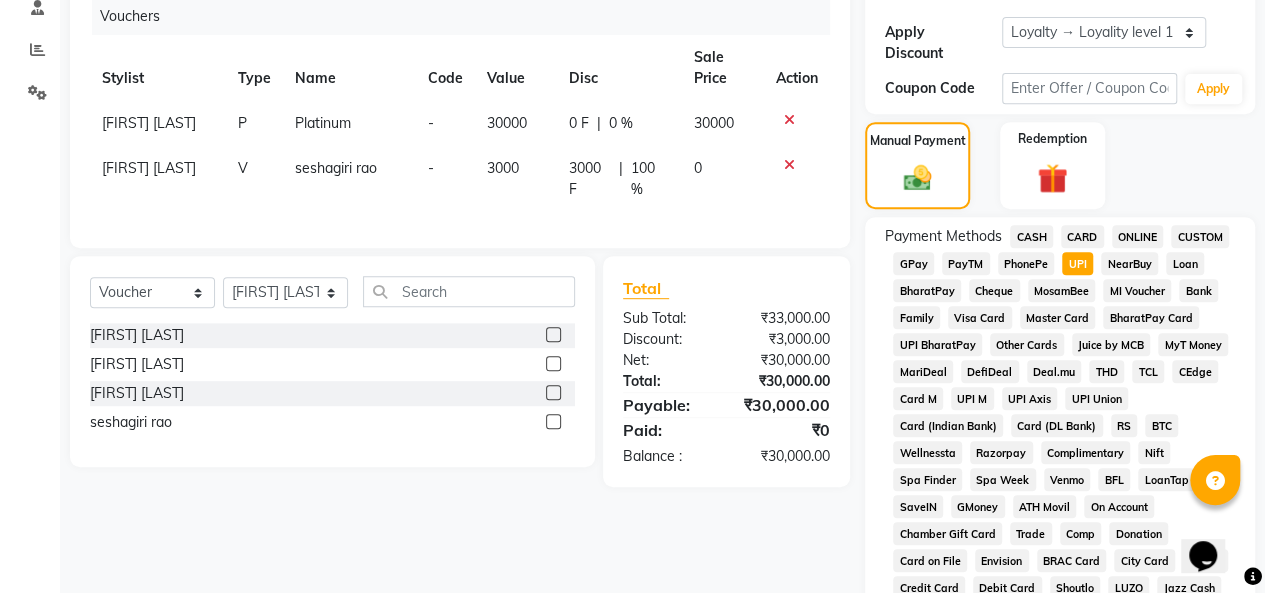 scroll, scrollTop: 0, scrollLeft: 0, axis: both 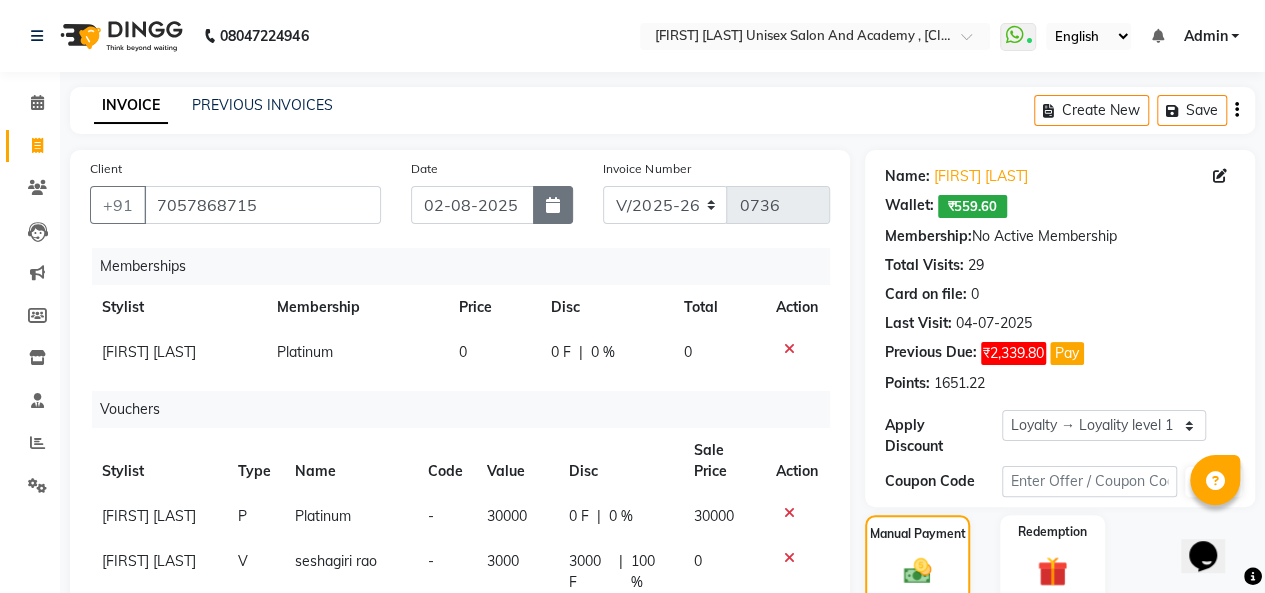 click 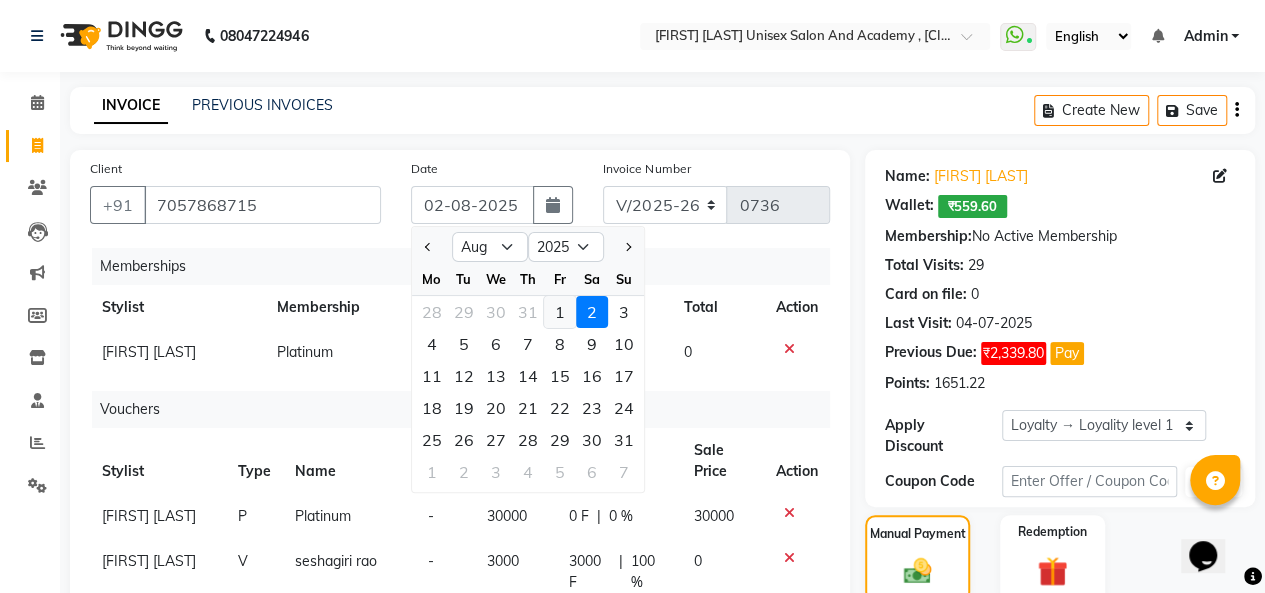 click on "1" 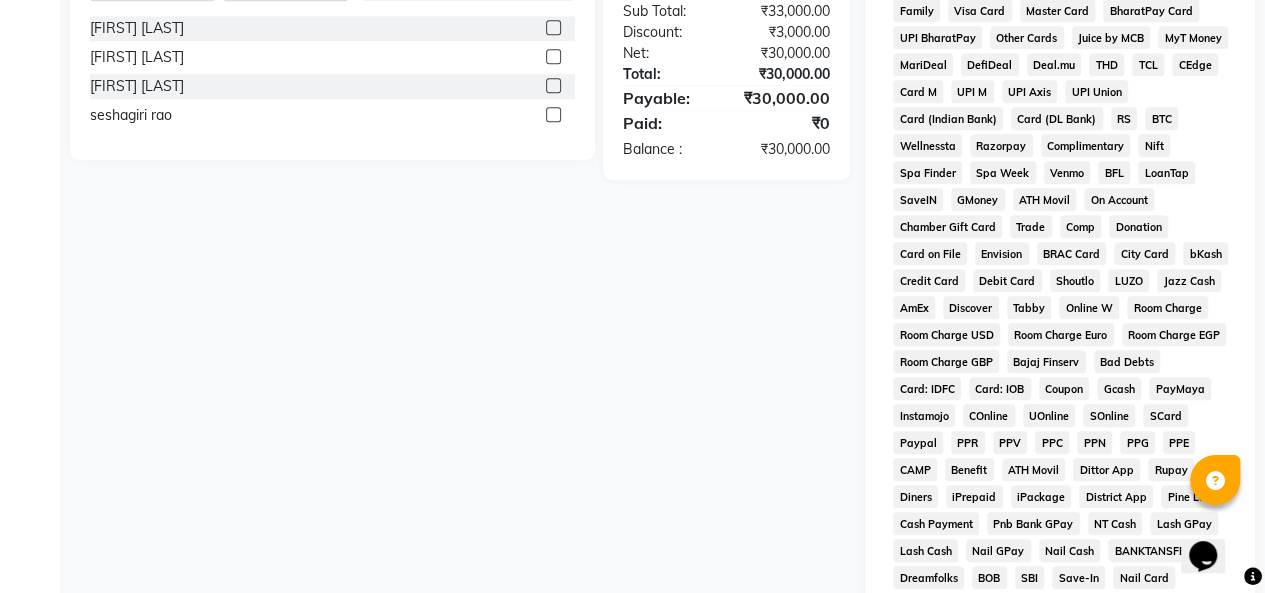 scroll, scrollTop: 993, scrollLeft: 0, axis: vertical 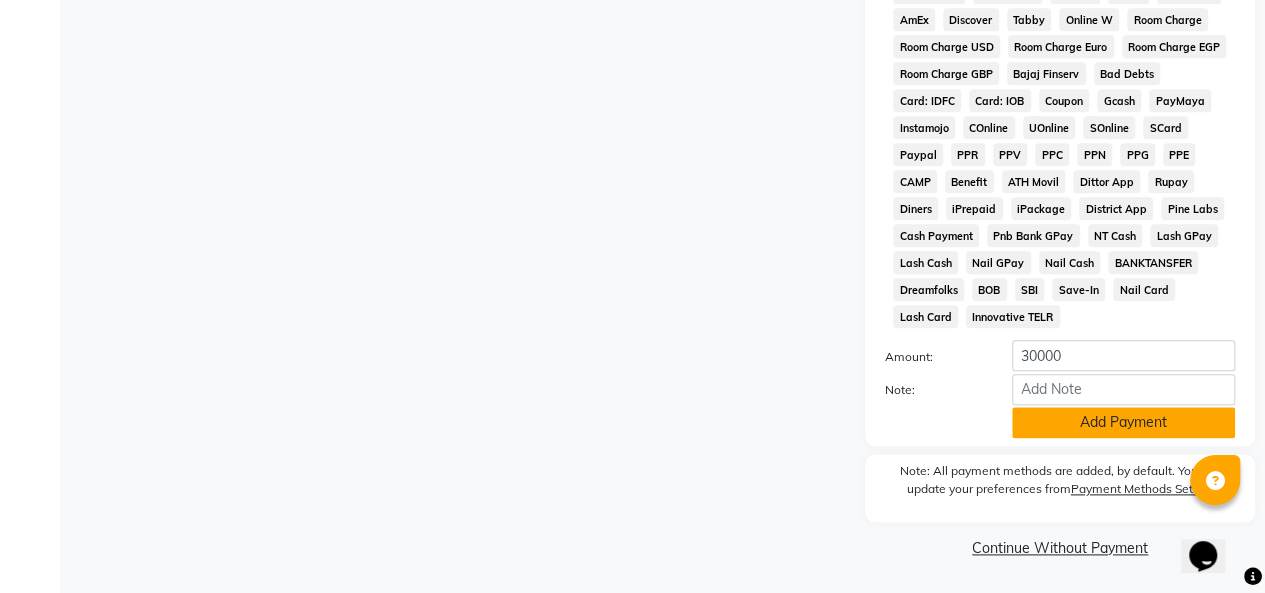 click on "Add Payment" 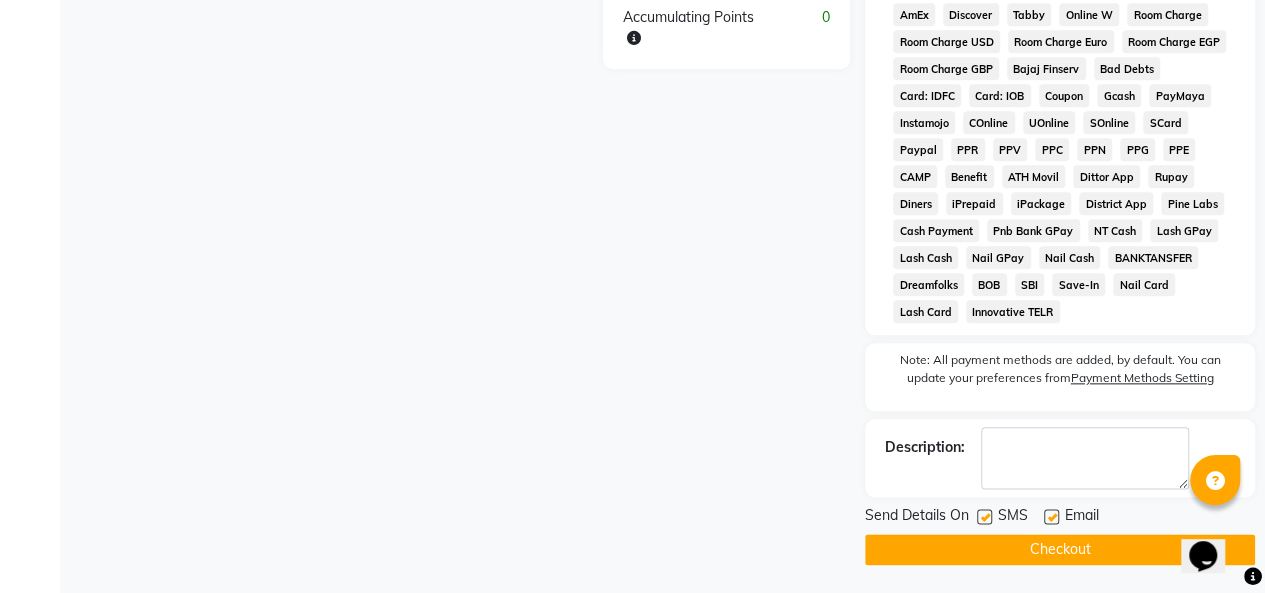 scroll, scrollTop: 1000, scrollLeft: 0, axis: vertical 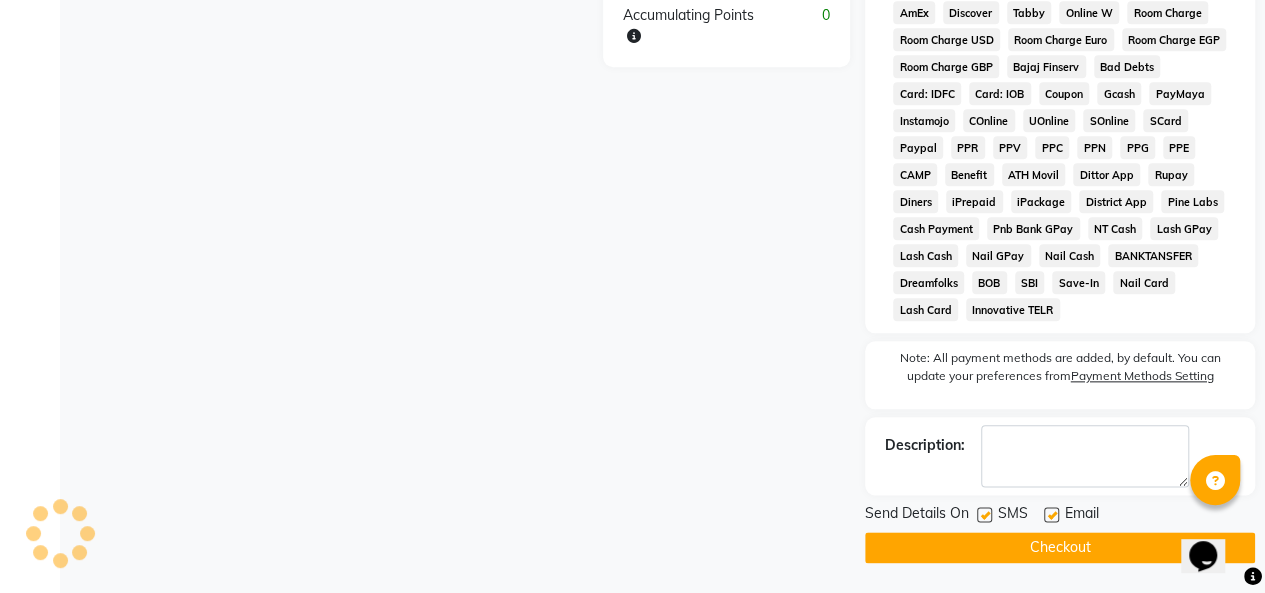 click on "Checkout" 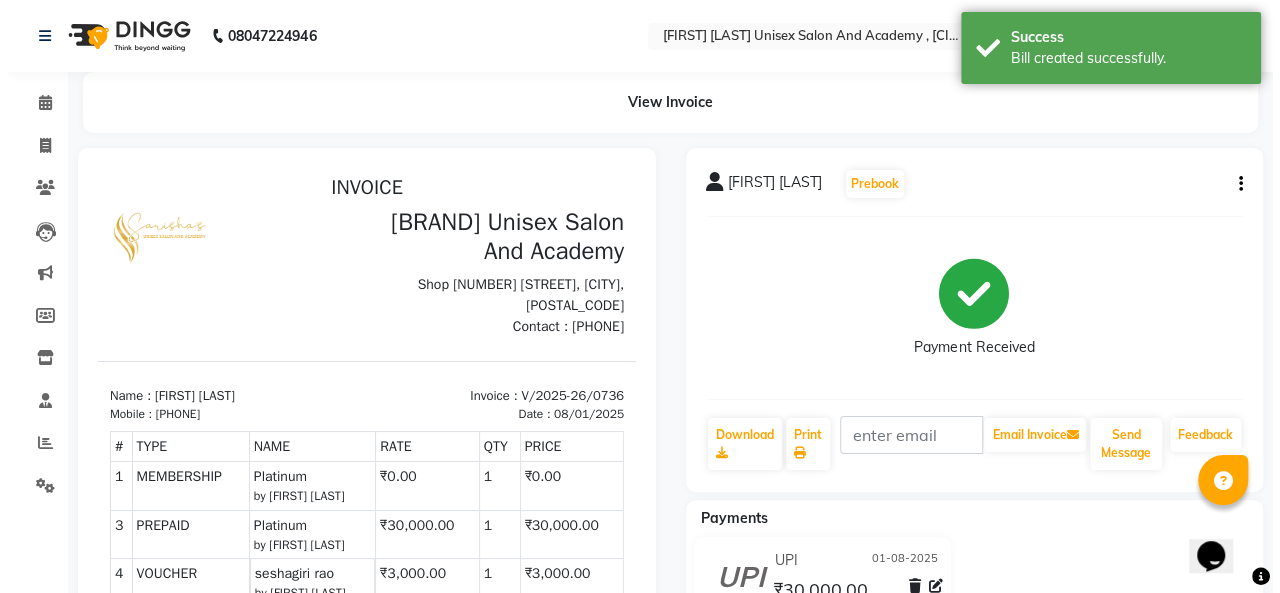 scroll, scrollTop: 0, scrollLeft: 0, axis: both 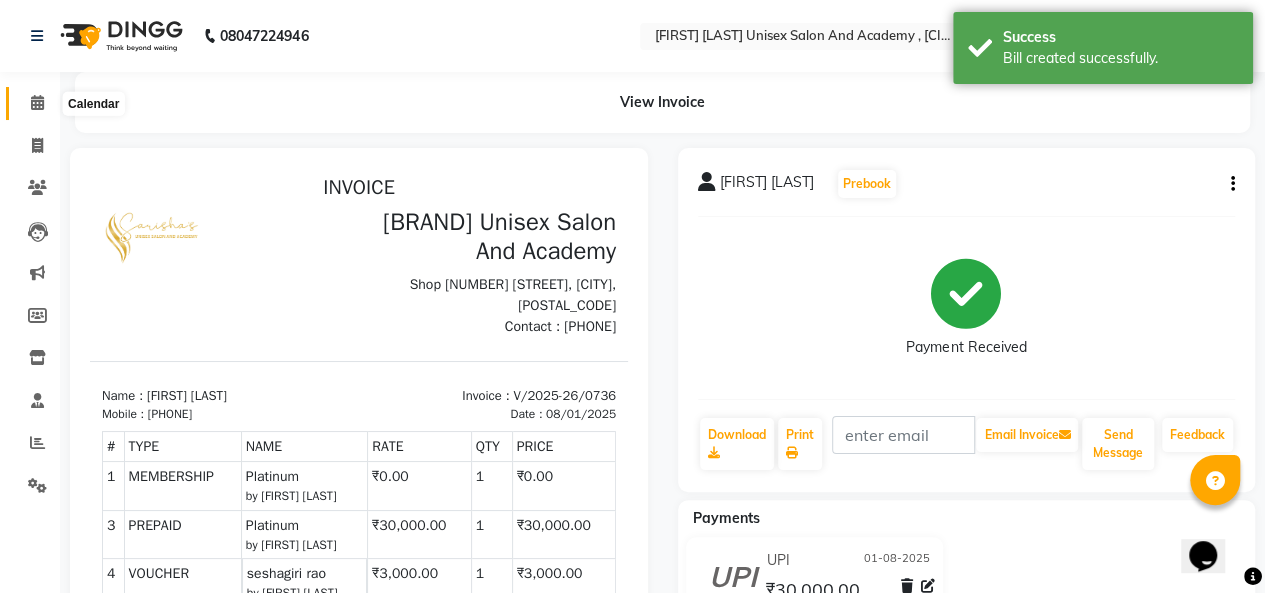 click on "Calendar" 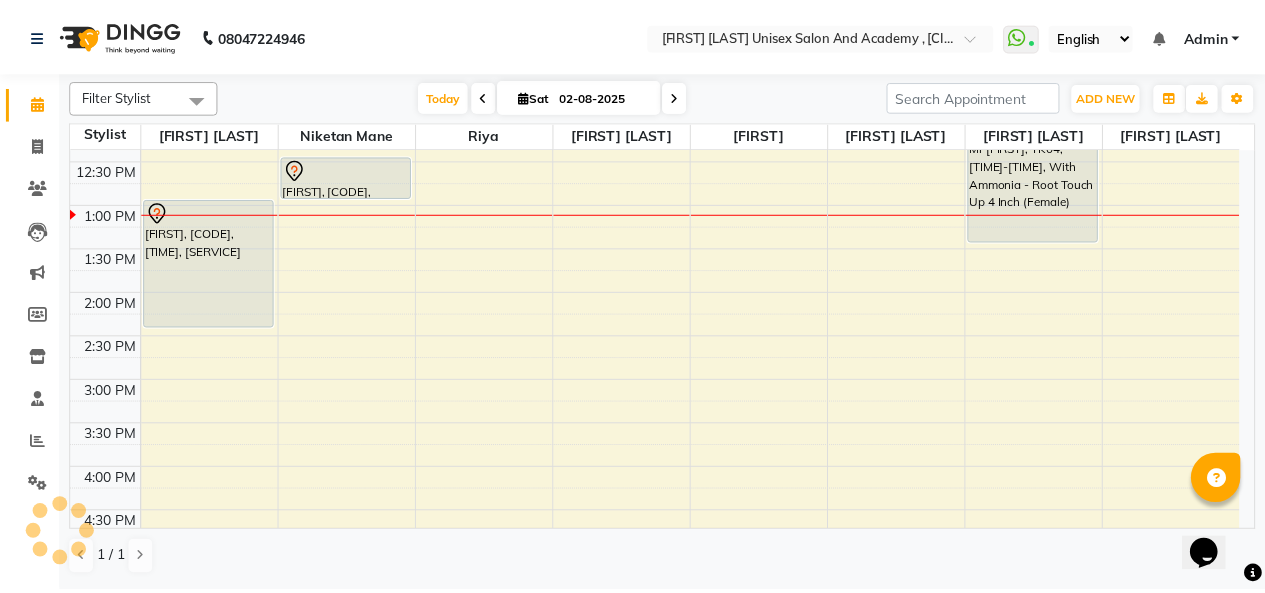 scroll, scrollTop: 300, scrollLeft: 0, axis: vertical 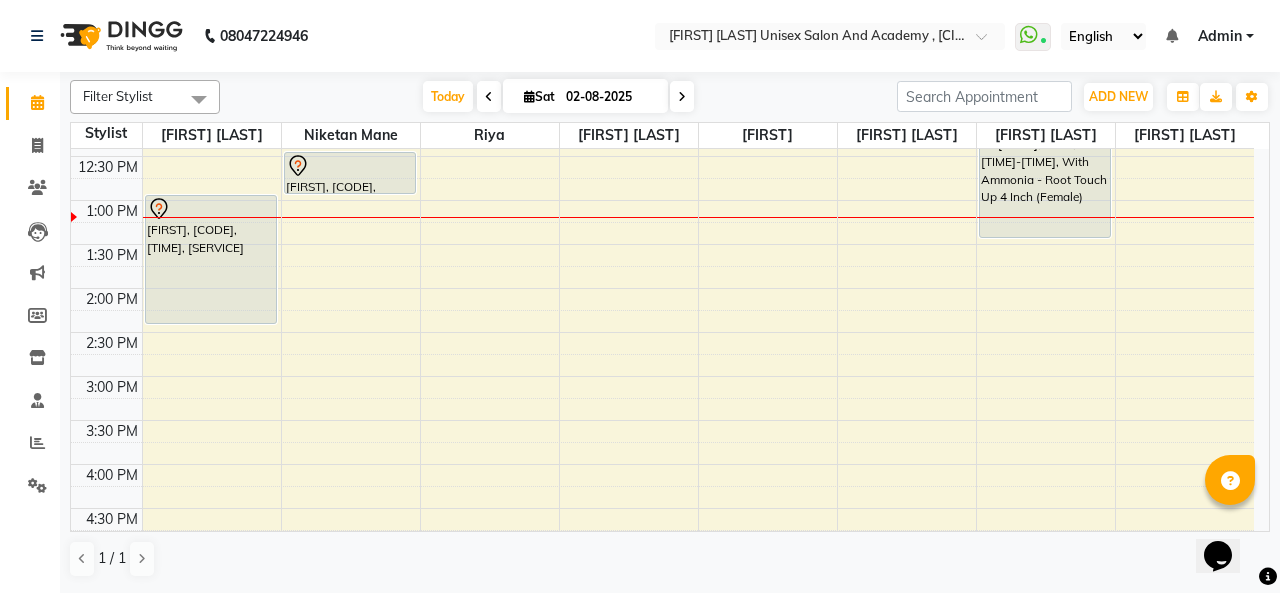 click at bounding box center [350, 166] 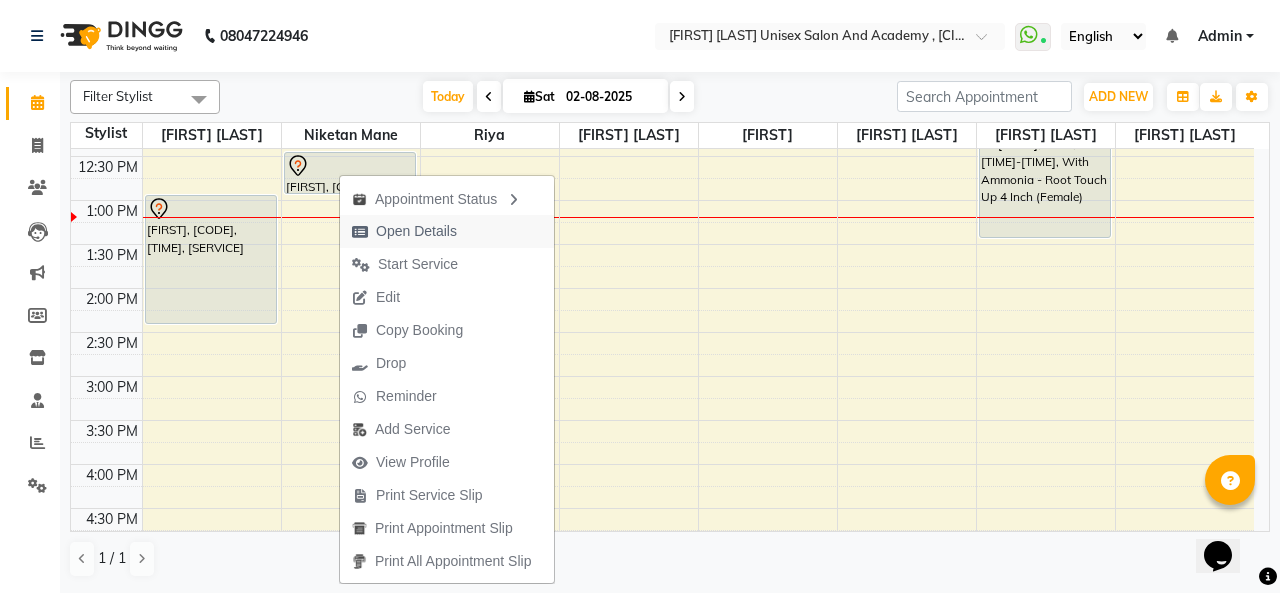 click on "Open Details" at bounding box center [404, 231] 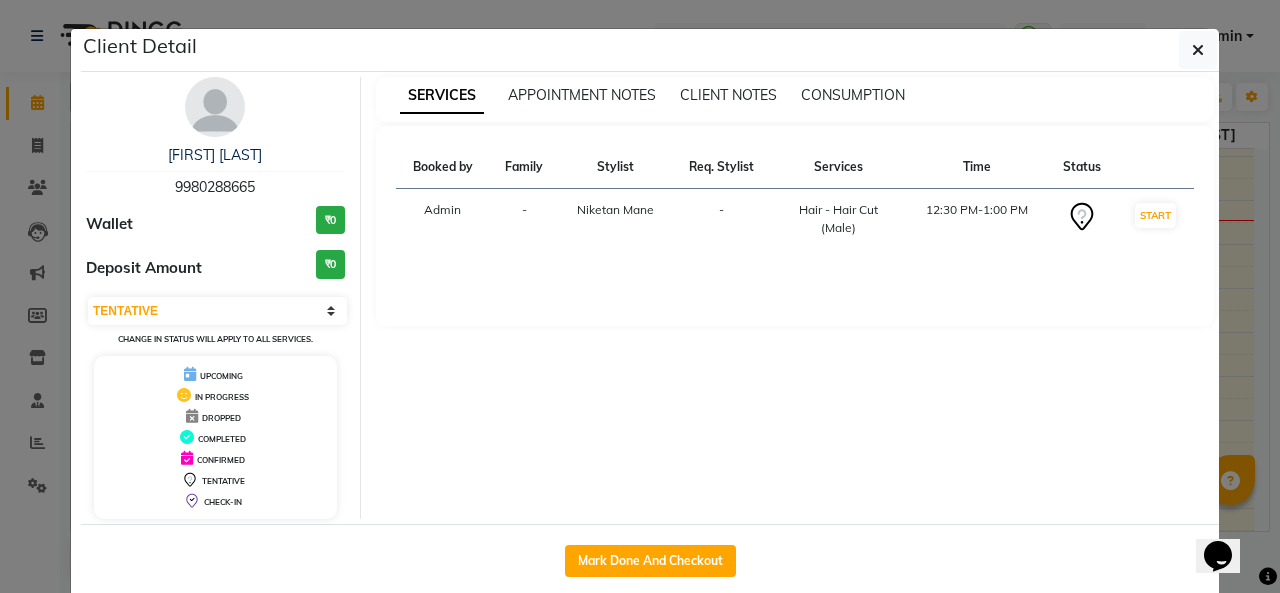 click on "Select IN SERVICE CONFIRMED TENTATIVE CHECK IN MARK DONE DROPPED UPCOMING Change in status will apply to all services." at bounding box center (215, 321) 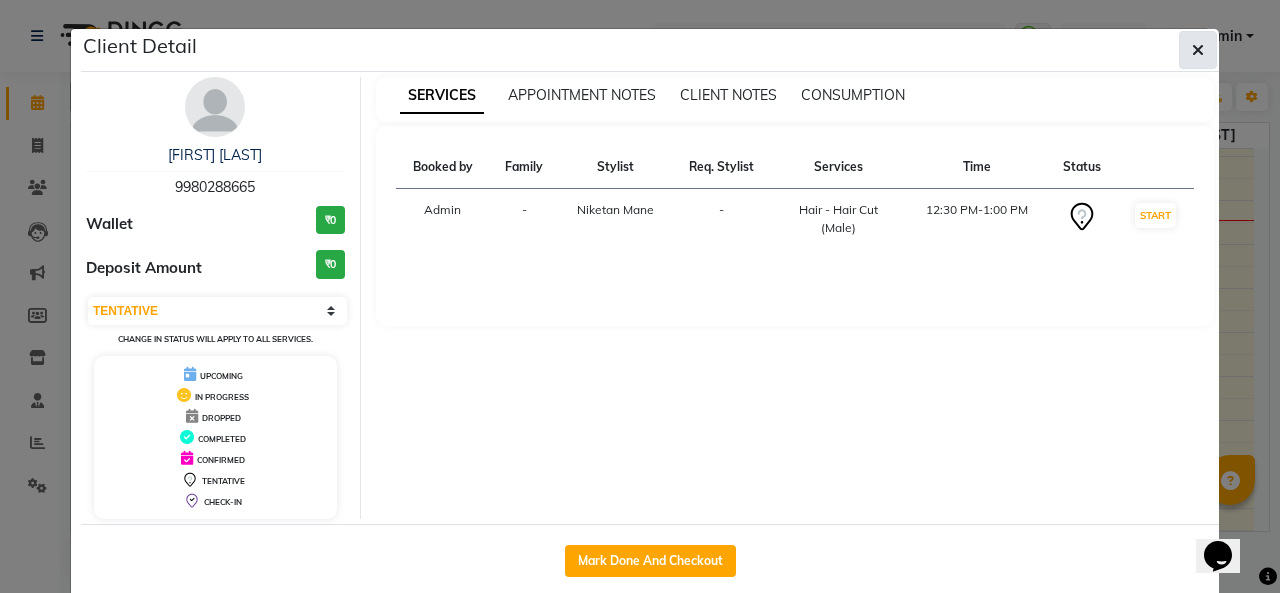 click 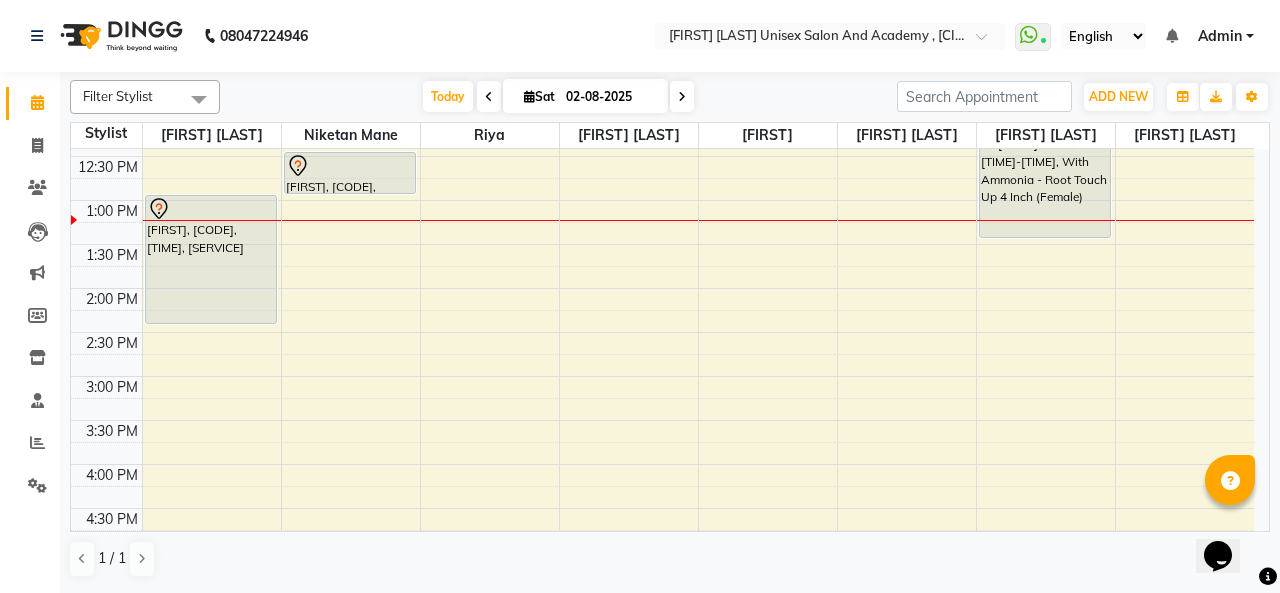 click on "02-08-2025" at bounding box center [610, 97] 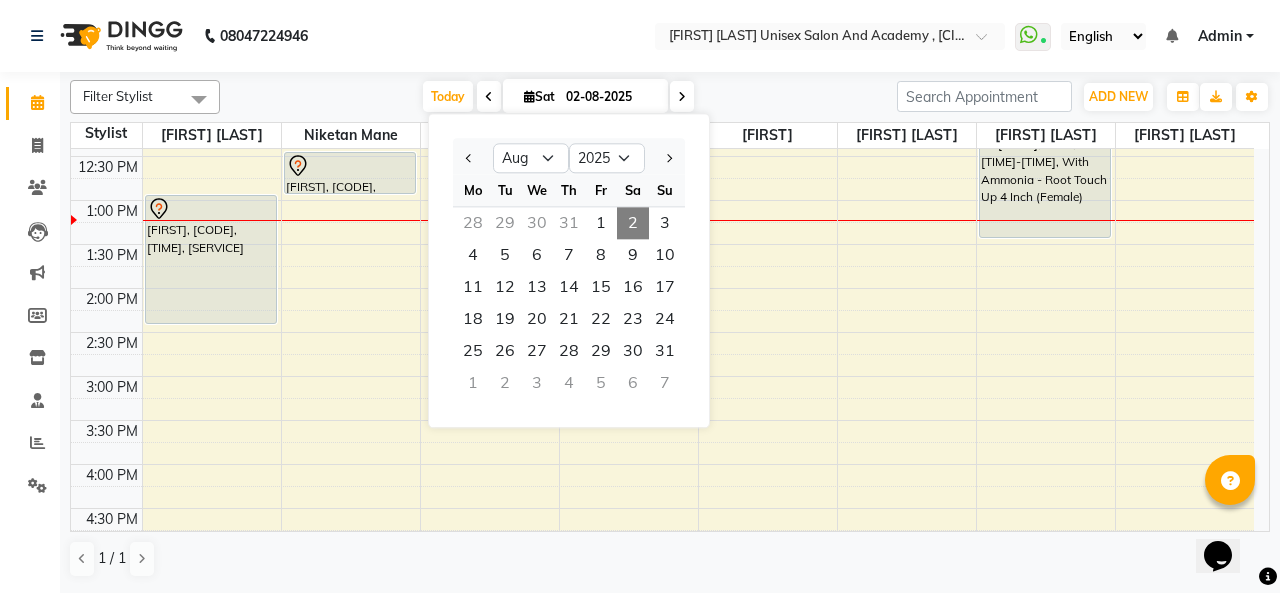 click on "Today  Sat 02-08-2025 Jan Feb Mar Apr May Jun Jul Aug Sep Oct Nov Dec 2015 2016 2017 2018 2019 2020 2021 2022 2023 2024 2025 2026 2027 2028 2029 2030 2031 2032 2033 2034 2035 Mo Tu We Th Fr Sa Su  28   29   30   31   1   2   3   4   5   6   7   8   9   10   11   12   13   14   15   16   17   18   19   20   21   22   23   24   25   26   27   28   29   30   31   1   2   3   4   5   6   7" at bounding box center (558, 97) 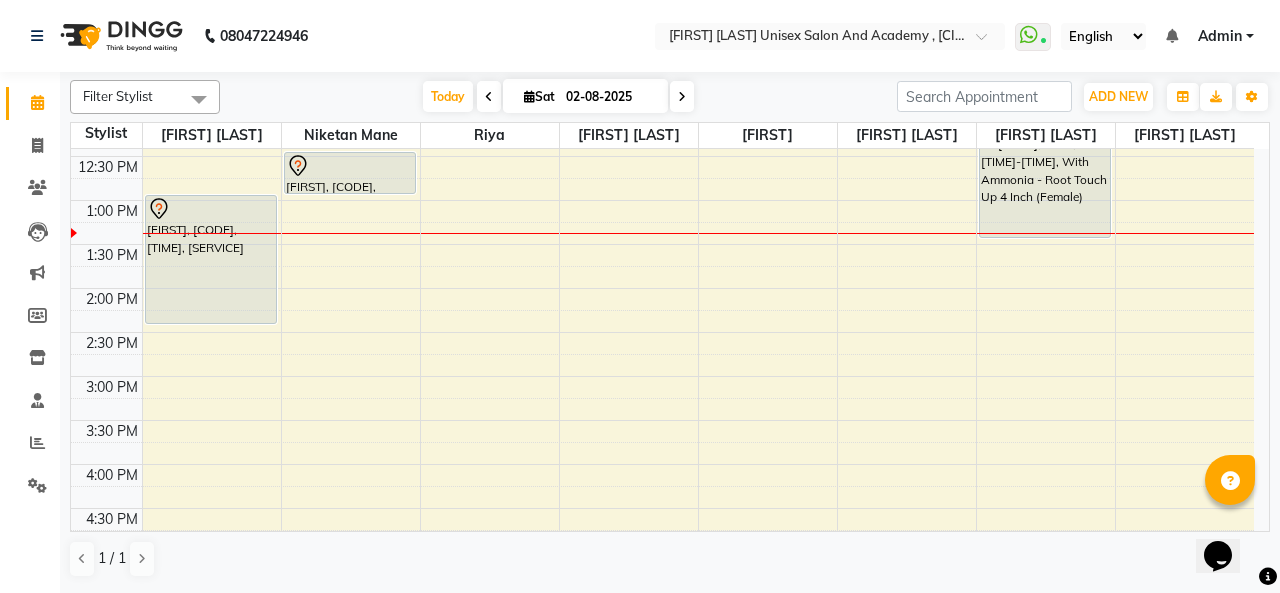 click on "[FIRST], [CODE], [TIME], [SERVICE] - [SERVICE] ([GENDER])" at bounding box center [350, 173] 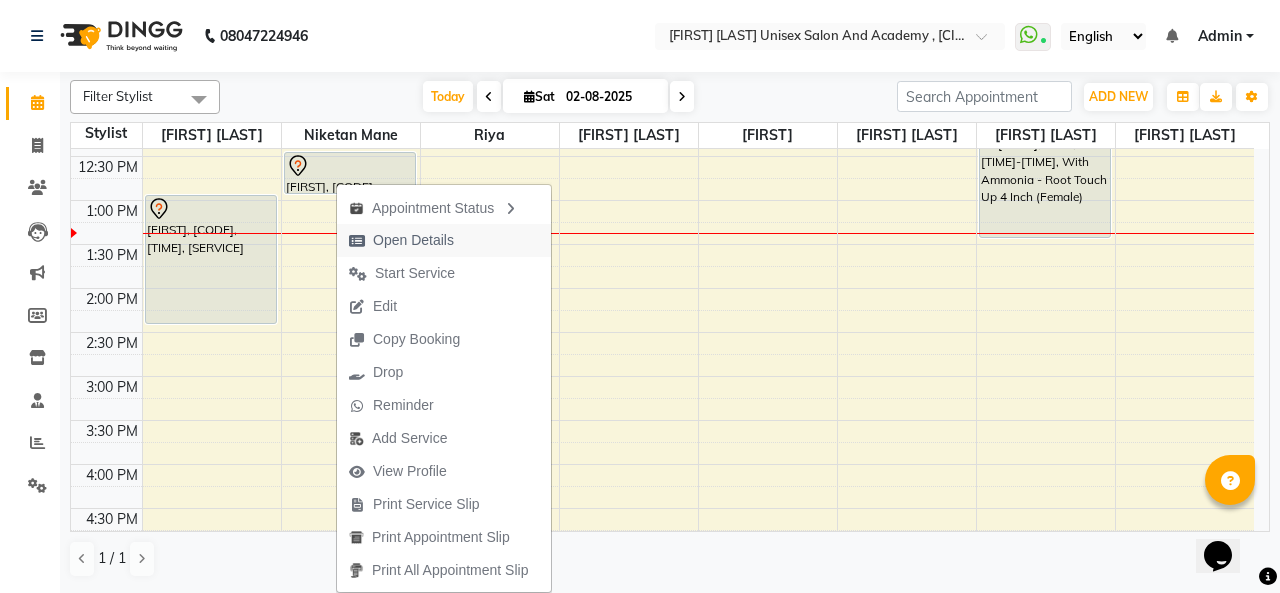 click on "Open Details" at bounding box center (413, 240) 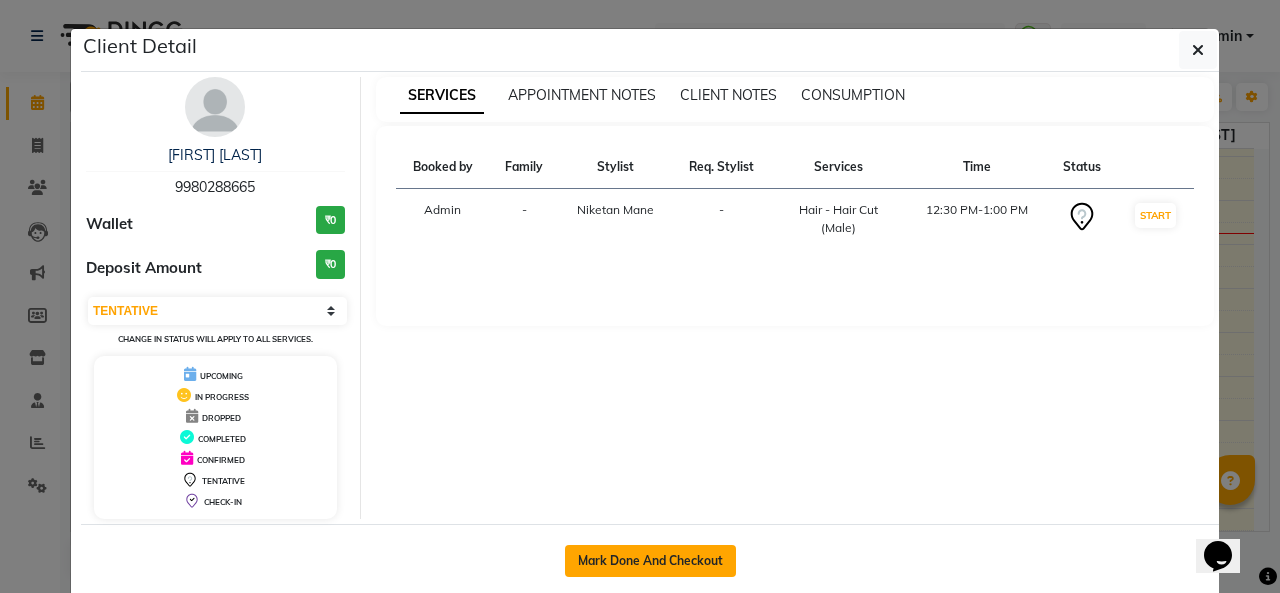 click on "Mark Done And Checkout" 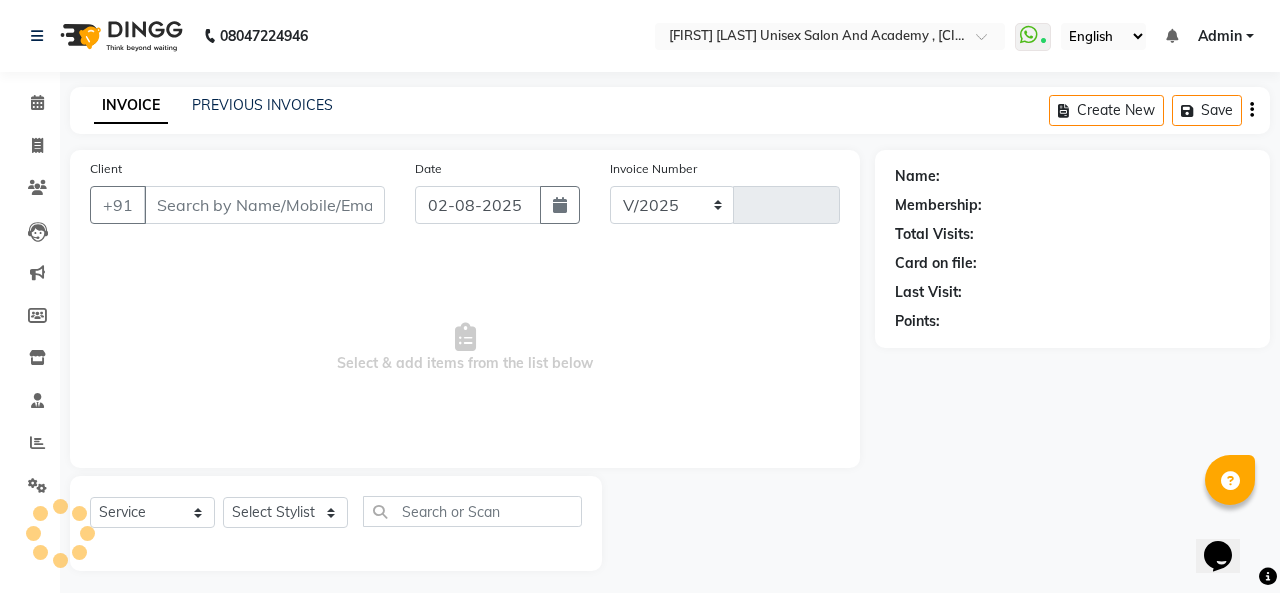 select on "665" 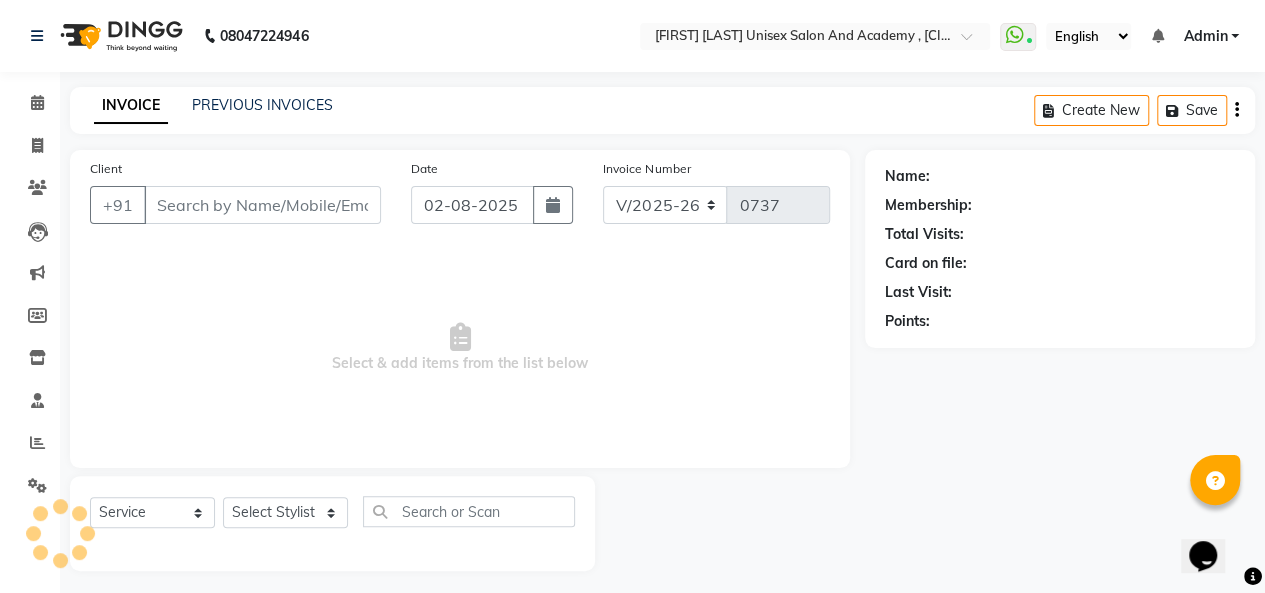 type on "9980288665" 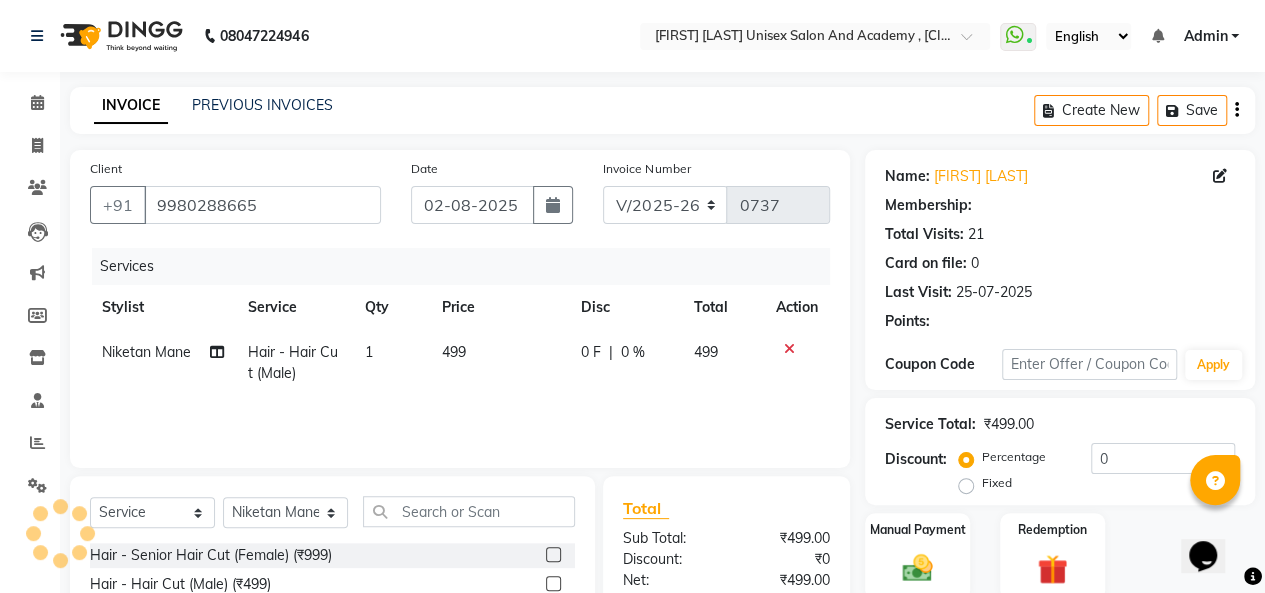 select on "2: Object" 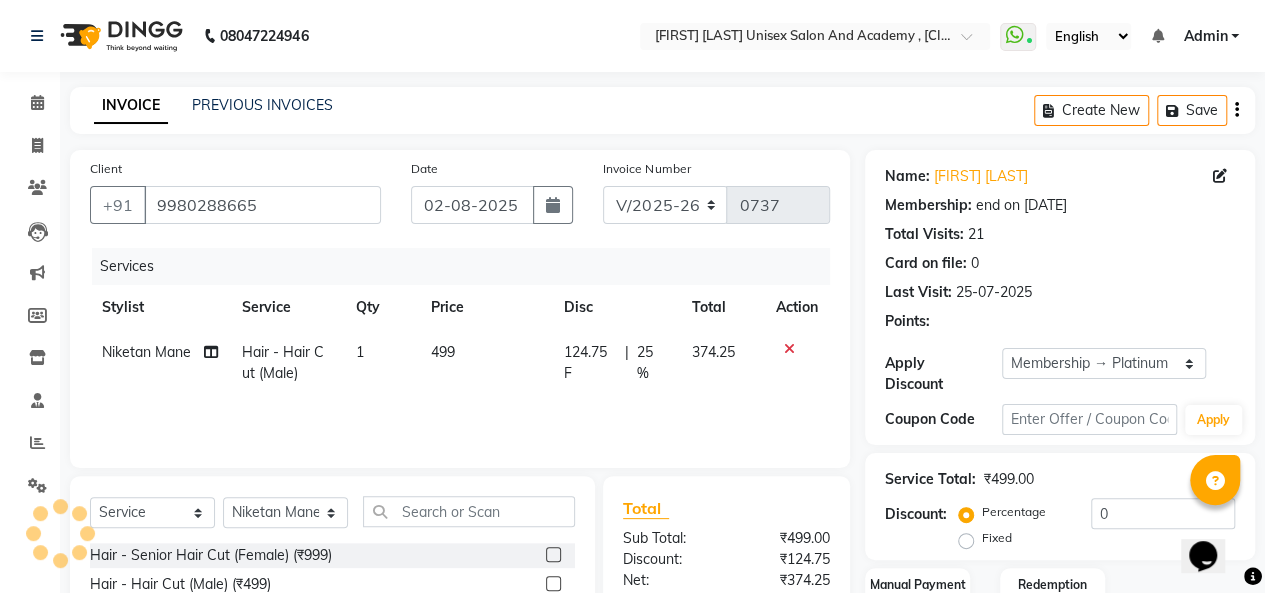 type on "25" 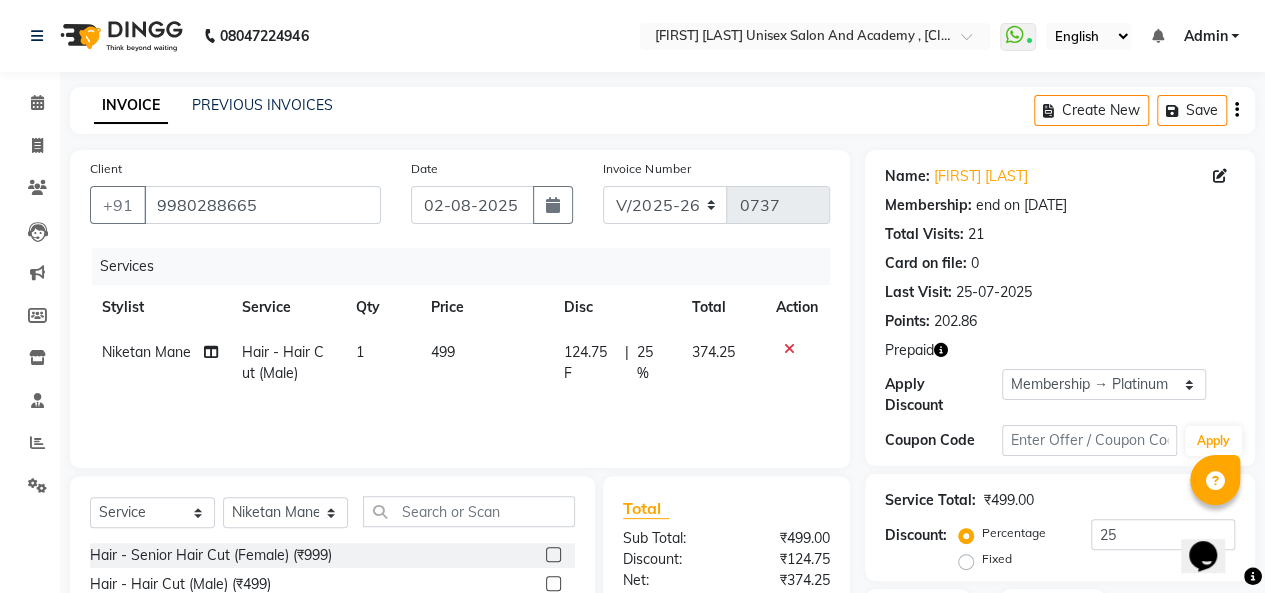 scroll, scrollTop: 207, scrollLeft: 0, axis: vertical 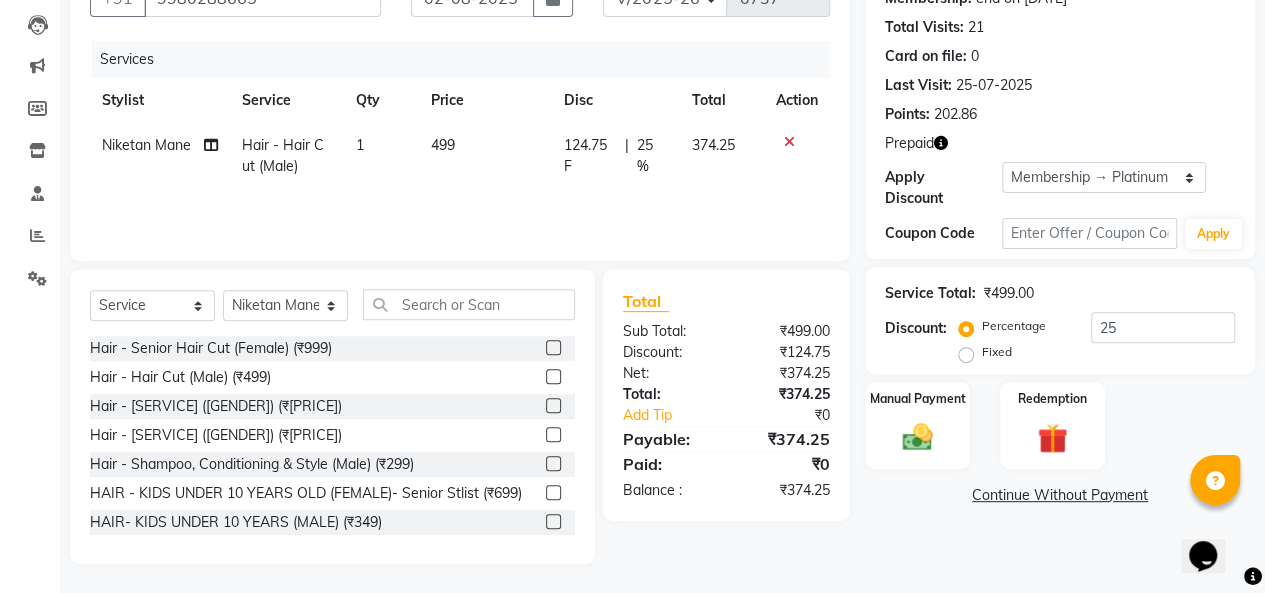 click on "Hair - Hair Cut (Male)" 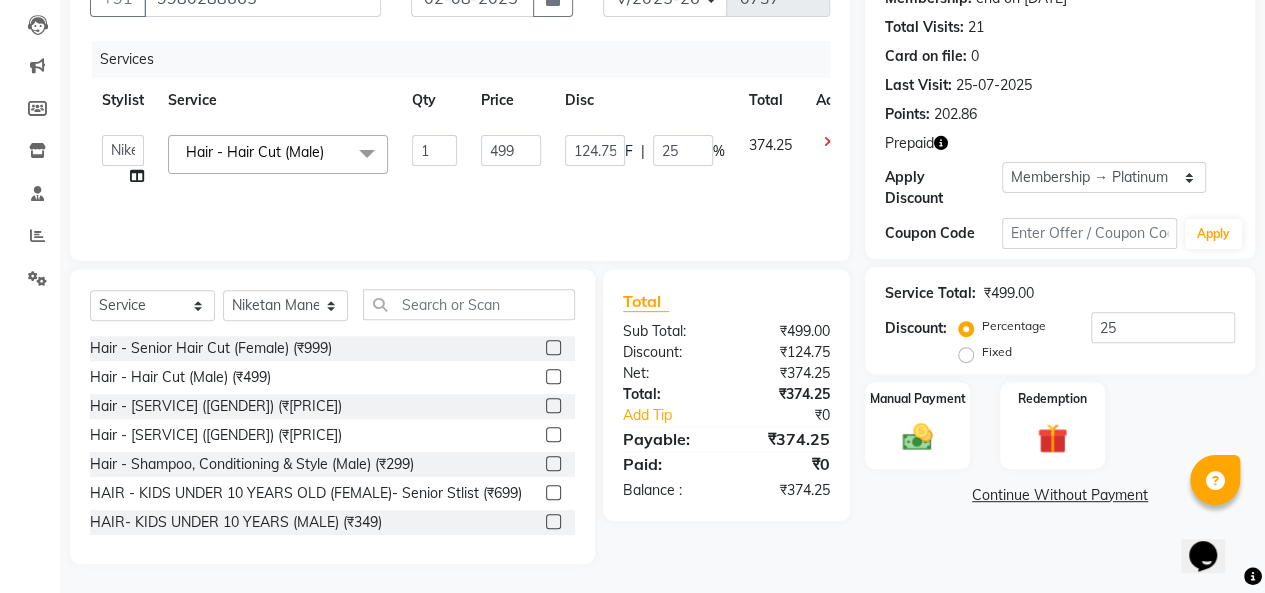 click on "Hair - Hair Cut (Male)" 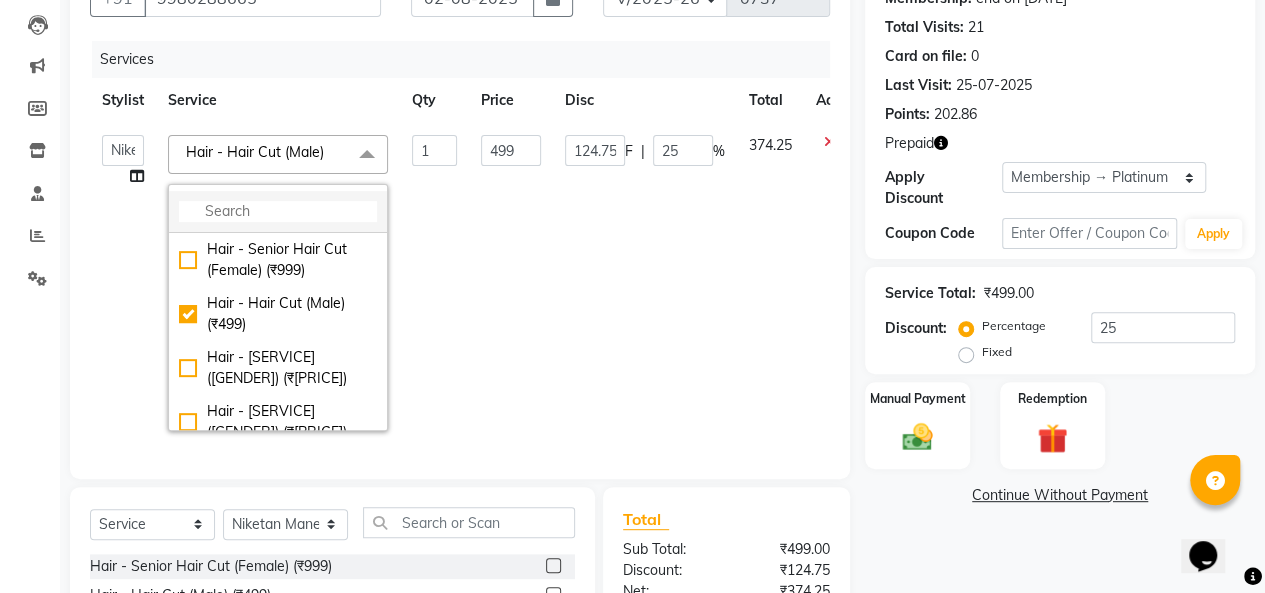 click 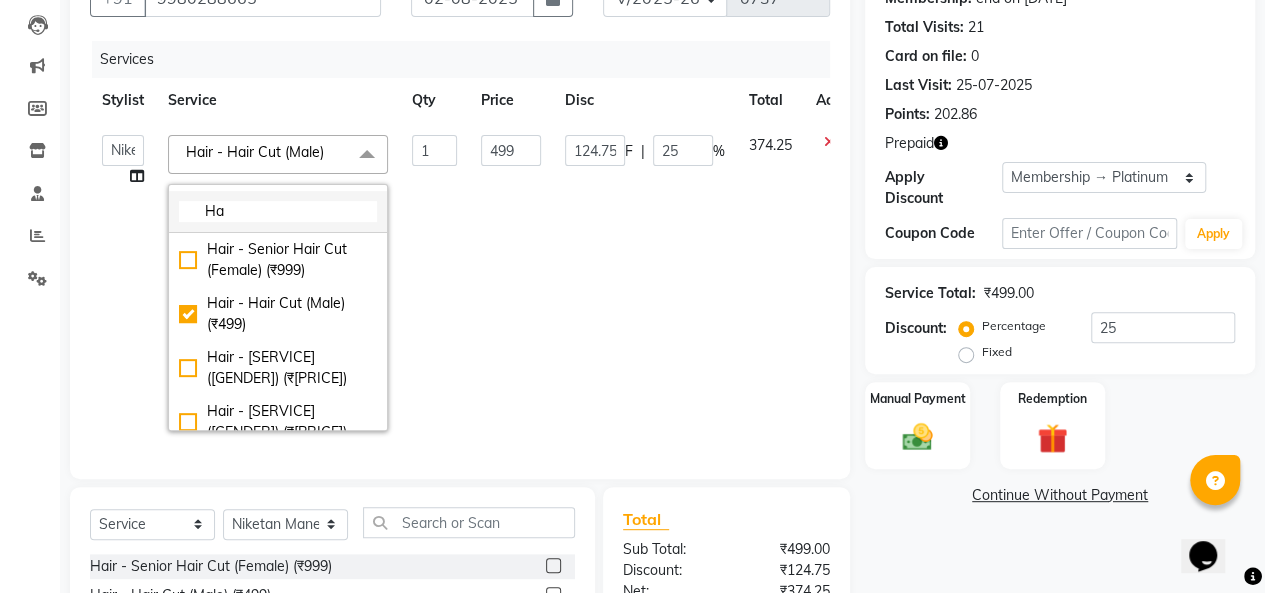type on "H" 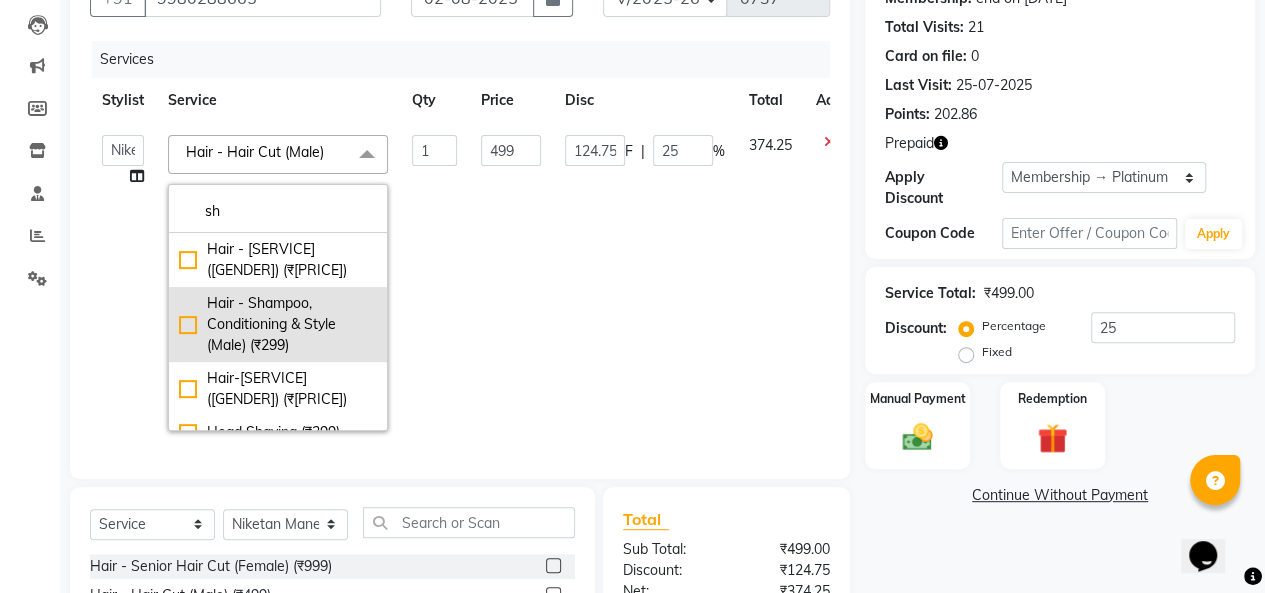 type on "sh" 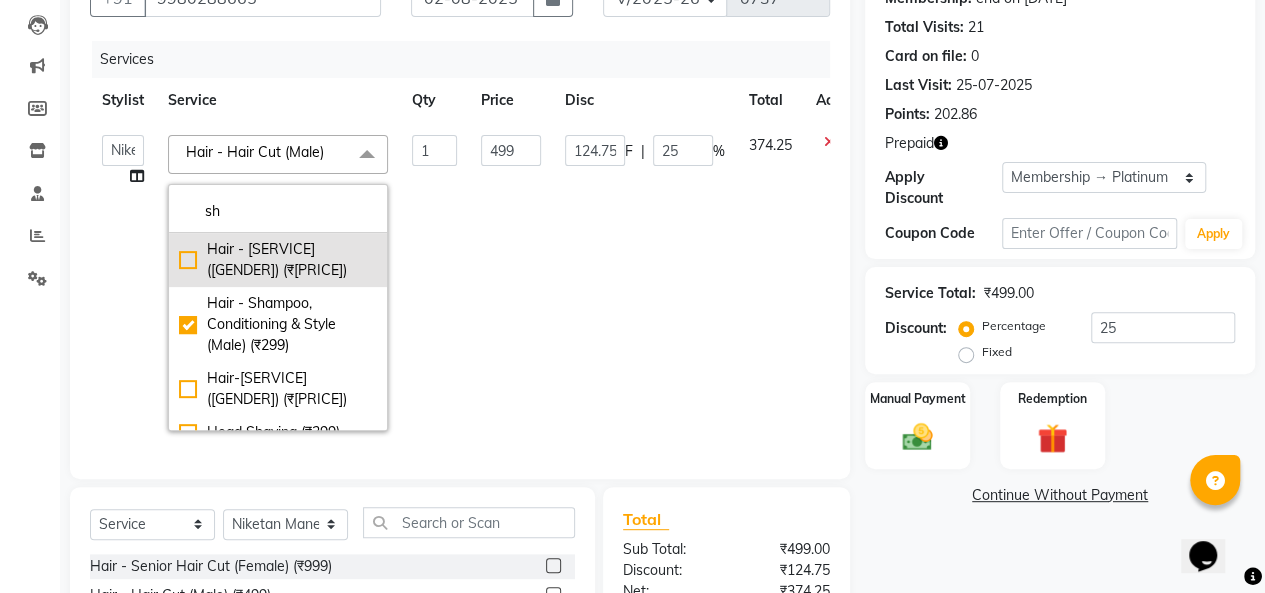 type on "299" 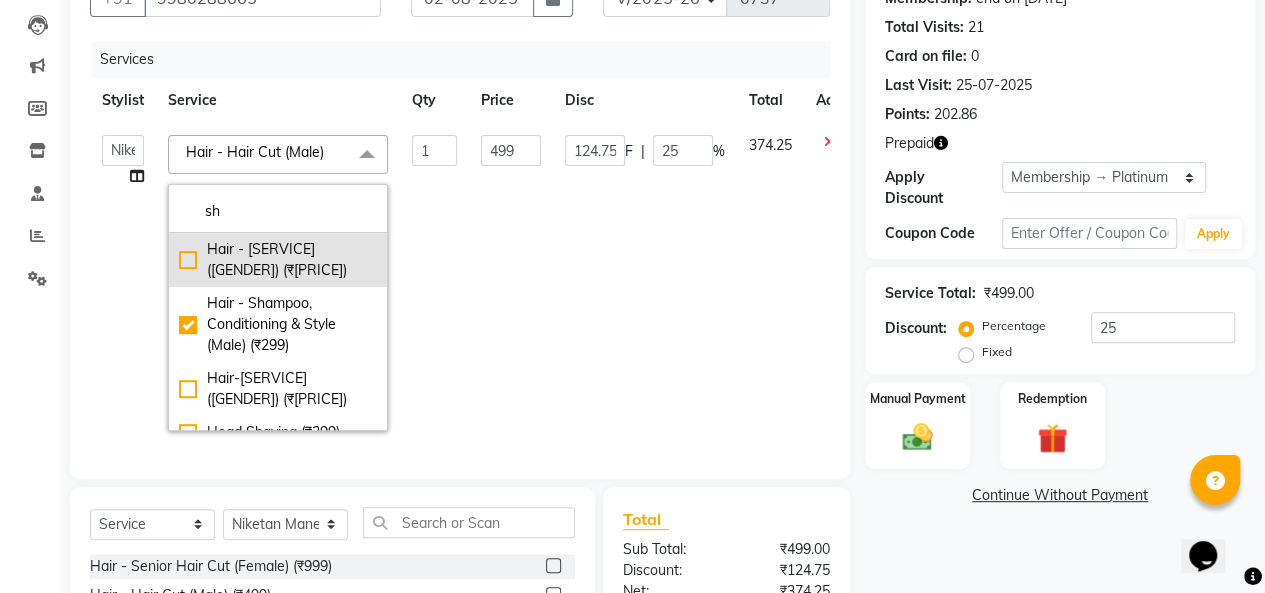 type on "74.75" 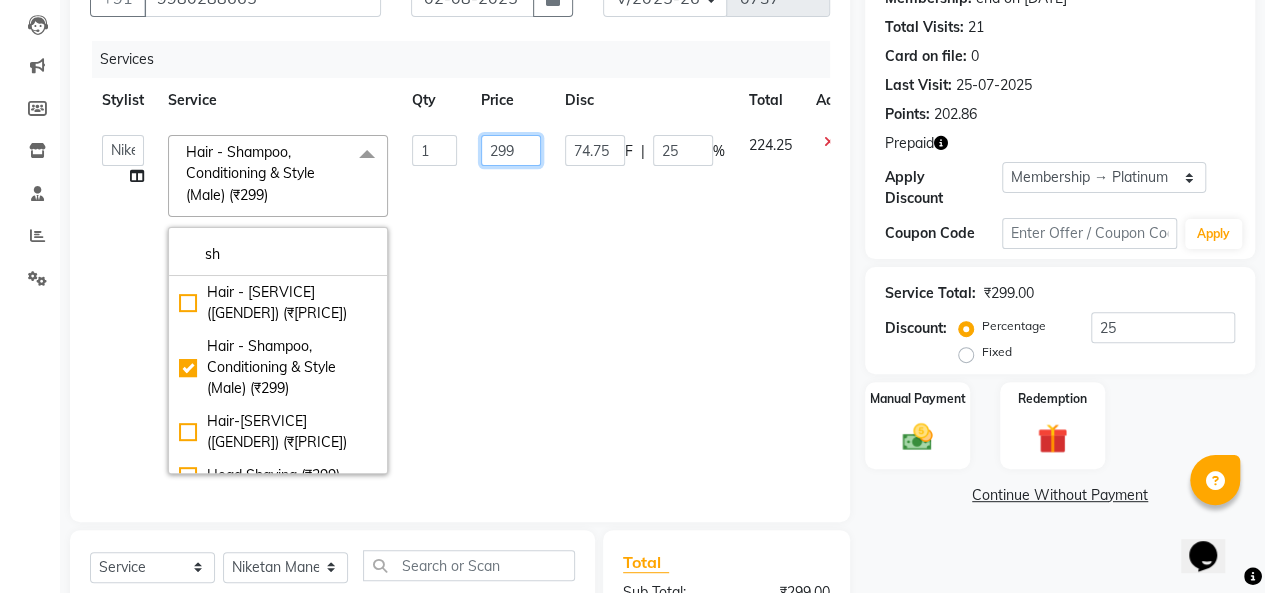 click on "299" 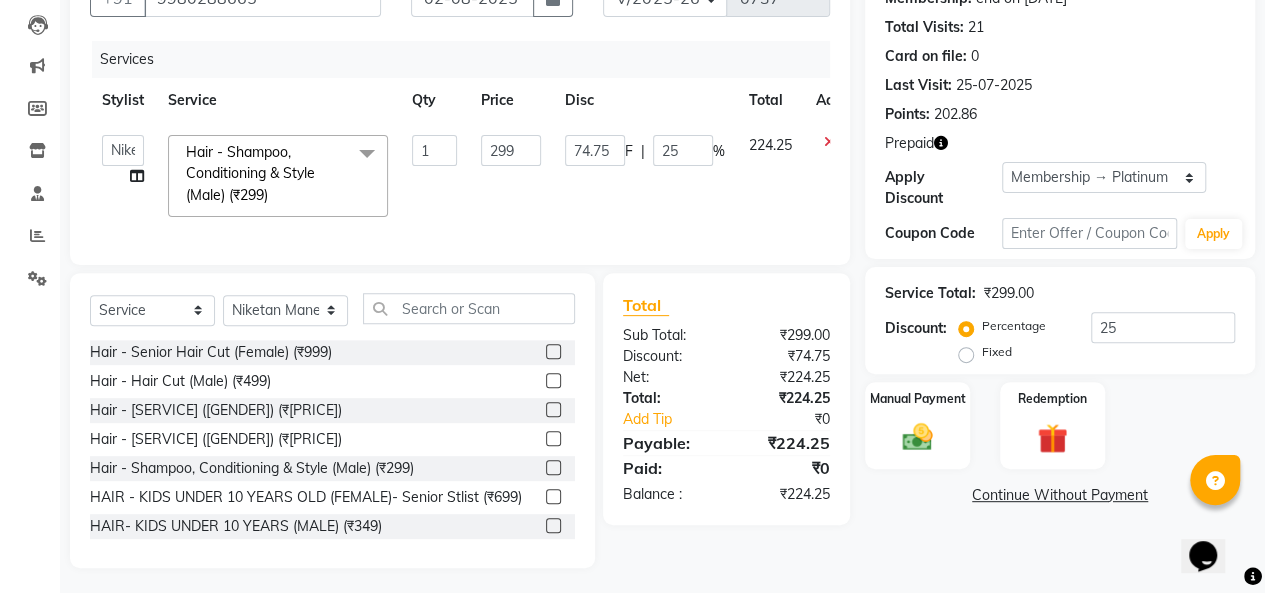 click 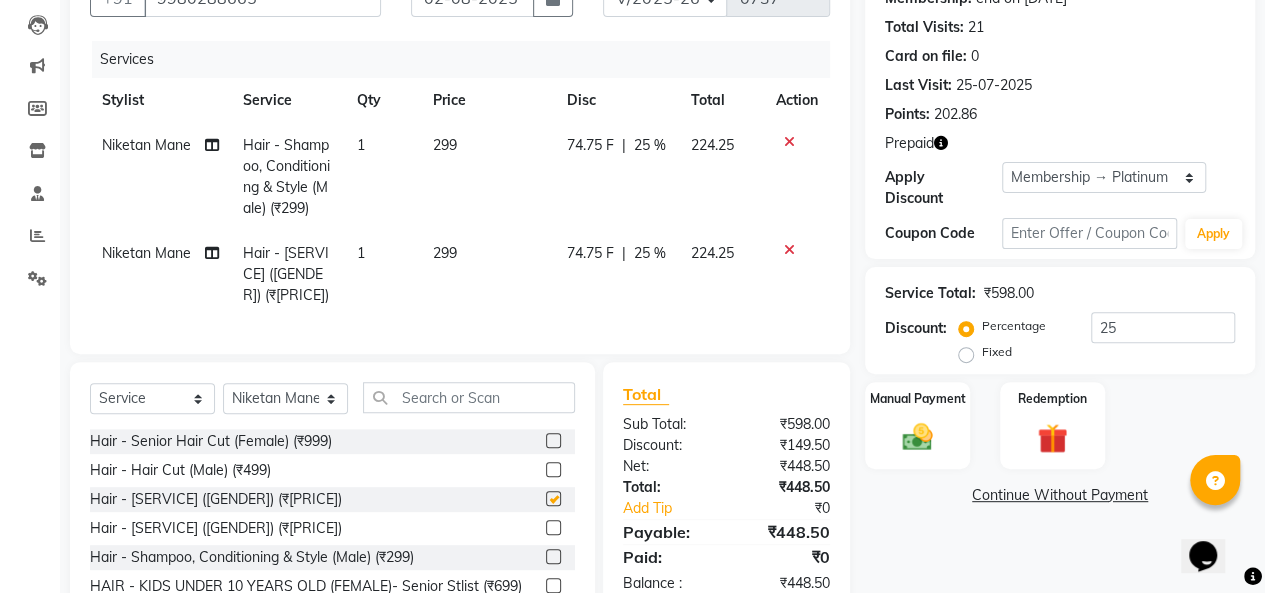 checkbox on "false" 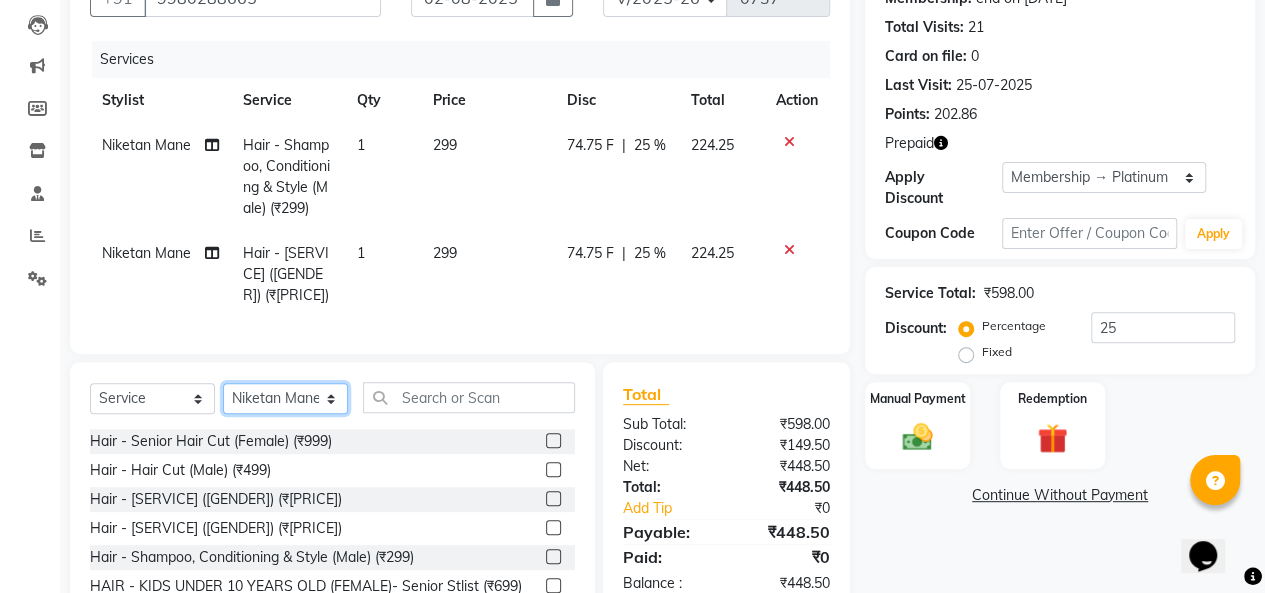 click on "Select Stylist [FIRST] [LAST] [FIRST] [LAST] [FIRST] [LAST] [FIRST] [LAST] [FIRST] [LAST] [FIRST] [LAST] [FIRST] [LAST]" 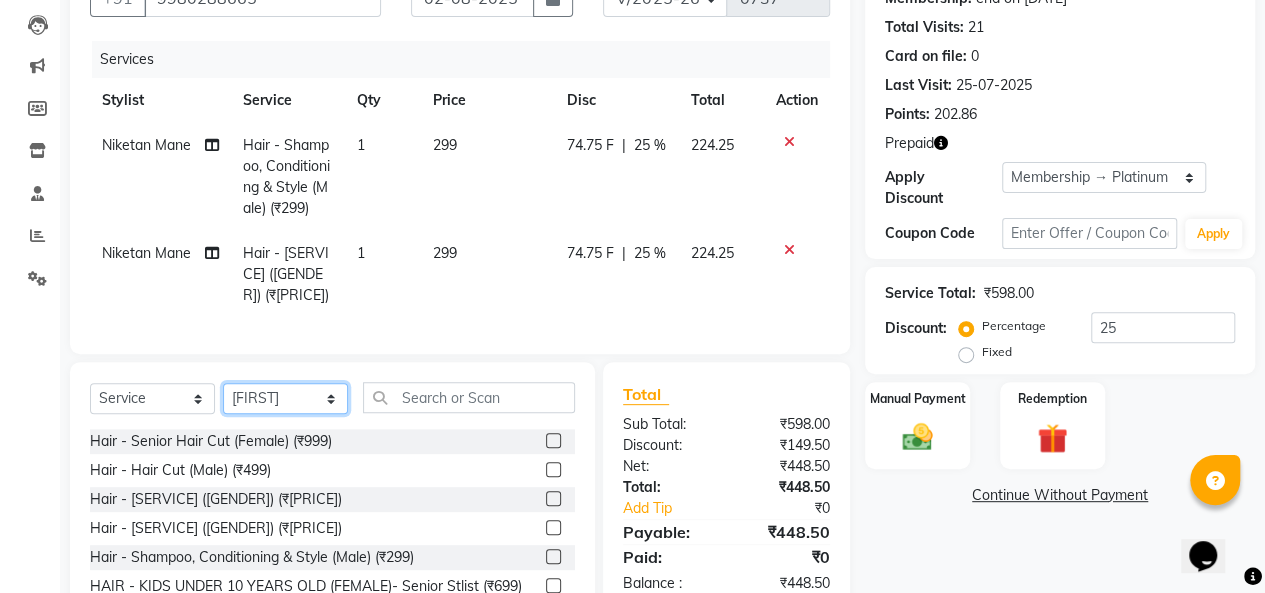 click on "Select Stylist [FIRST] [LAST] [FIRST] [LAST] [FIRST] [LAST] [FIRST] [LAST] [FIRST] [LAST] [FIRST] [LAST] [FIRST] [LAST]" 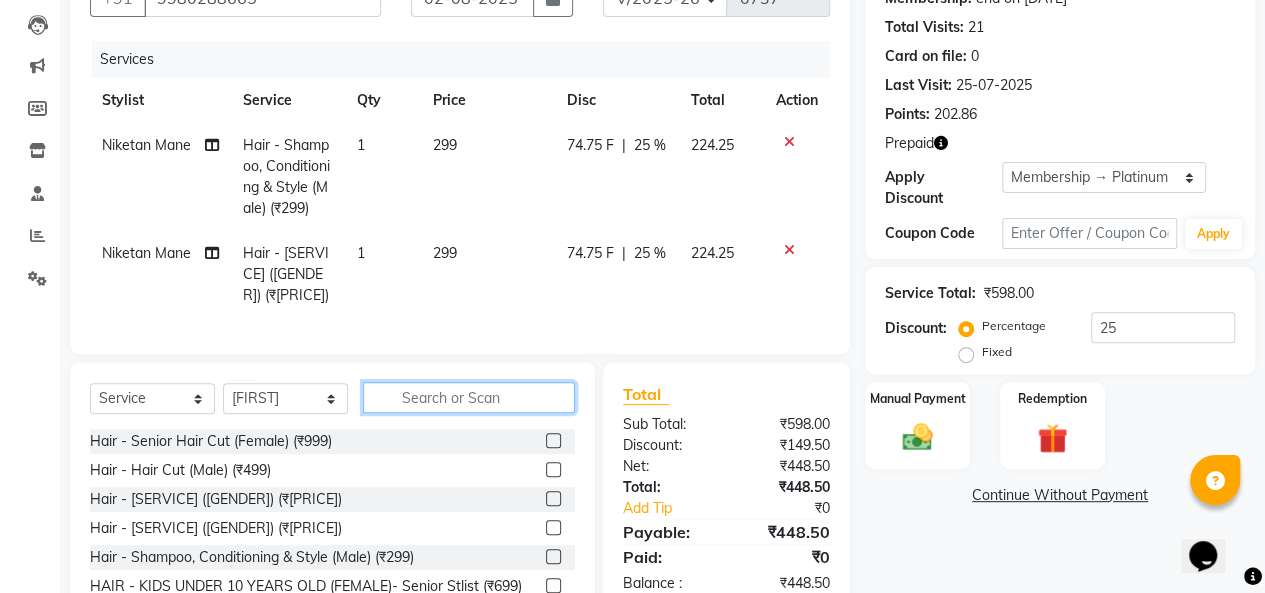 click 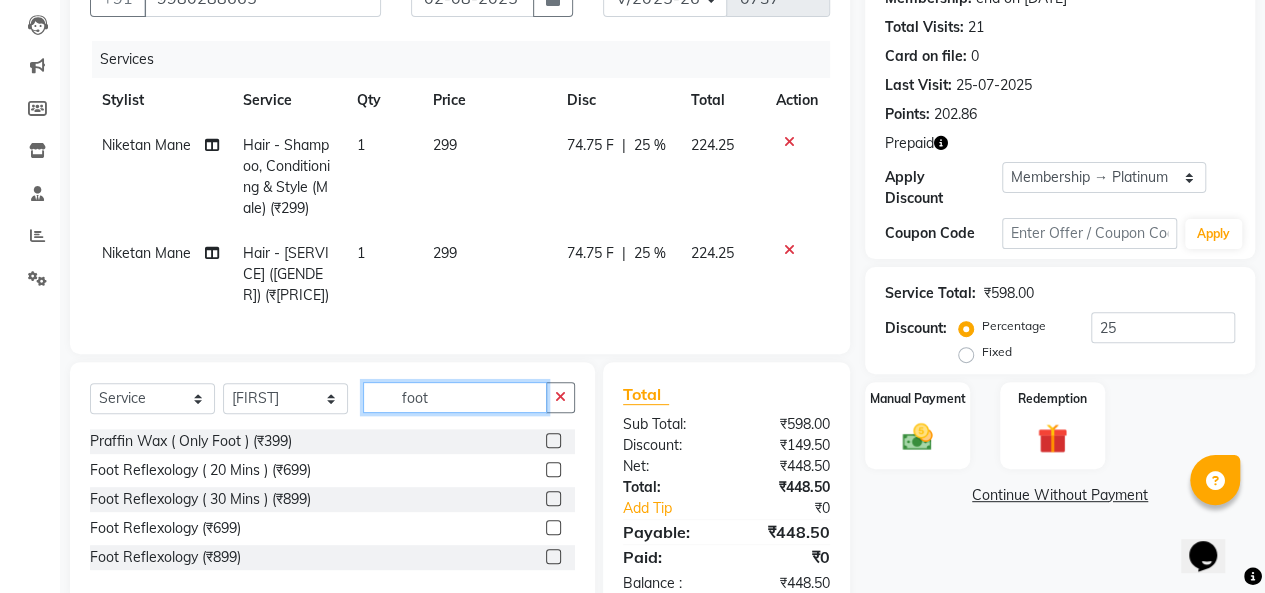 type on "foot" 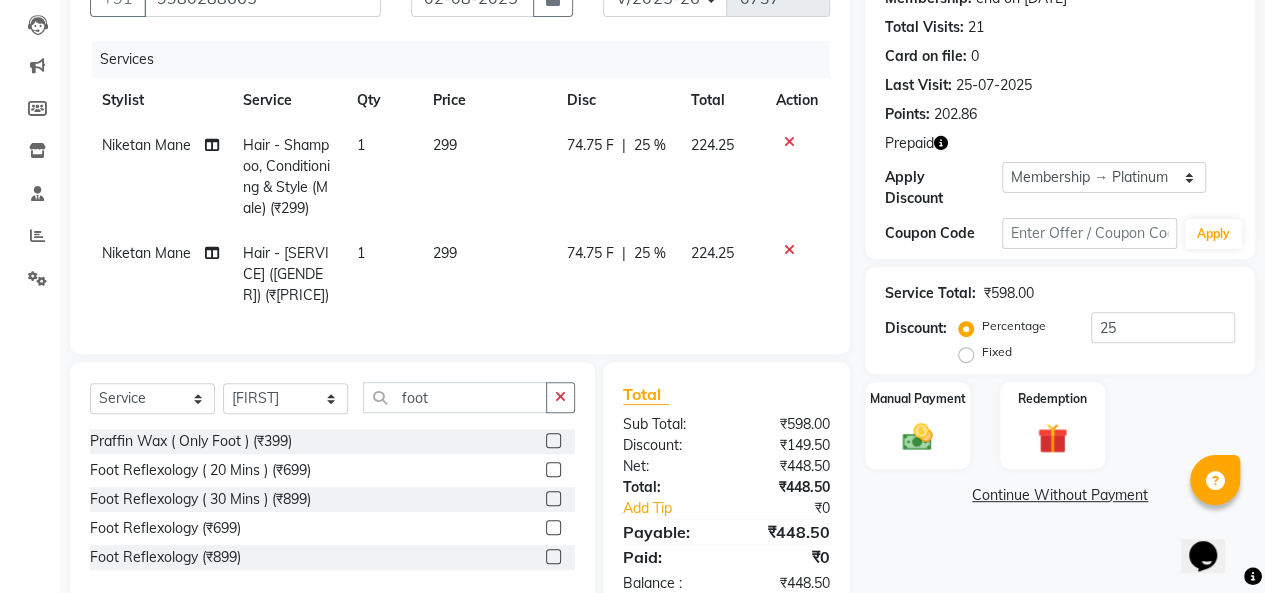 click 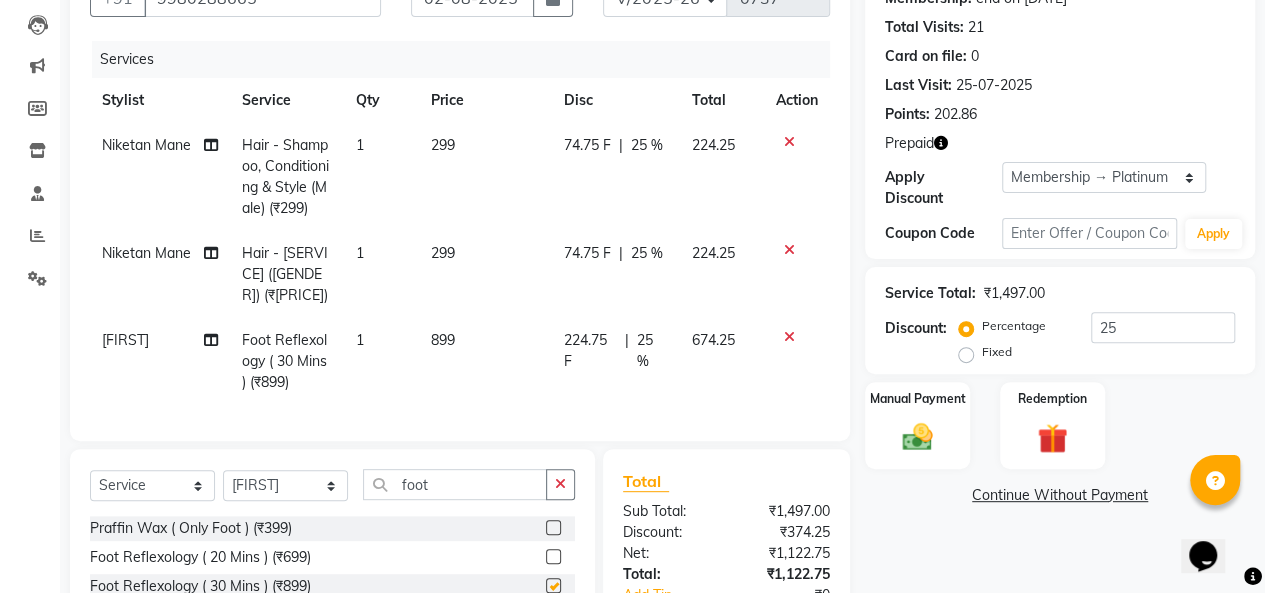 checkbox on "false" 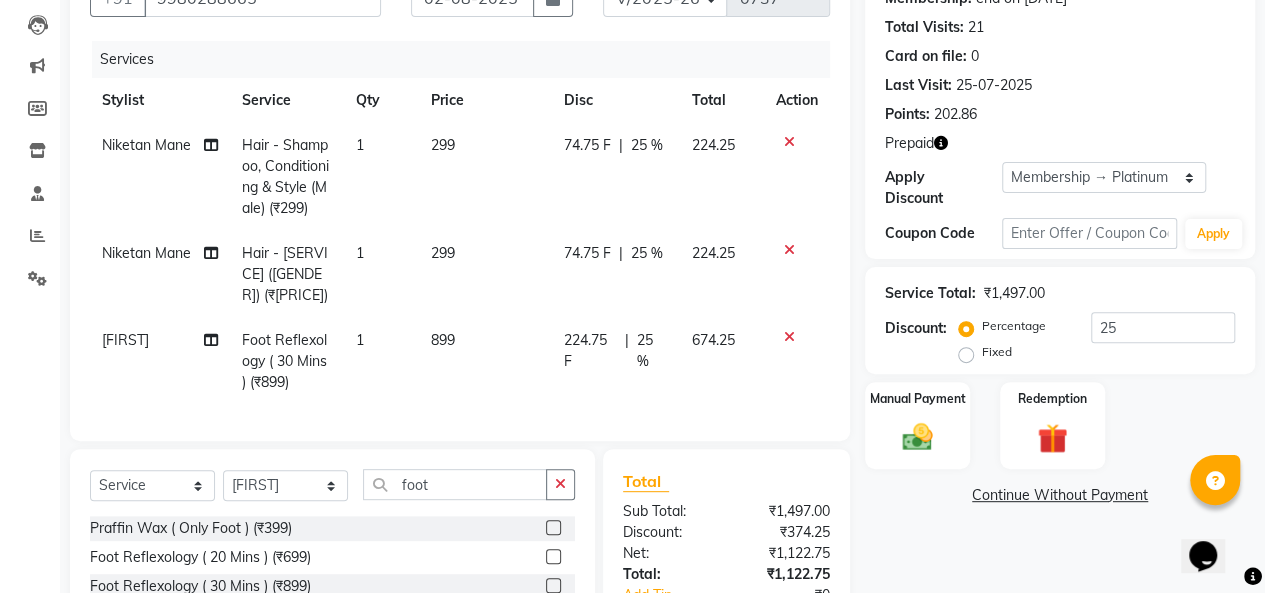 scroll, scrollTop: 358, scrollLeft: 0, axis: vertical 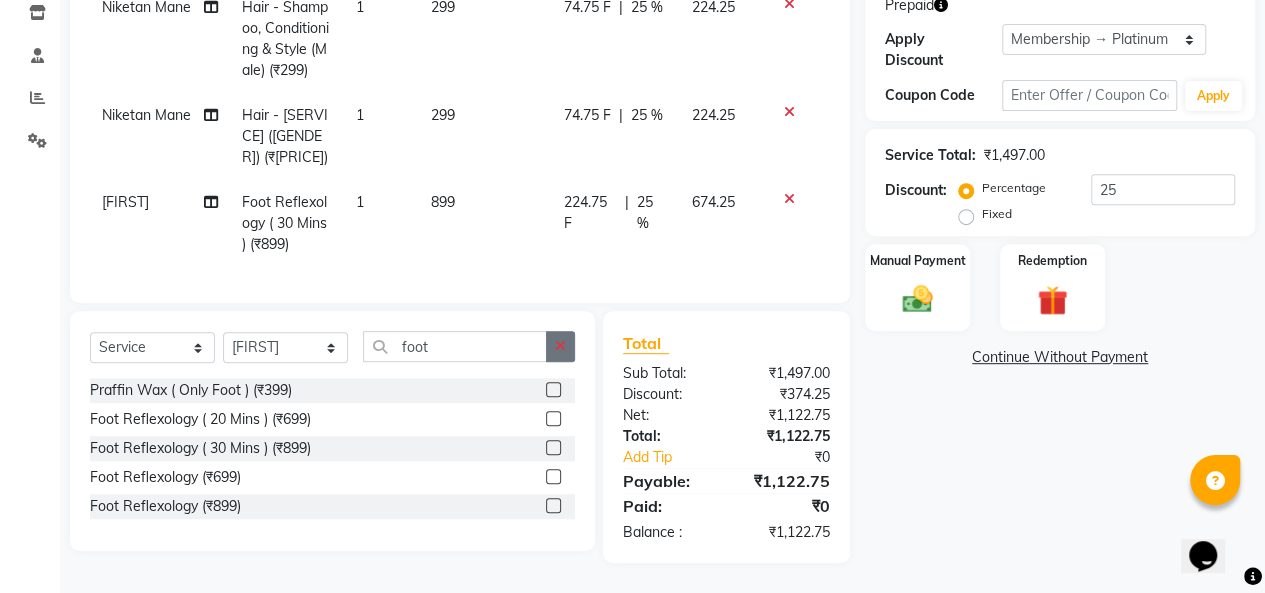 click 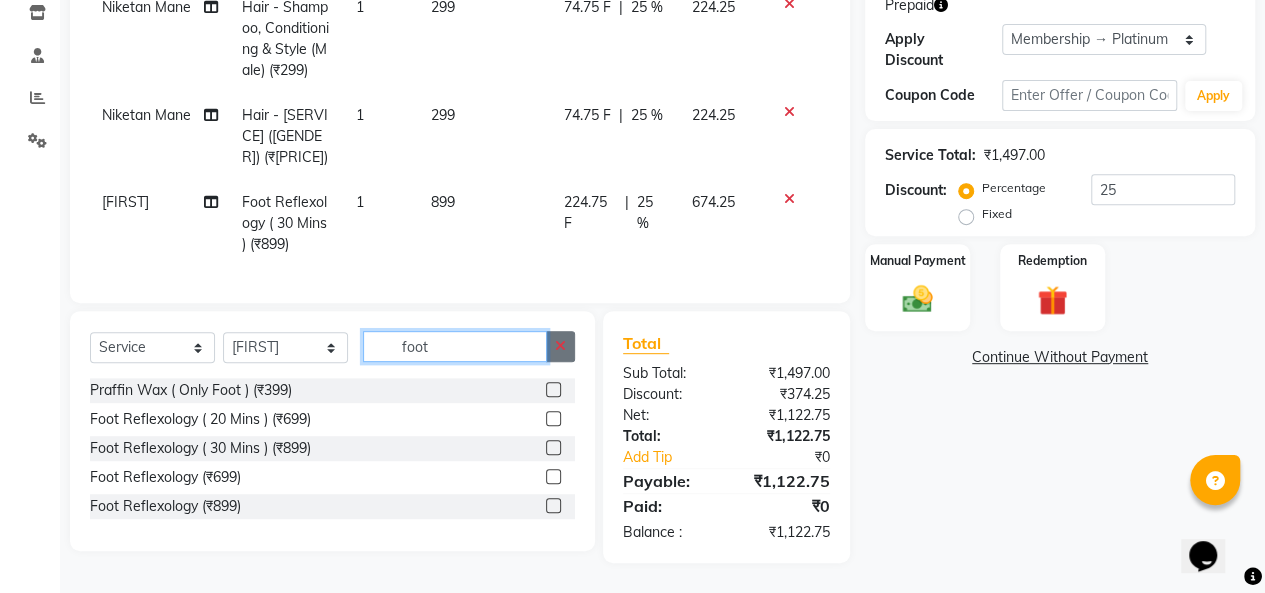 type 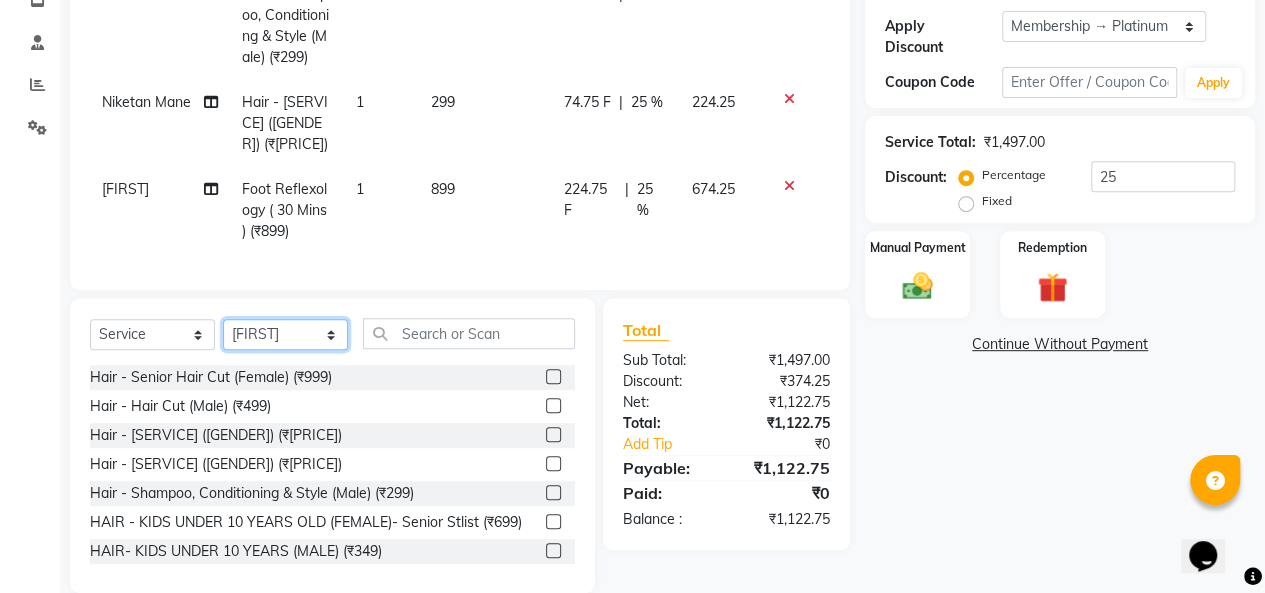 click on "Select Stylist [FIRST] [LAST] [FIRST] [LAST] [FIRST] [LAST] [FIRST] [LAST] [FIRST] [LAST] [FIRST] [LAST] [FIRST] [LAST]" 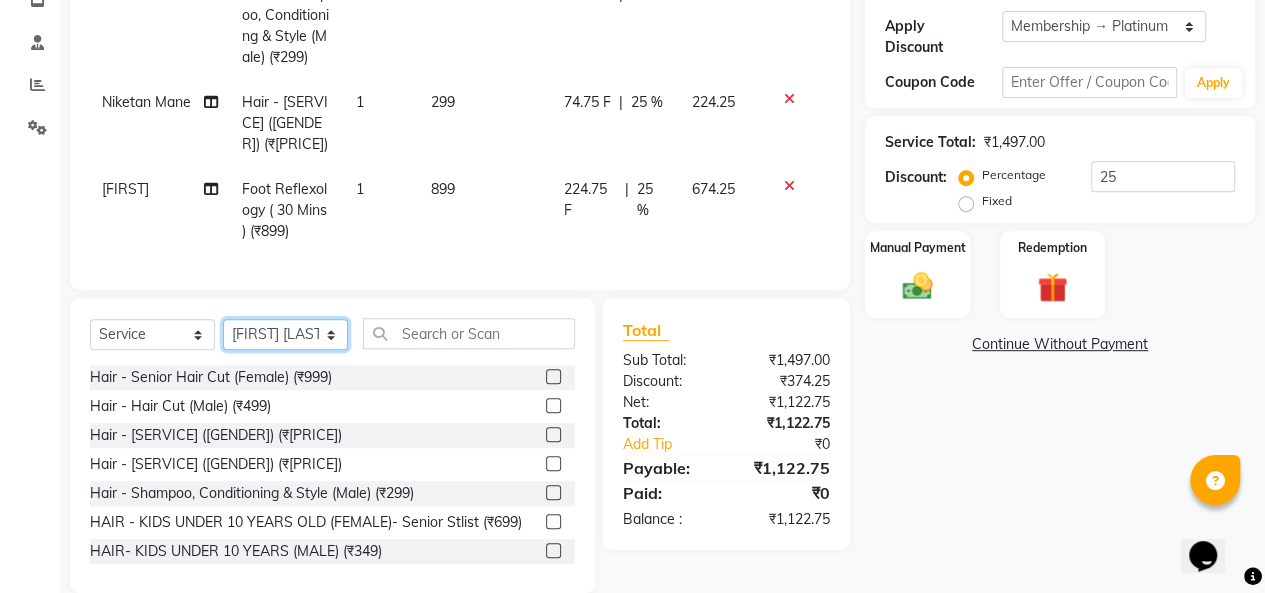 click on "Select Stylist [FIRST] [LAST] [FIRST] [LAST] [FIRST] [LAST] [FIRST] [LAST] [FIRST] [LAST] [FIRST] [LAST] [FIRST] [LAST]" 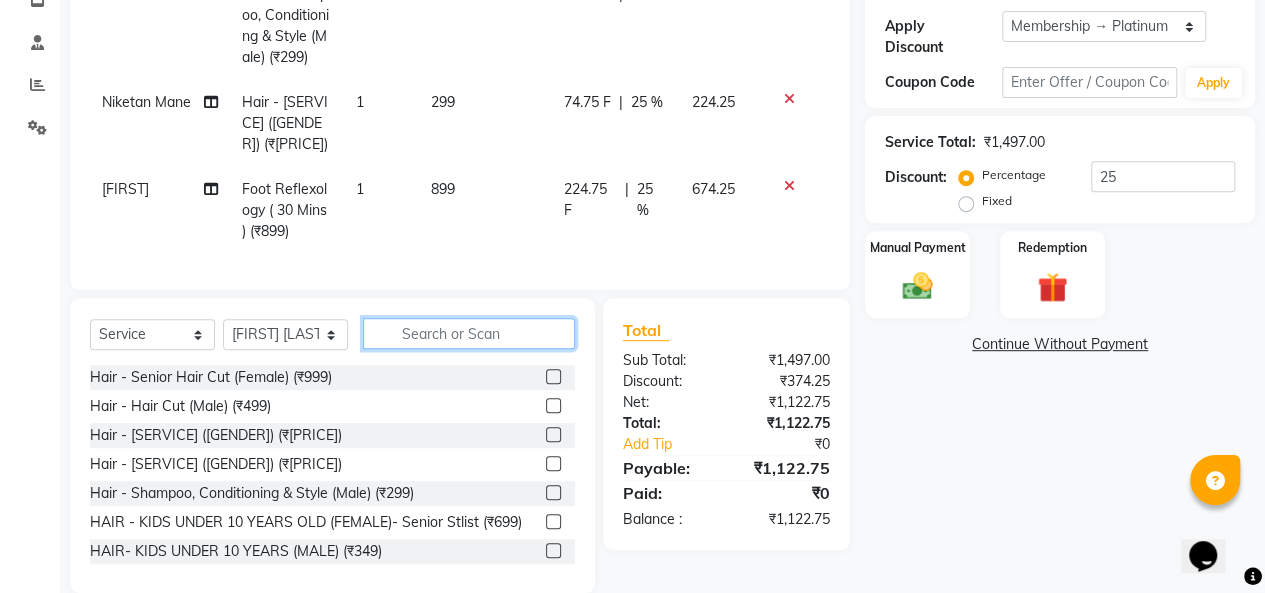 click 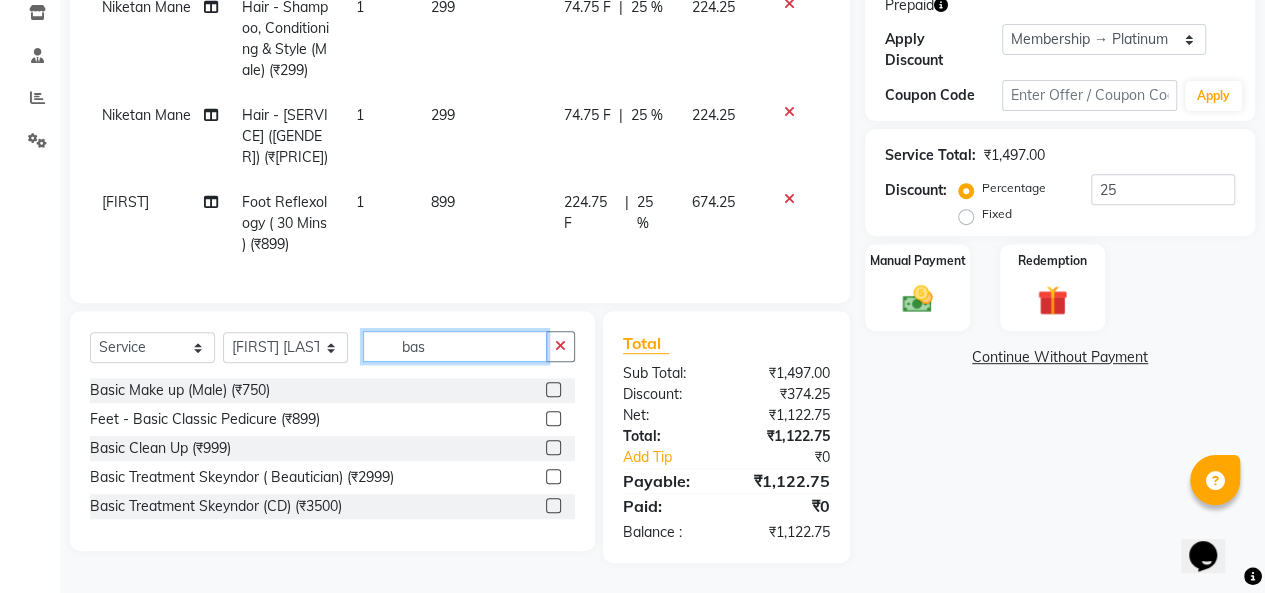 type on "bas" 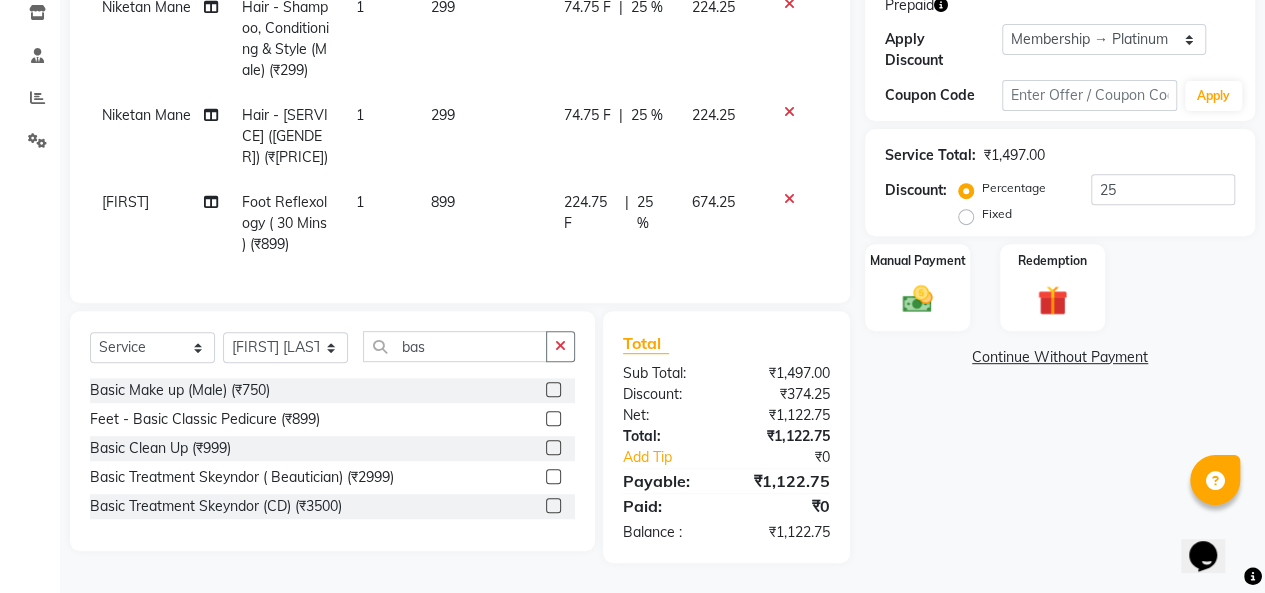 click 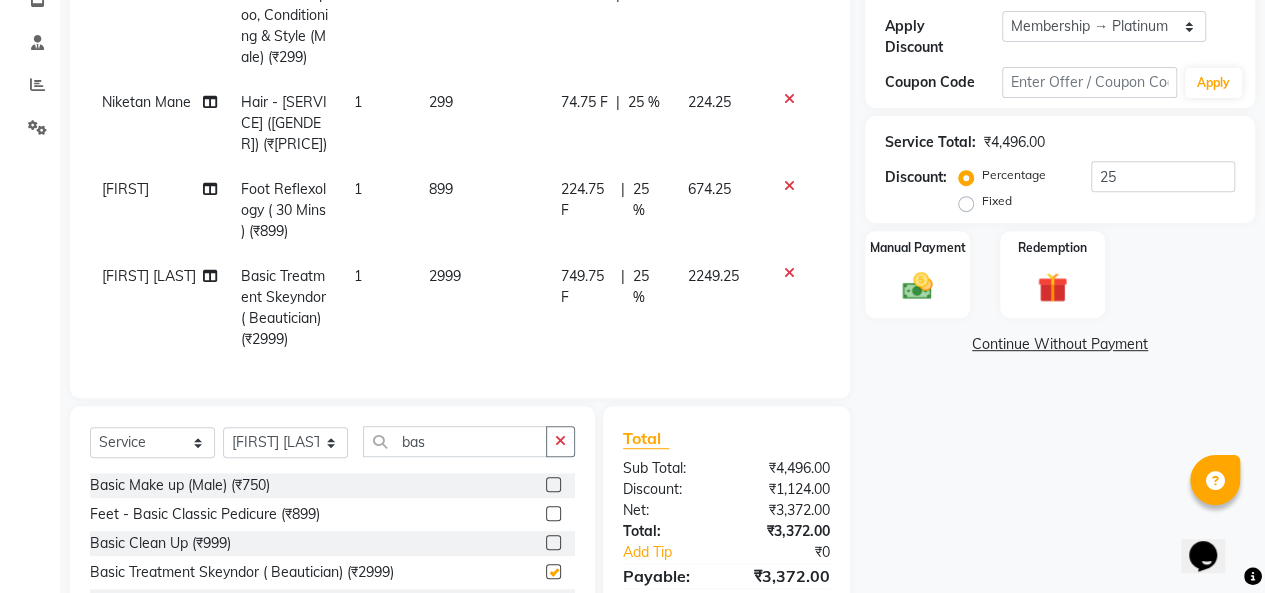checkbox on "false" 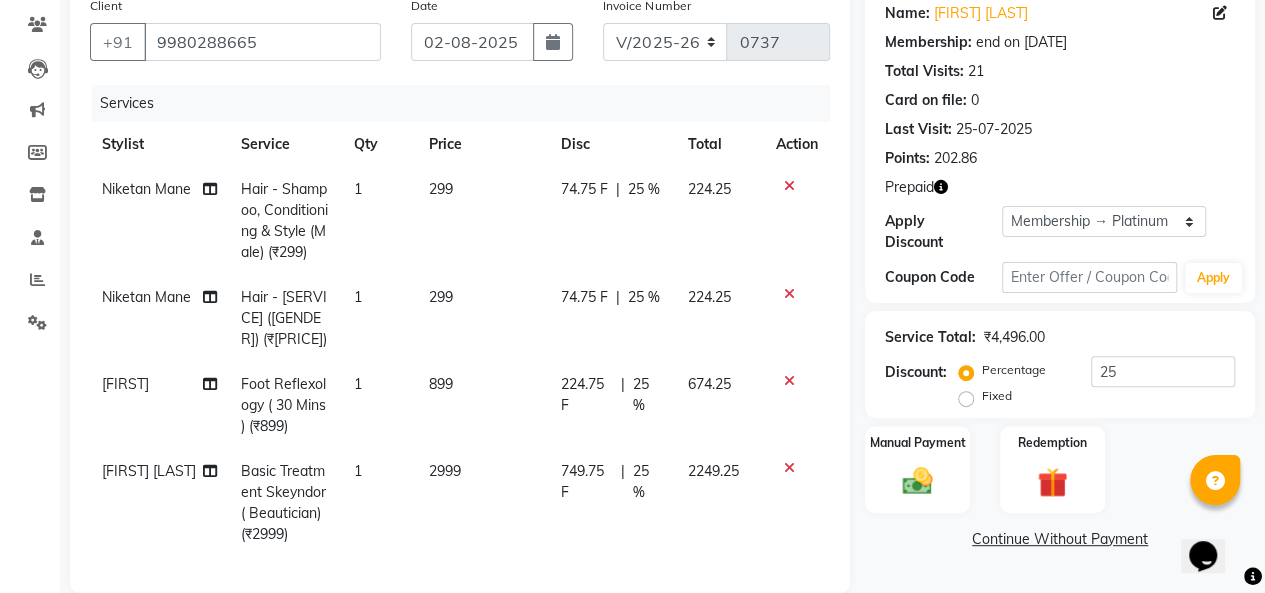 scroll, scrollTop: 363, scrollLeft: 0, axis: vertical 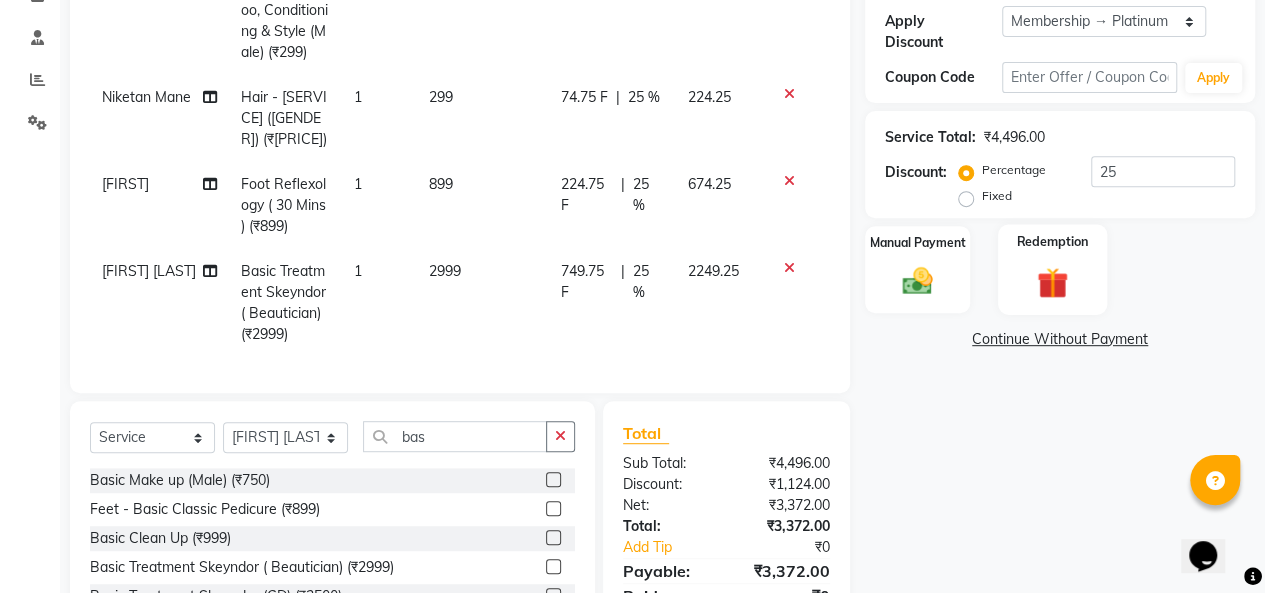 click on "Redemption" 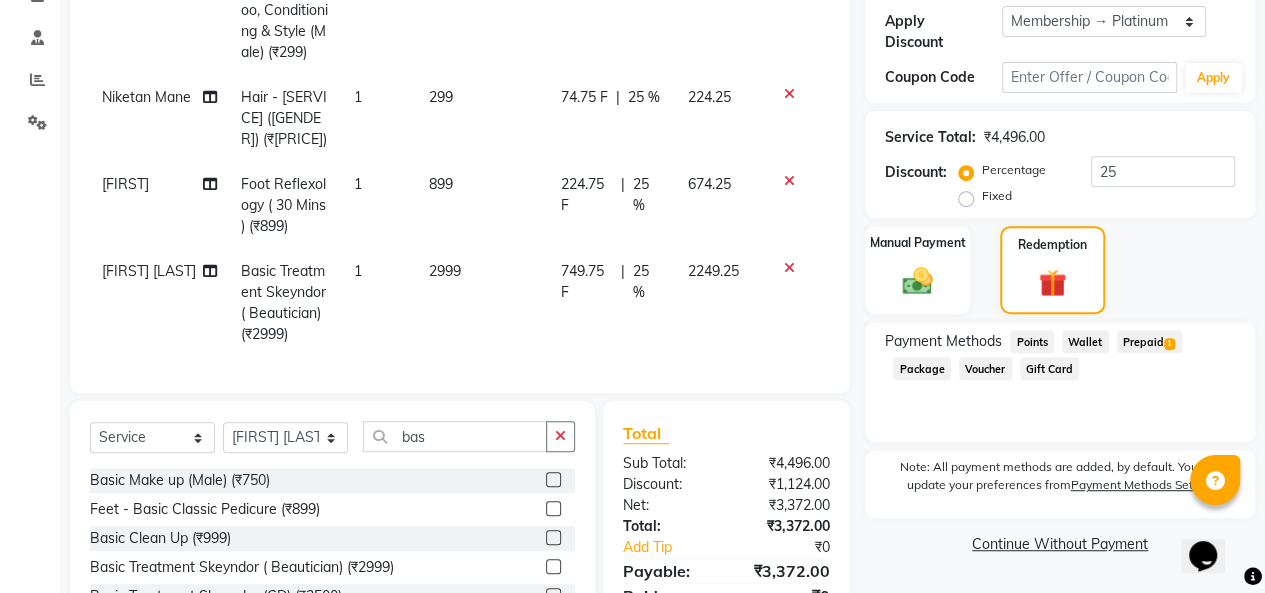 click on "Prepaid  1" 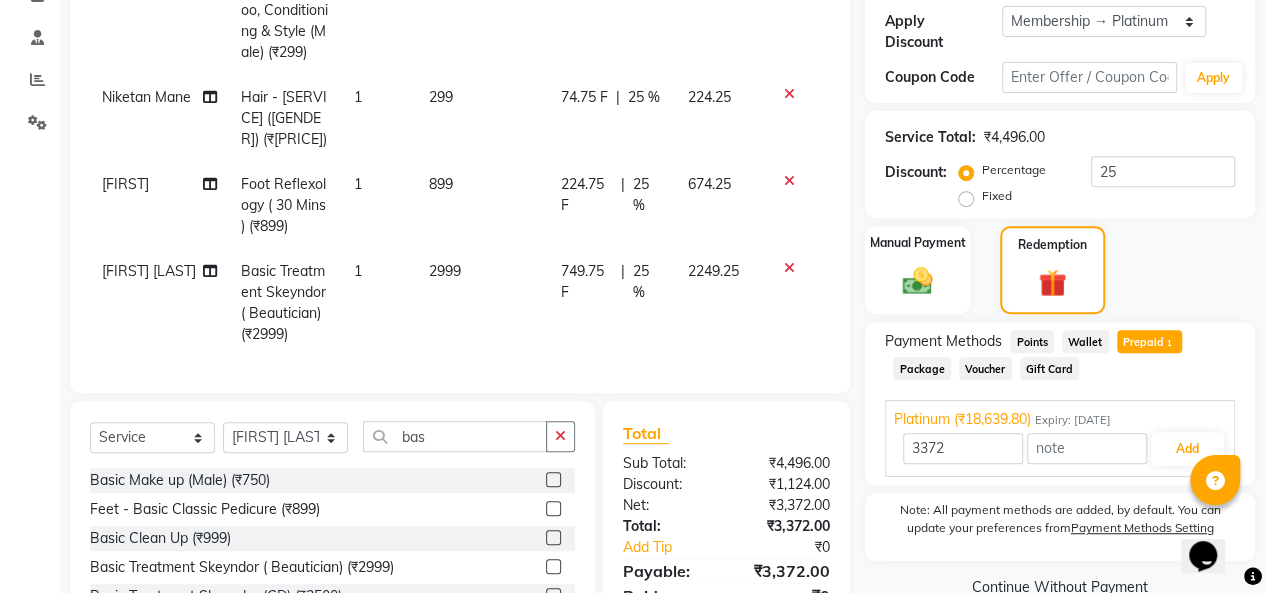 scroll, scrollTop: 463, scrollLeft: 0, axis: vertical 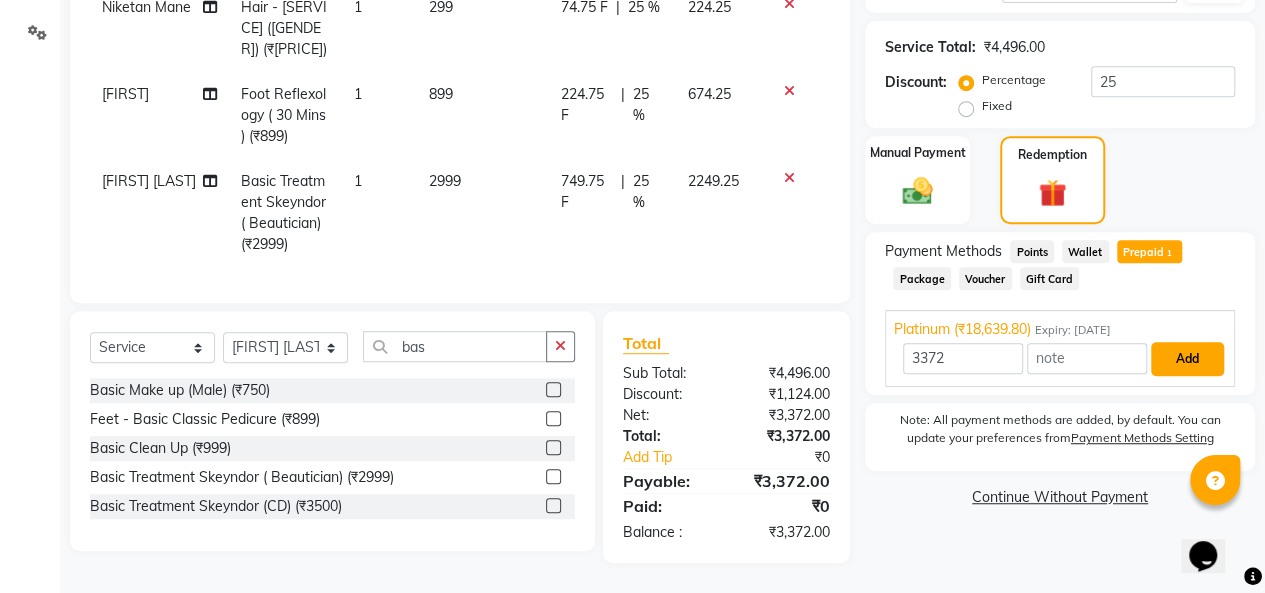 click on "Add" at bounding box center (1187, 359) 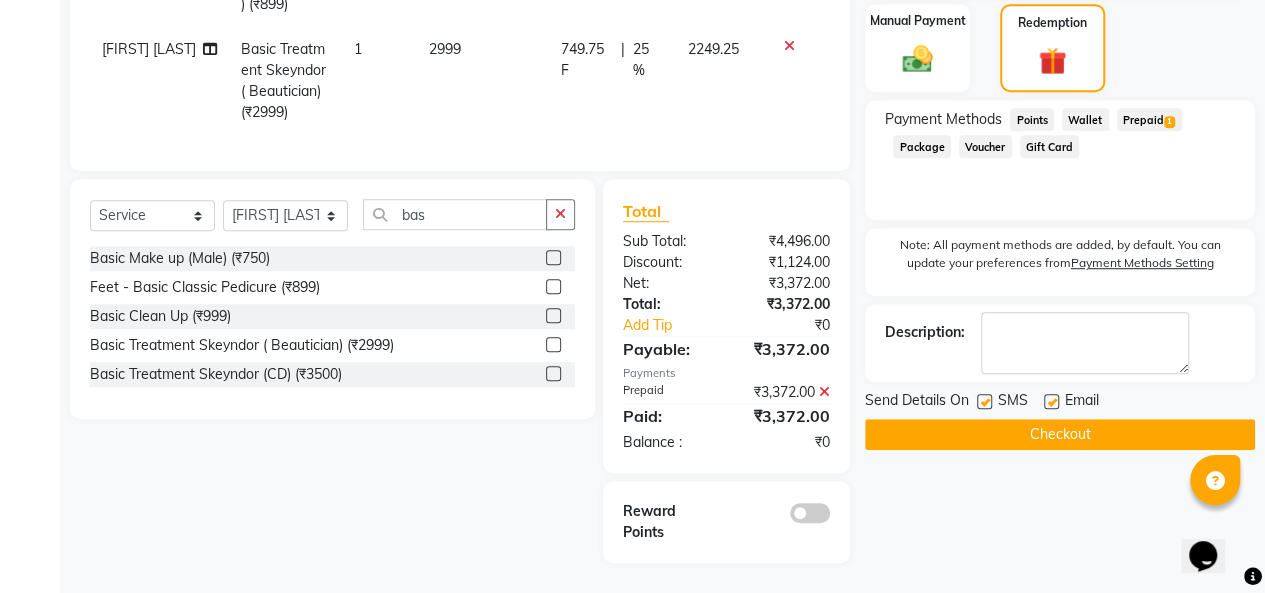 scroll, scrollTop: 195, scrollLeft: 0, axis: vertical 